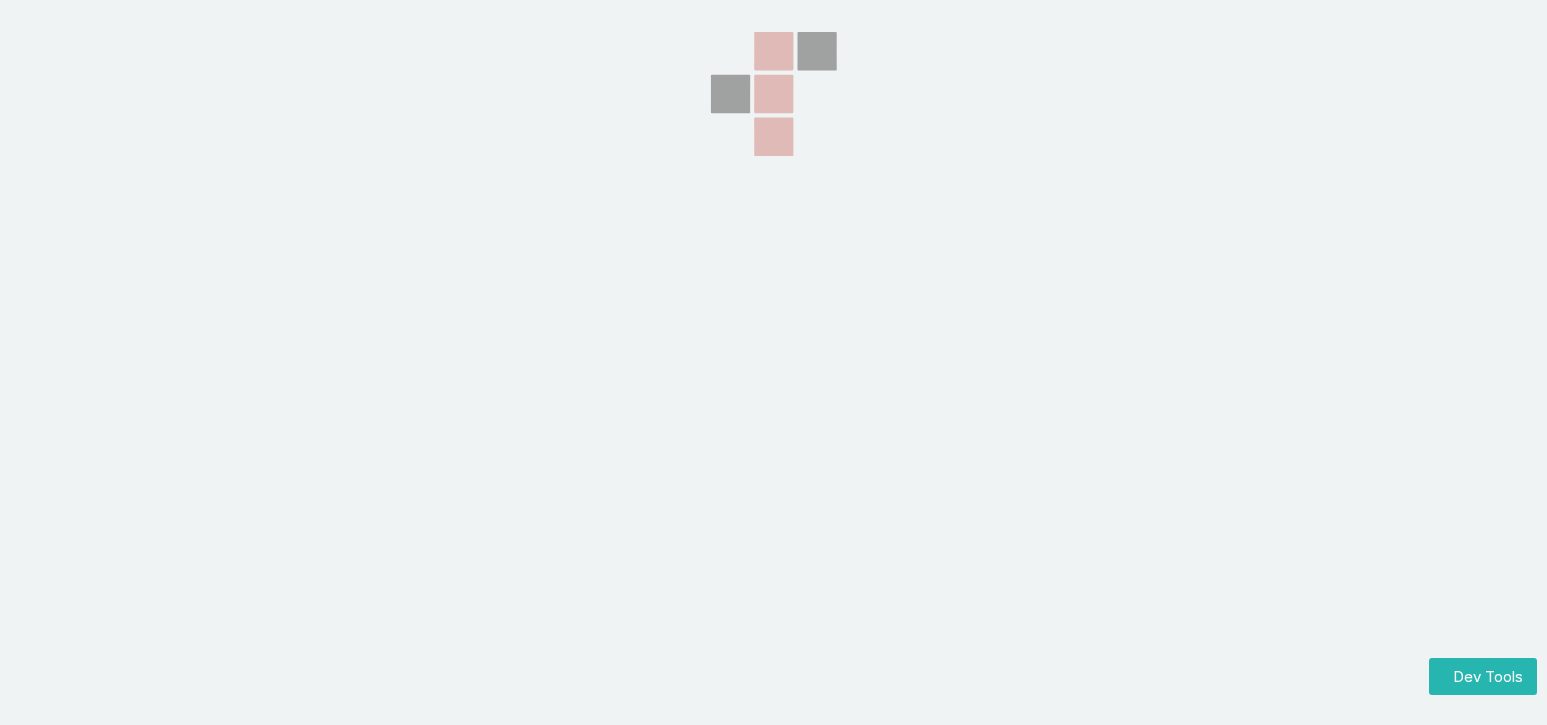 scroll, scrollTop: 0, scrollLeft: 0, axis: both 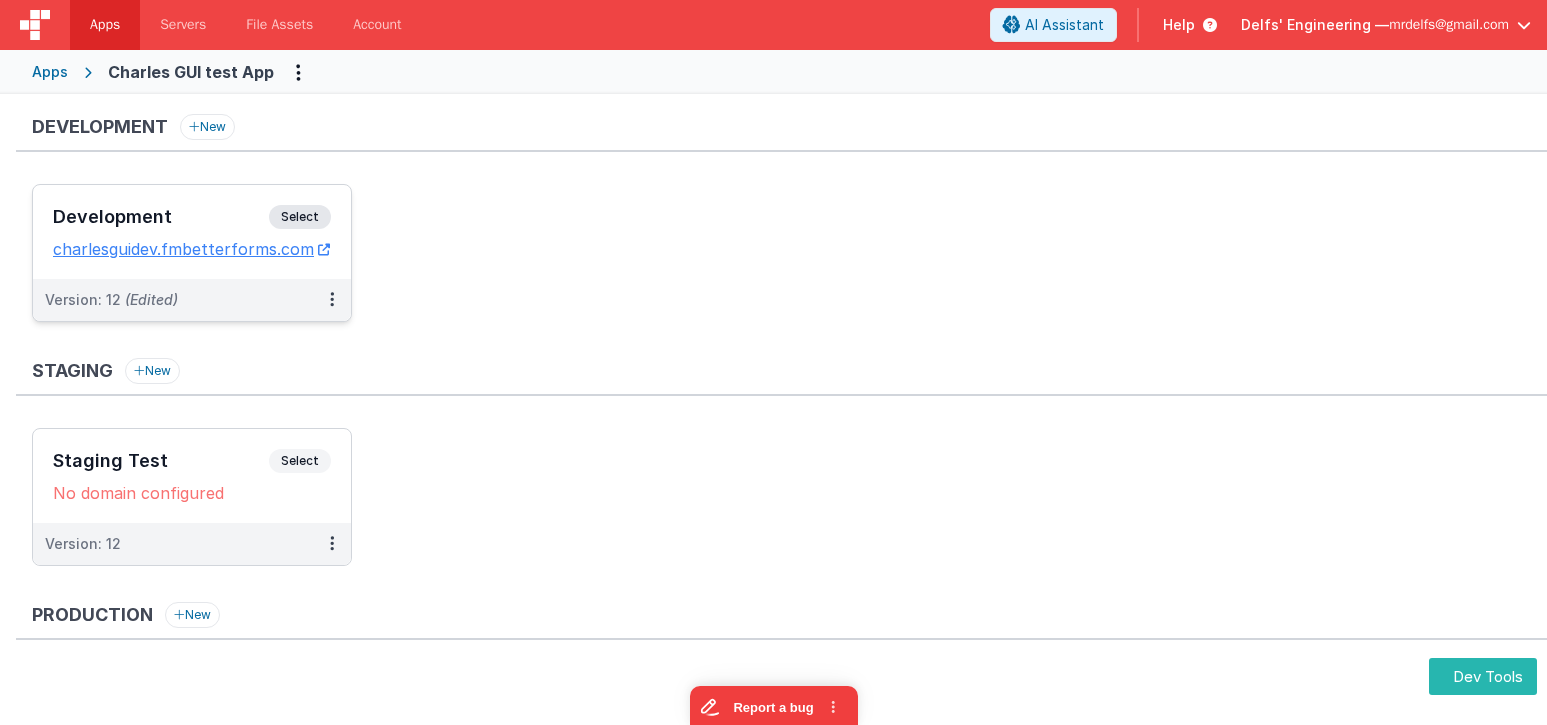 click on "Development
Select   URLs
charlesguidev.fmbetterforms.com" at bounding box center [192, 232] 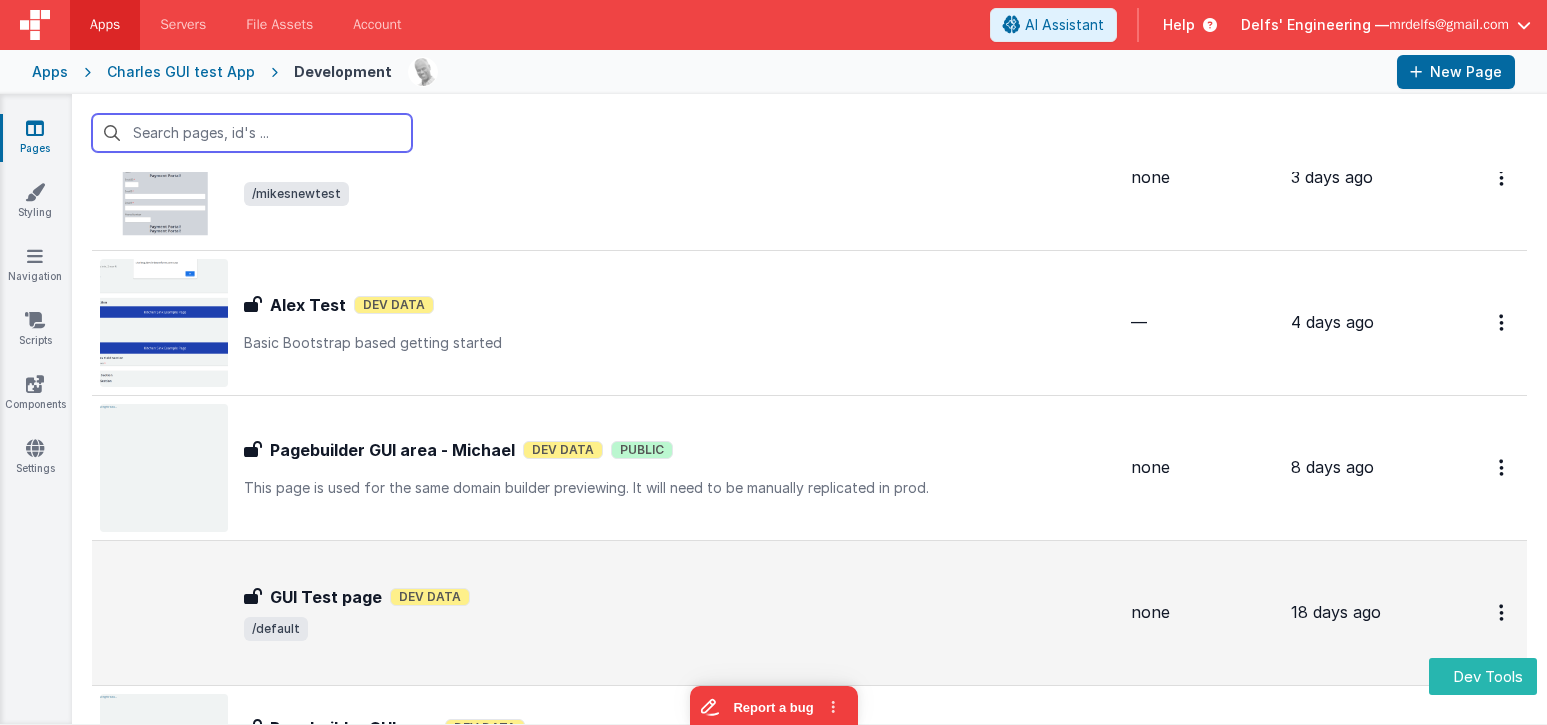 scroll, scrollTop: 340, scrollLeft: 0, axis: vertical 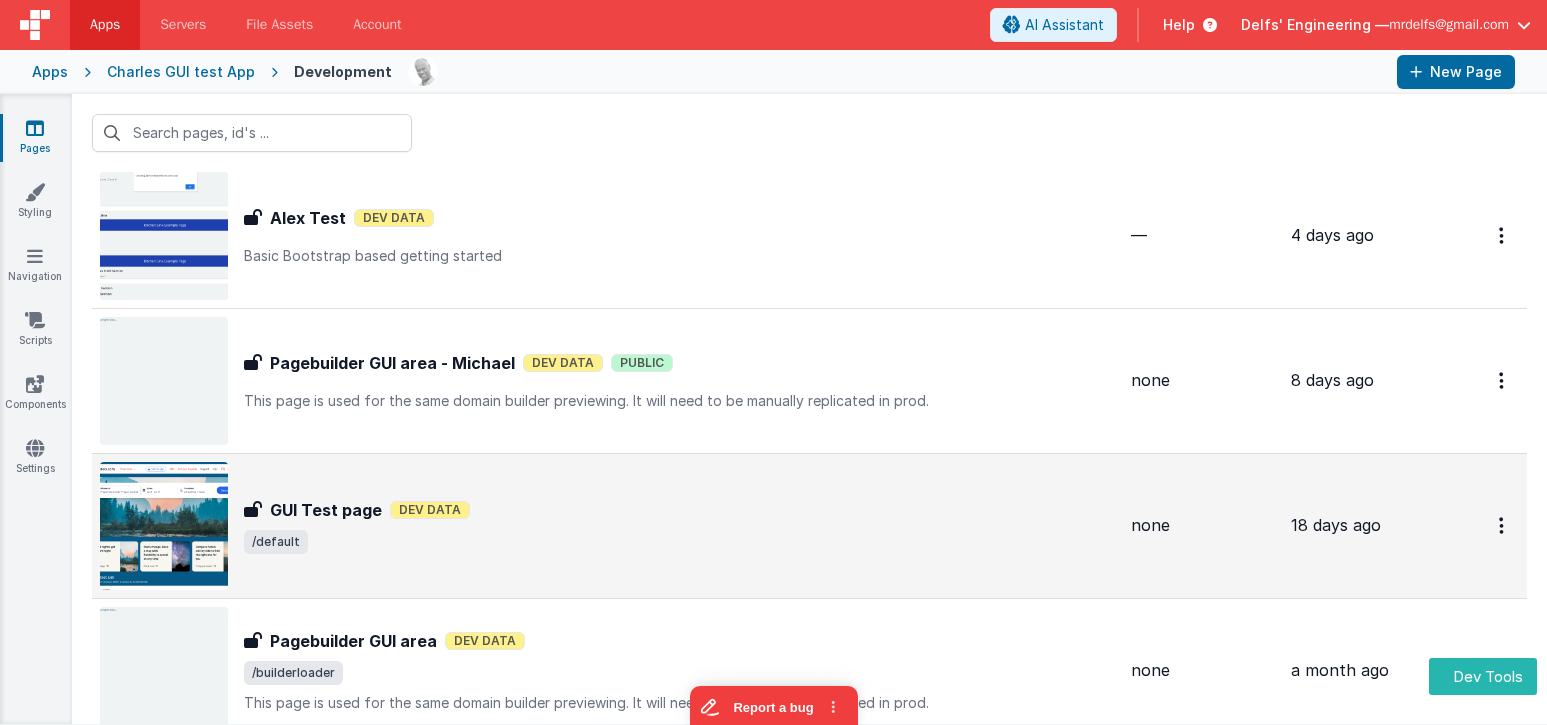 click on "GUI Test page
GUI Test page
Dev Data
/default" at bounding box center [679, 526] 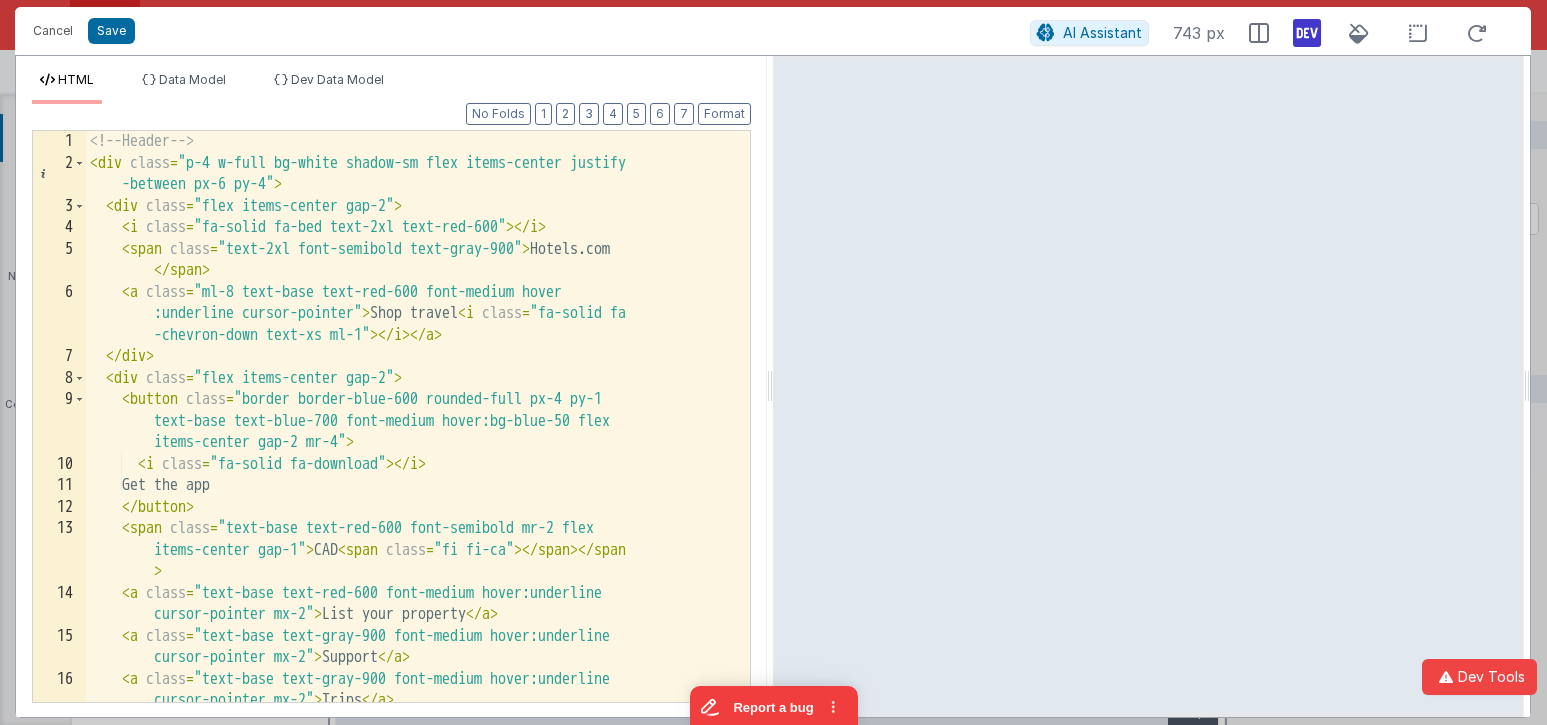 click on "<!--  Header  --> < div   class = "p-4 w-full bg-white shadow-sm flex items-center justify      -between px-6 py-4" >    < div   class = "flex items-center gap-2" >      < i   class = "fa-solid fa-bed text-2xl text-red-600" > </ i >      < span   class = "text-2xl font-semibold text-gray-900" > Hotels.com          </ span >      < a   class = "ml-8 text-base text-red-600 font-medium hover          :underline cursor-pointer" > Shop travel  < i   class = "fa-solid fa          -chevron-down text-xs ml-1" > </ i > </ a >    </ div >    < div   class = "flex items-center gap-2" >      < button   class = "border border-blue-600 rounded-full px-4 py-1           text-base text-blue-700 font-medium hover:bg-blue-50 flex           items-center gap-2 mr-4" >         < i   class = "fa-solid fa-download" > </ i >        Get the app      </ button >      < span   class = "text-base text-red-600 font-semibold mr-2 flex           items-center gap-1" > CAD  < span   class =" at bounding box center (418, 438) 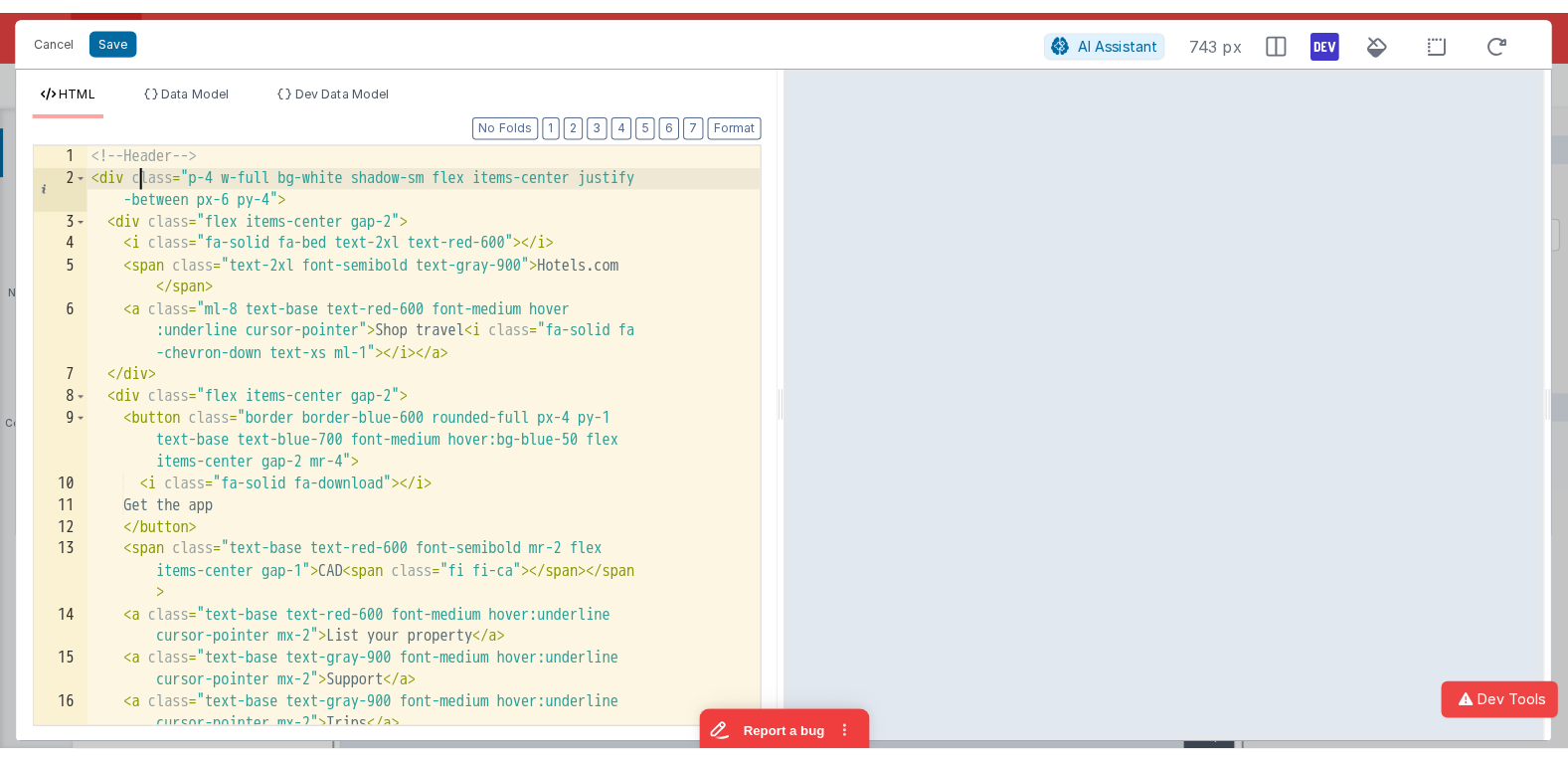 scroll, scrollTop: 0, scrollLeft: 0, axis: both 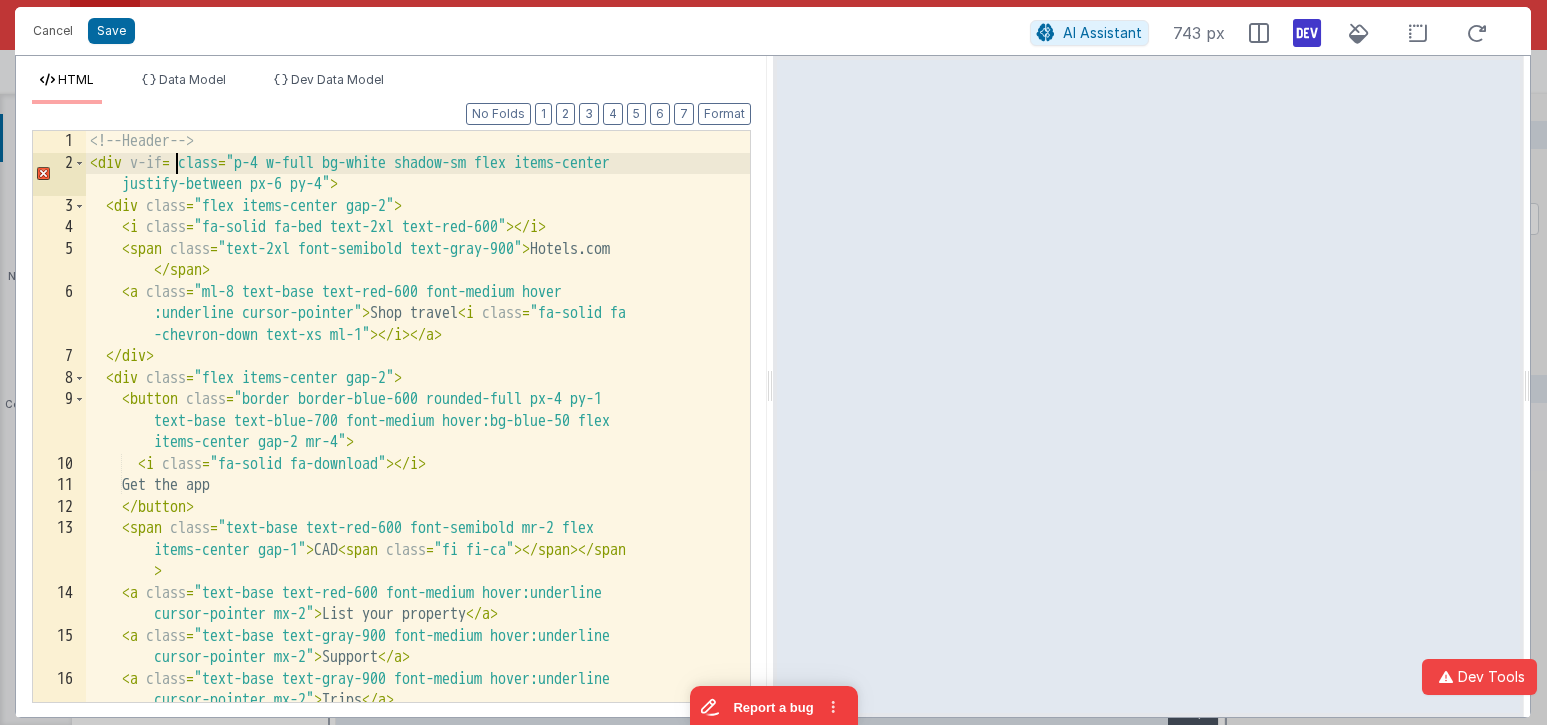 type 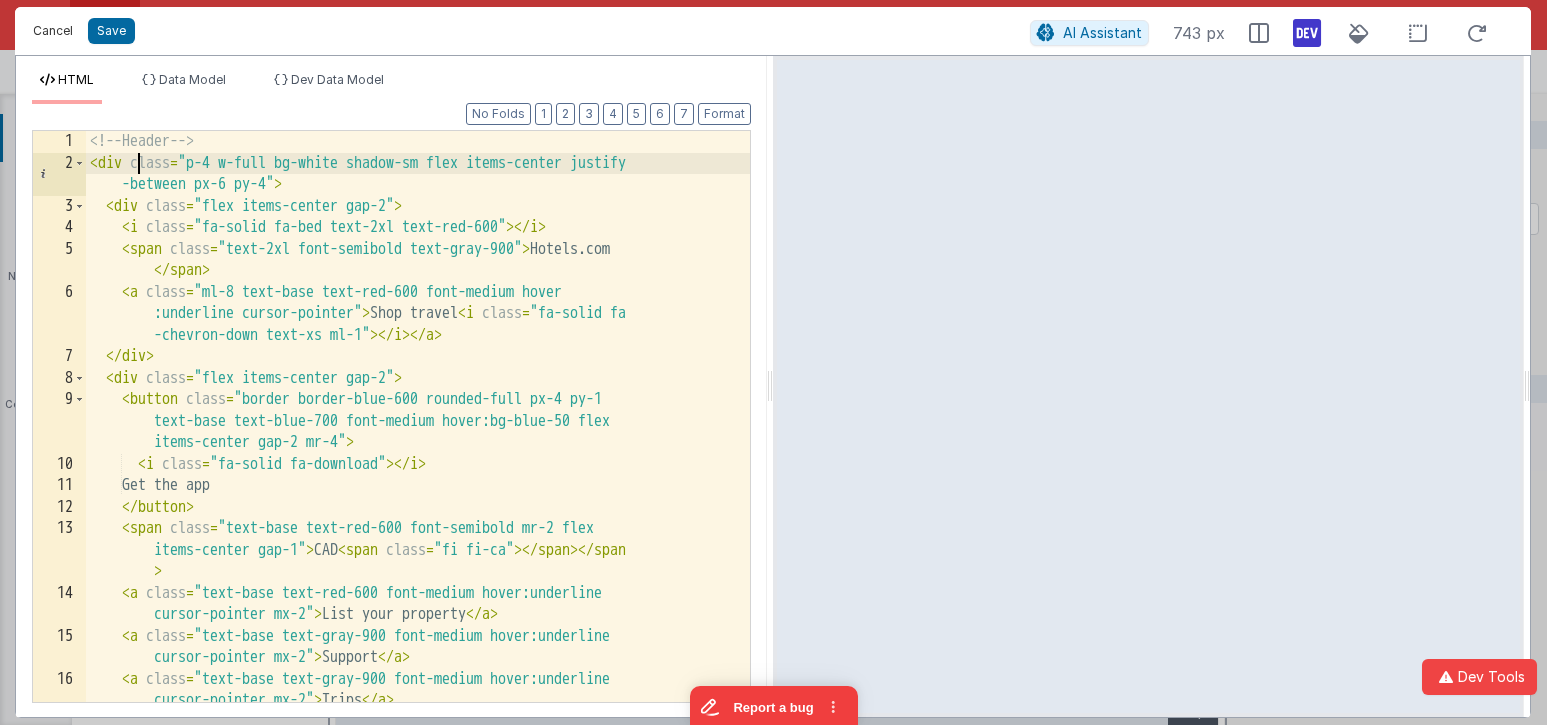 click on "Cancel" at bounding box center (53, 31) 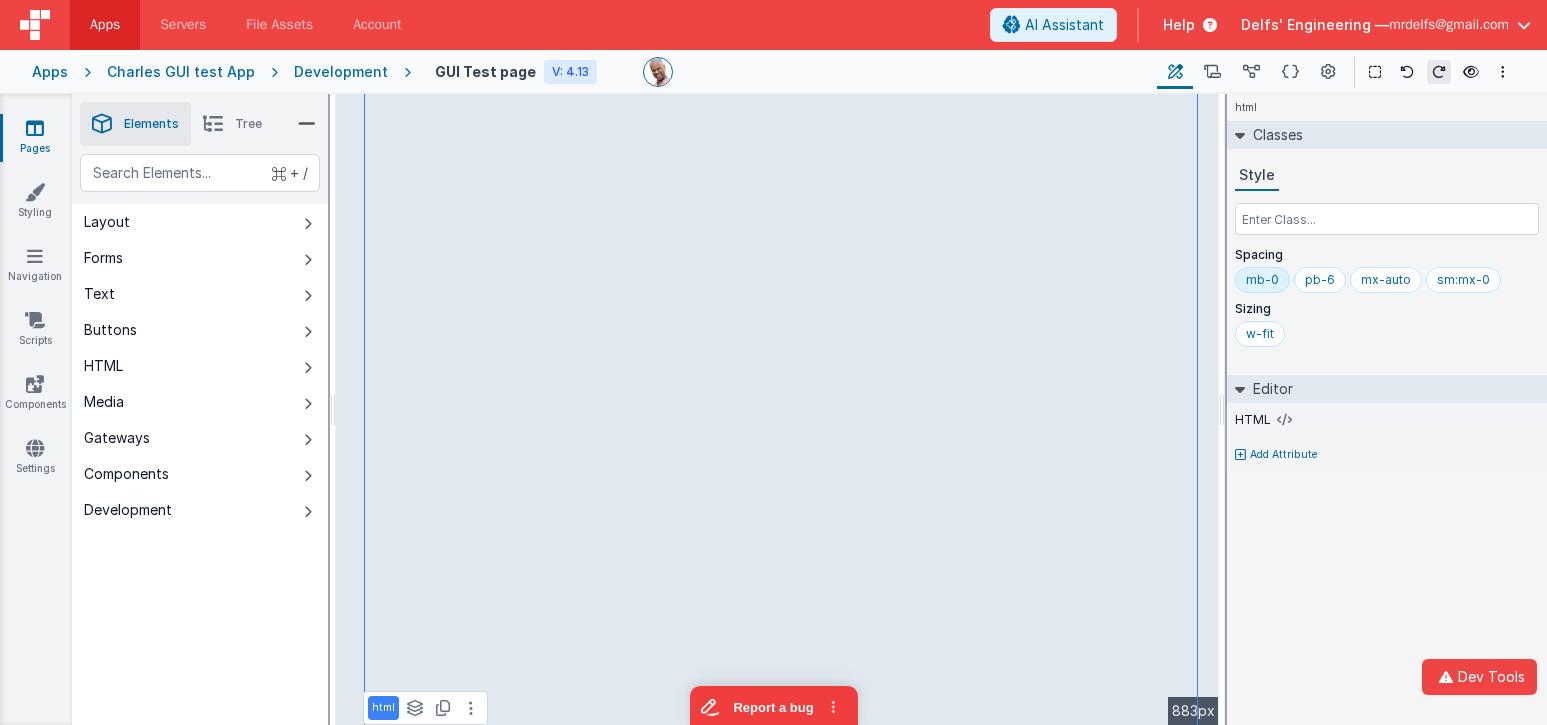drag, startPoint x: 1448, startPoint y: 550, endPoint x: 1383, endPoint y: 523, distance: 70.38466 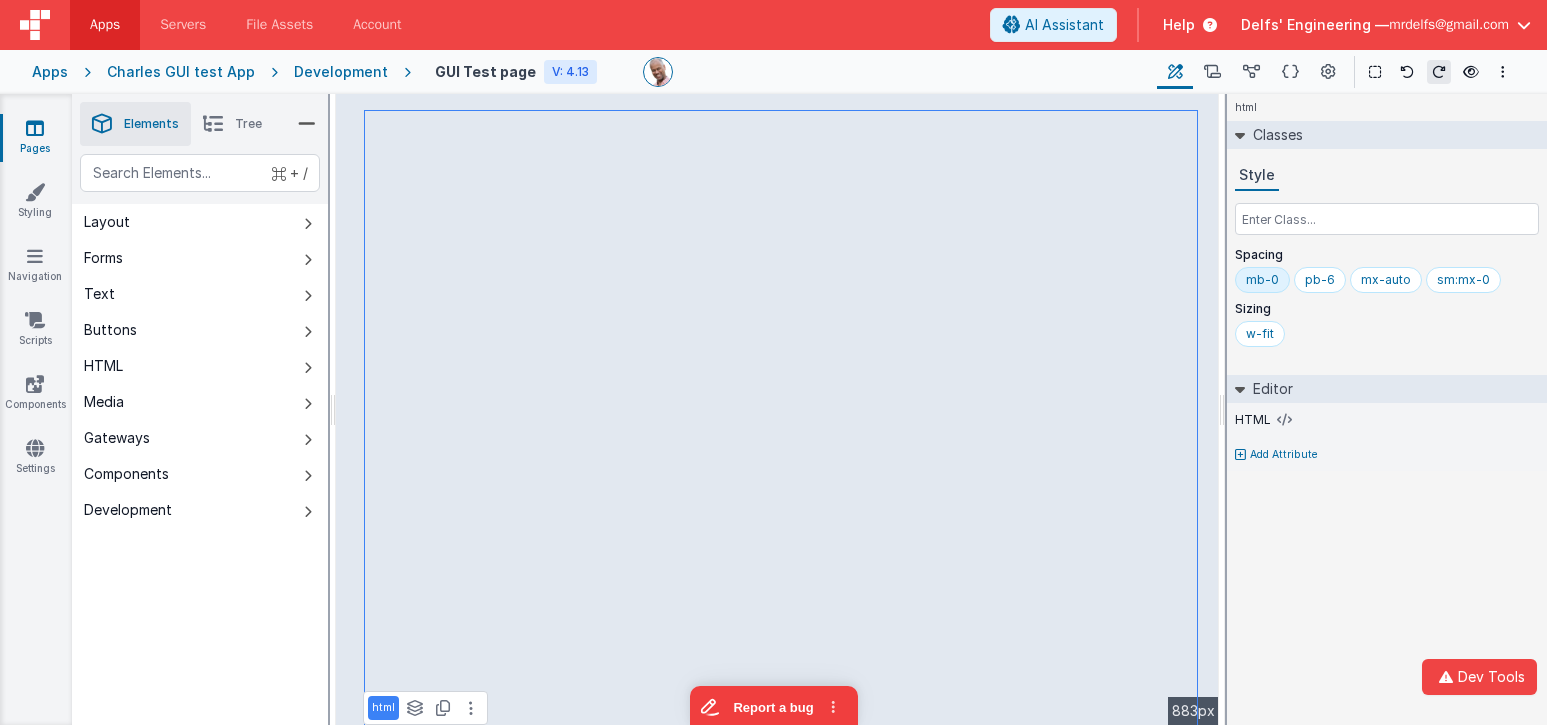 click on "html   Classes   Style           Spacing
mb-0
pb-6
mx-auto
sm:mx-0
Sizing
w-fit
Editor        HTML                       Add Attribute
DEV: Focus
DEV: builderToggleConditionalCSS
DEV: Remove DND
DEV: updateSchema F
DEV: convertToVFG3" at bounding box center [1387, 409] 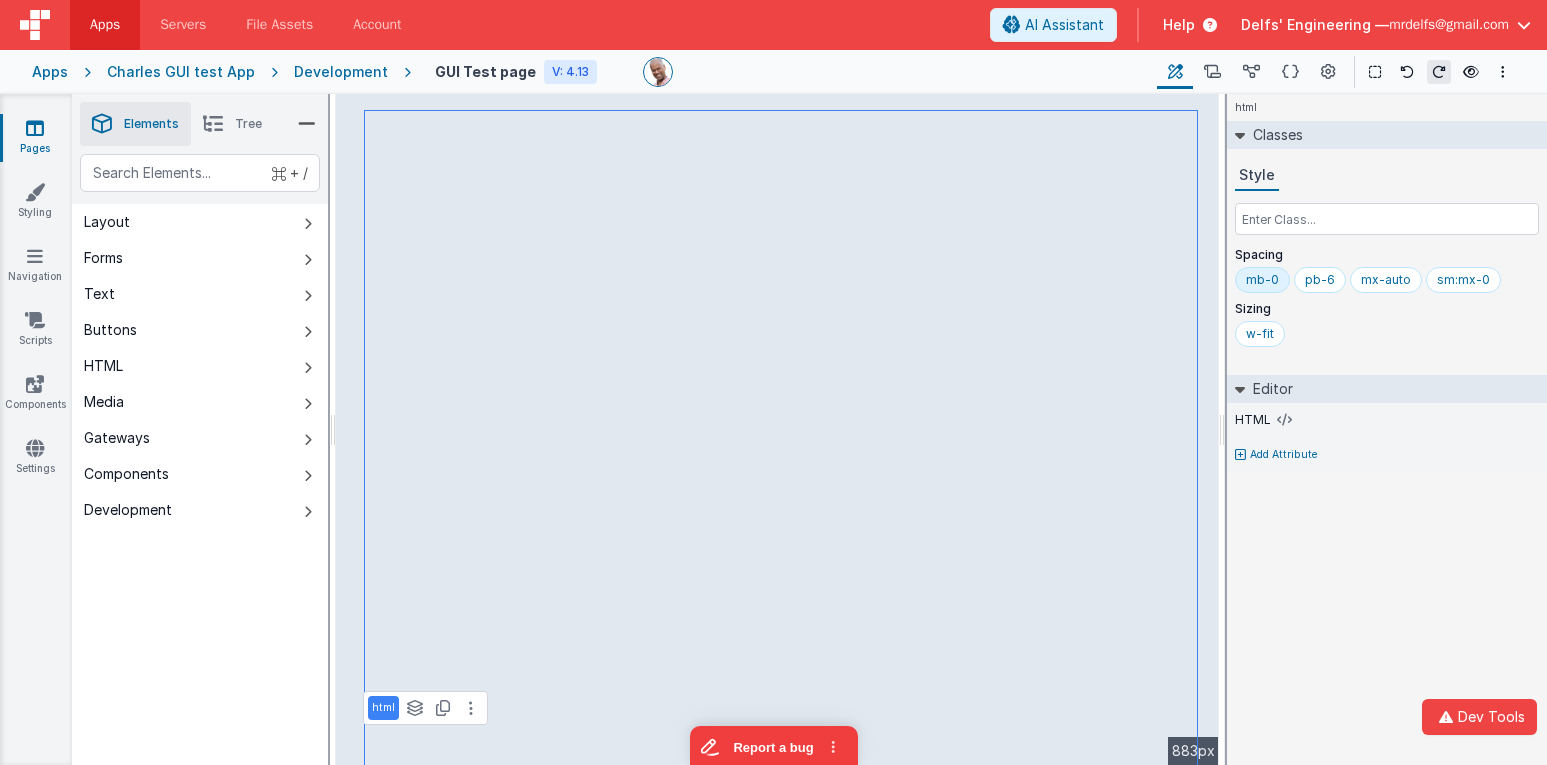 click on "Tree" at bounding box center [232, 124] 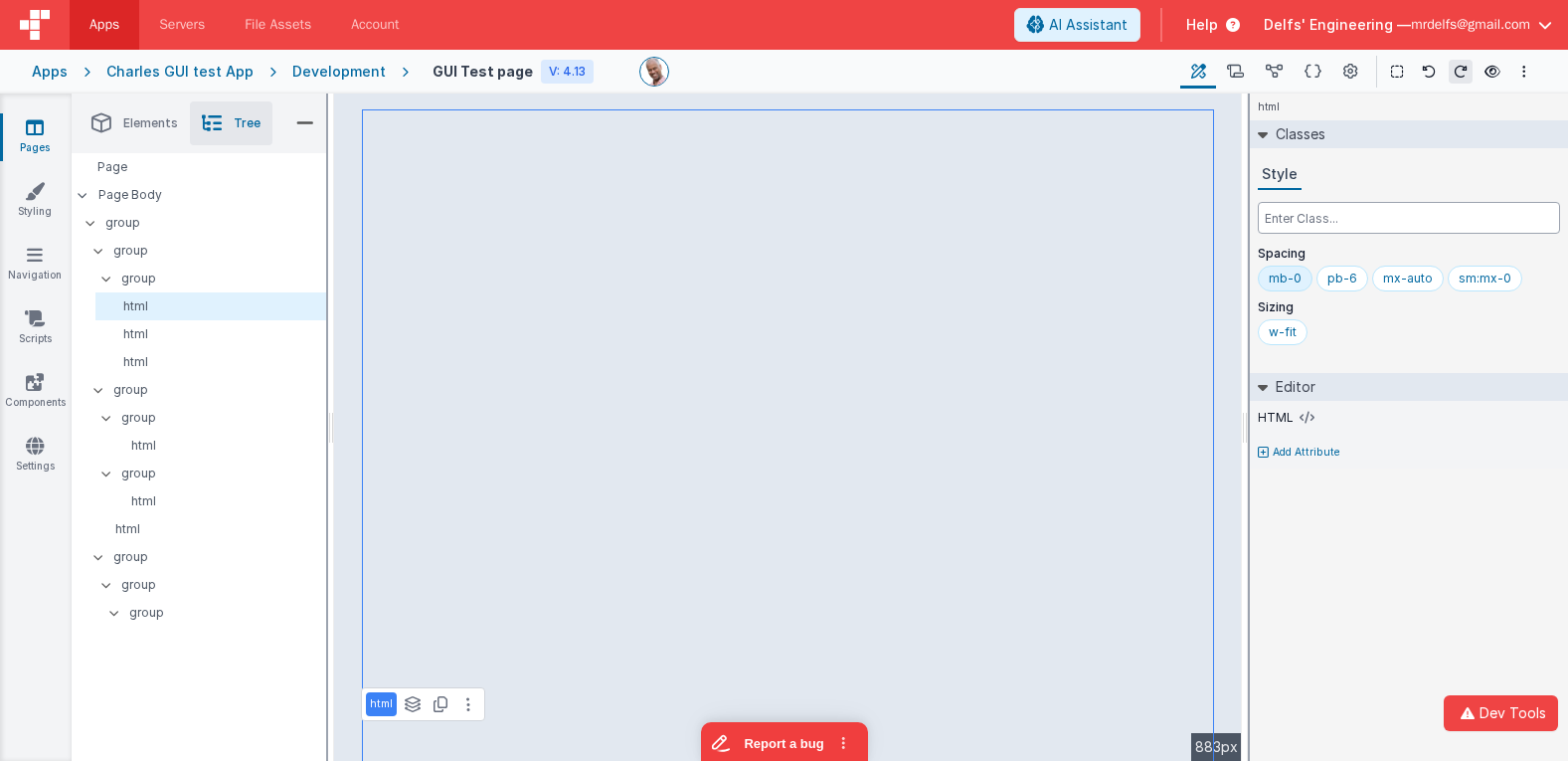 click at bounding box center [1409, 218] 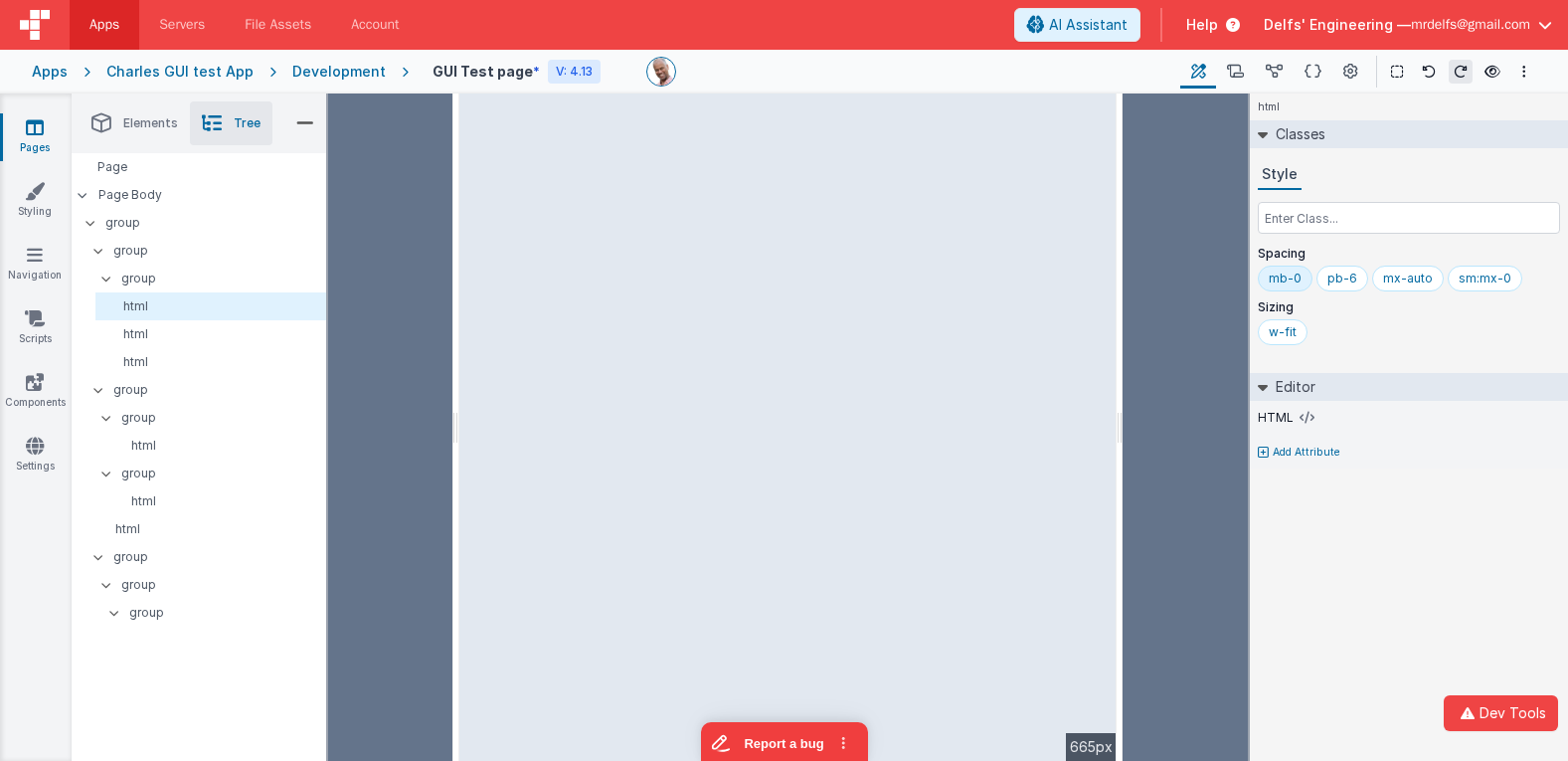 drag, startPoint x: 1192, startPoint y: 191, endPoint x: 1120, endPoint y: 190, distance: 72.00694 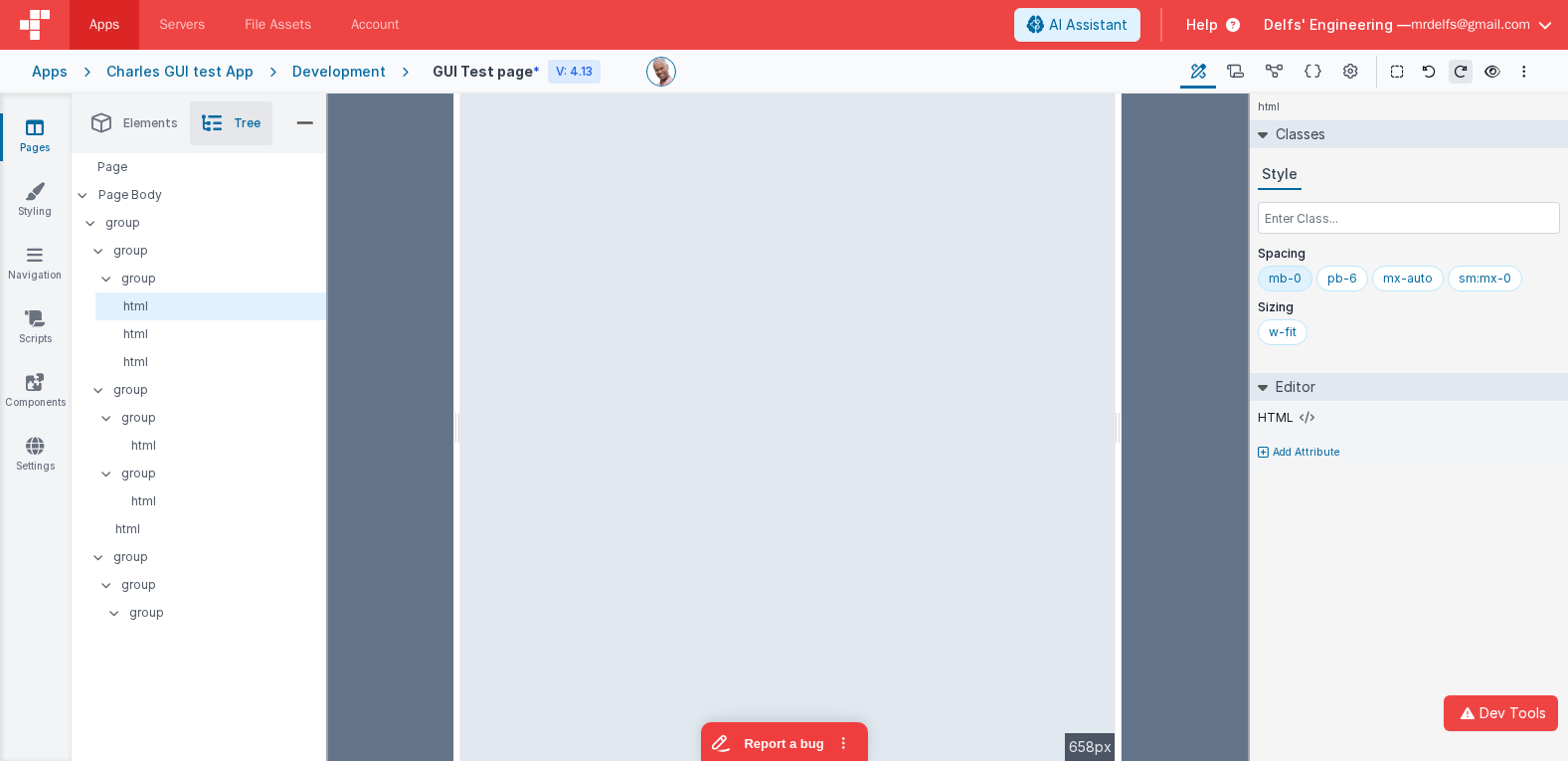 click on "-->
658px" at bounding box center (787, 427) 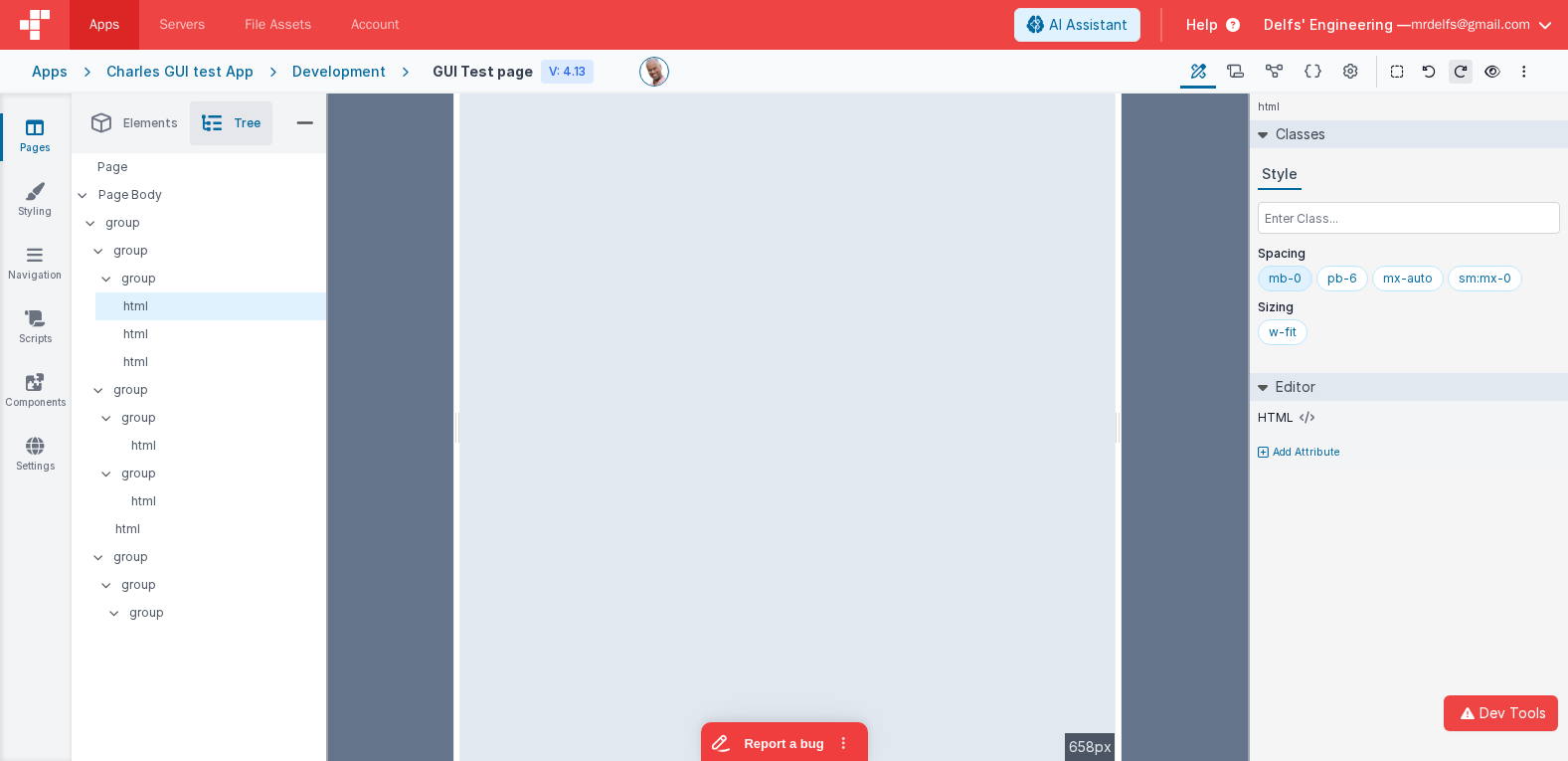 drag, startPoint x: 681, startPoint y: 461, endPoint x: 675, endPoint y: 498, distance: 37.48333 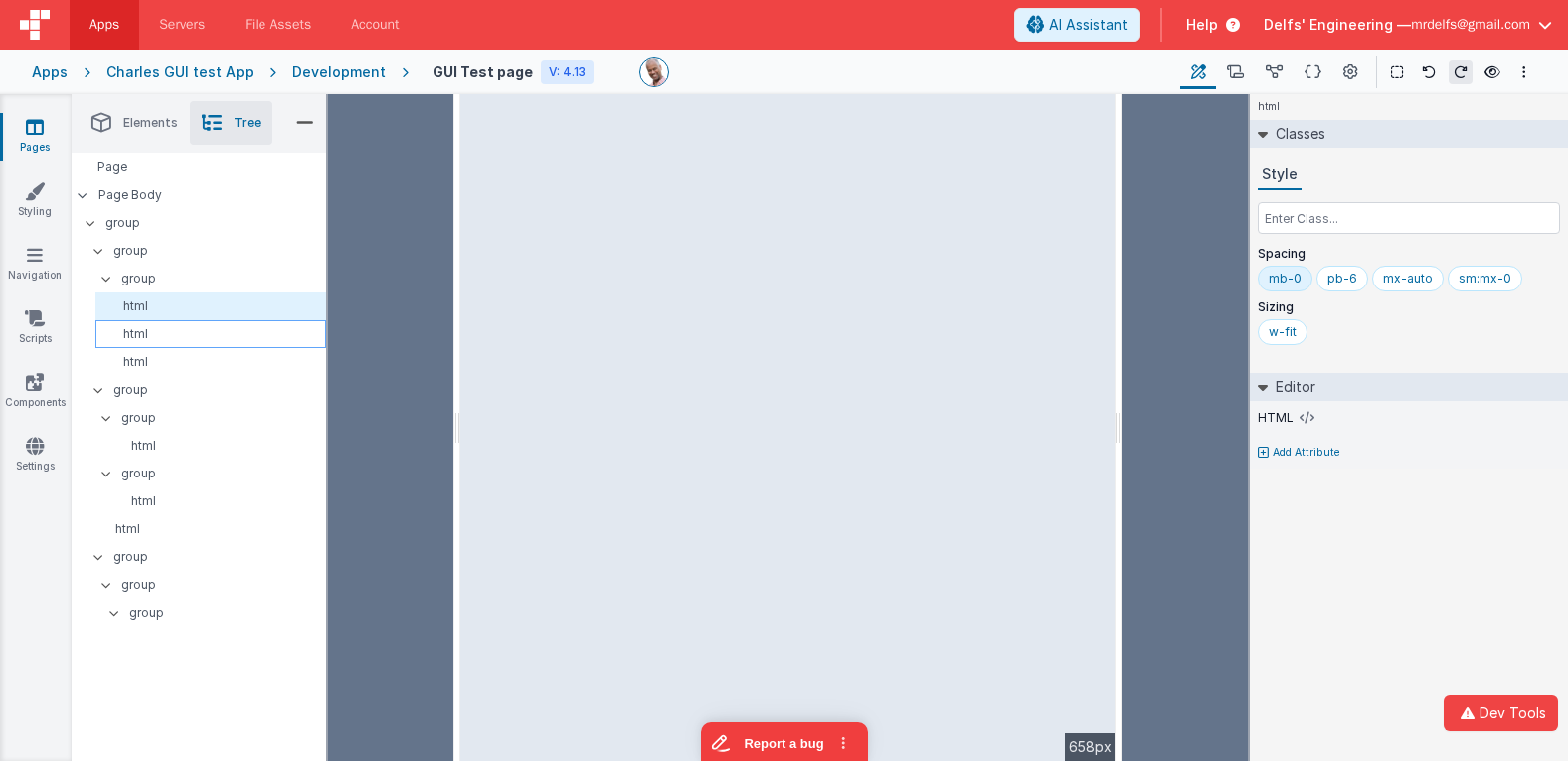 click on "html" at bounding box center [214, 334] 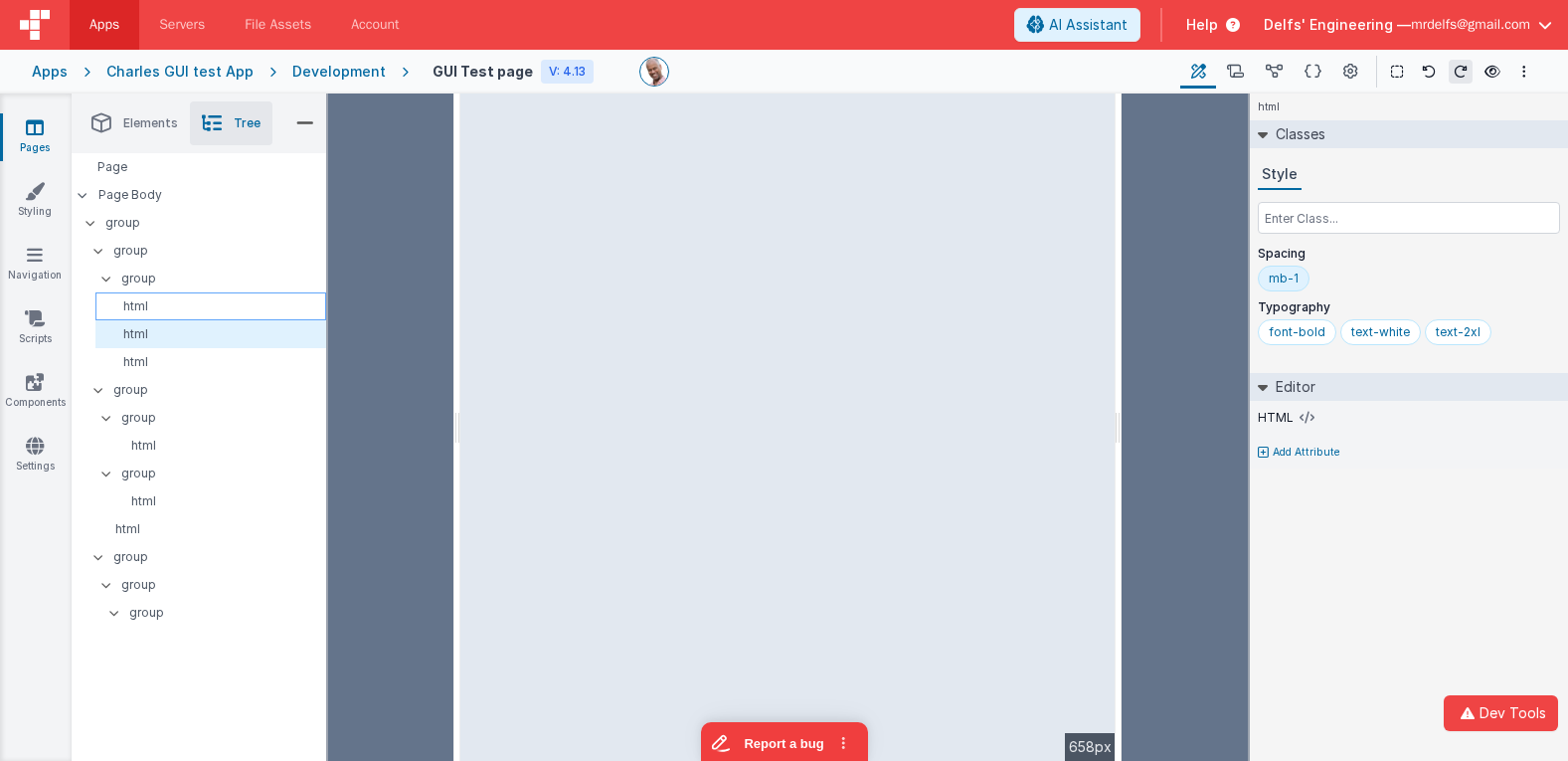 click on "html" at bounding box center (211, 306) 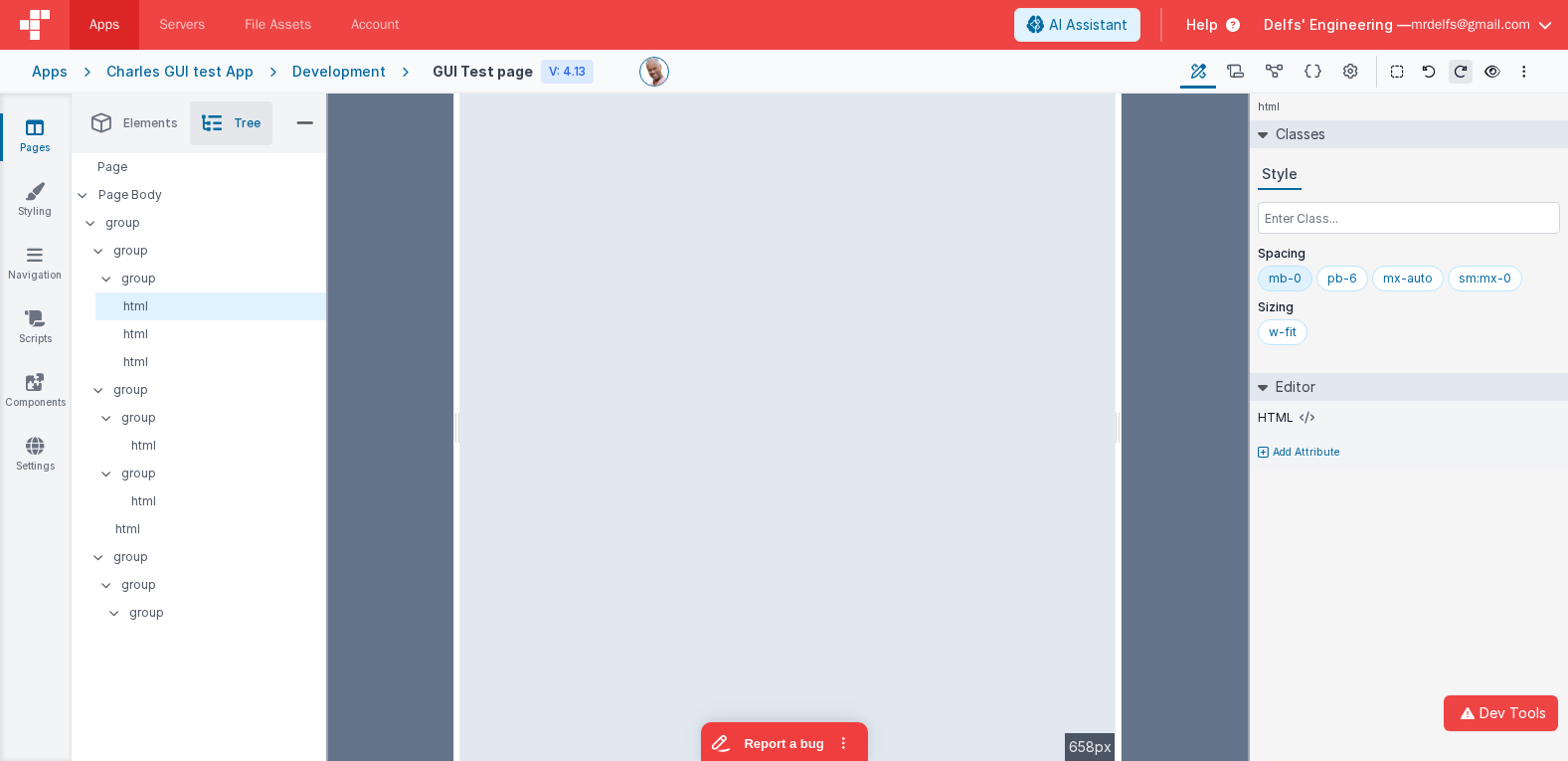 drag, startPoint x: 752, startPoint y: 266, endPoint x: 1151, endPoint y: 285, distance: 399.45212 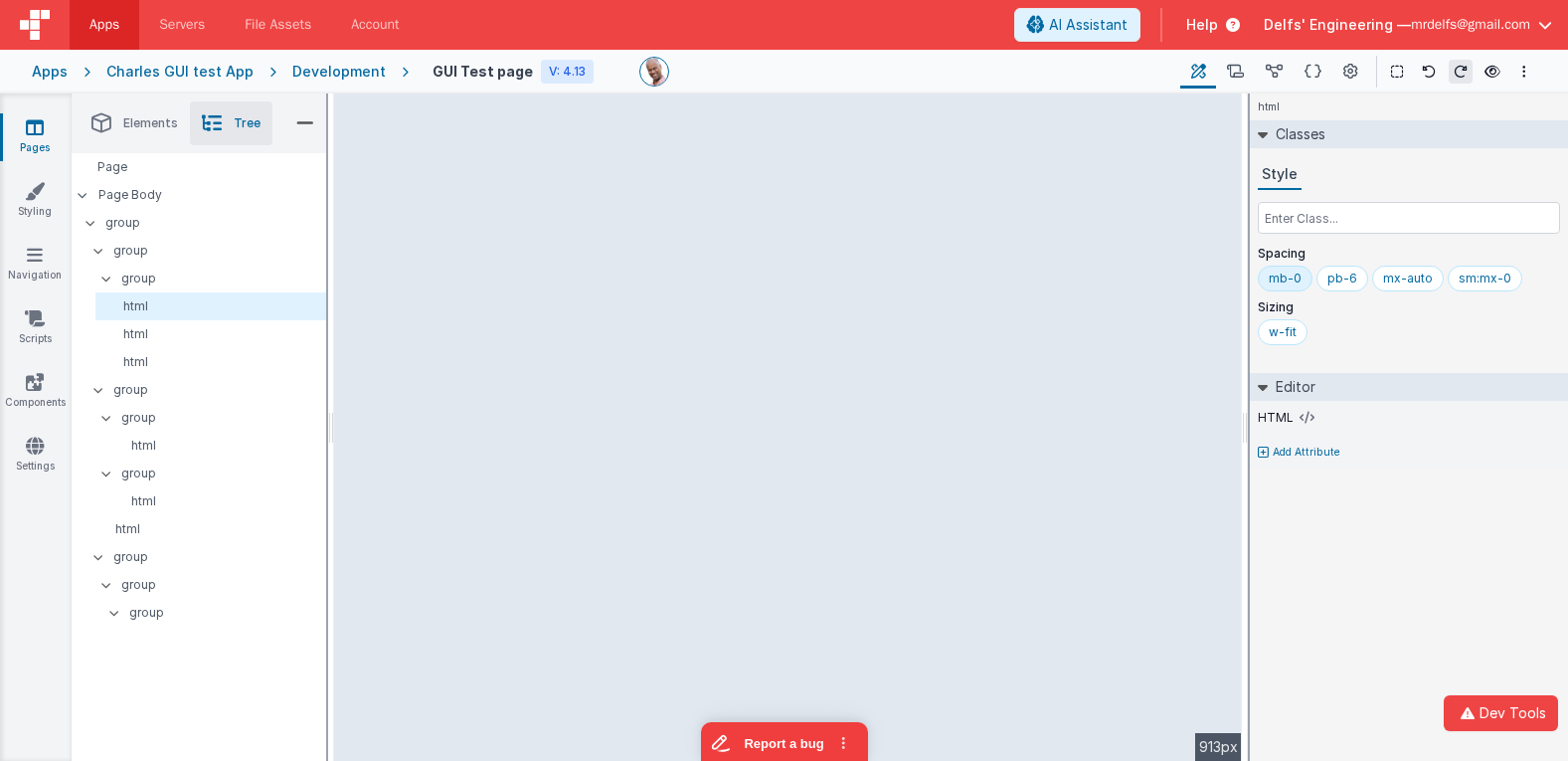 drag, startPoint x: 1258, startPoint y: 288, endPoint x: 812, endPoint y: 163, distance: 463.18571 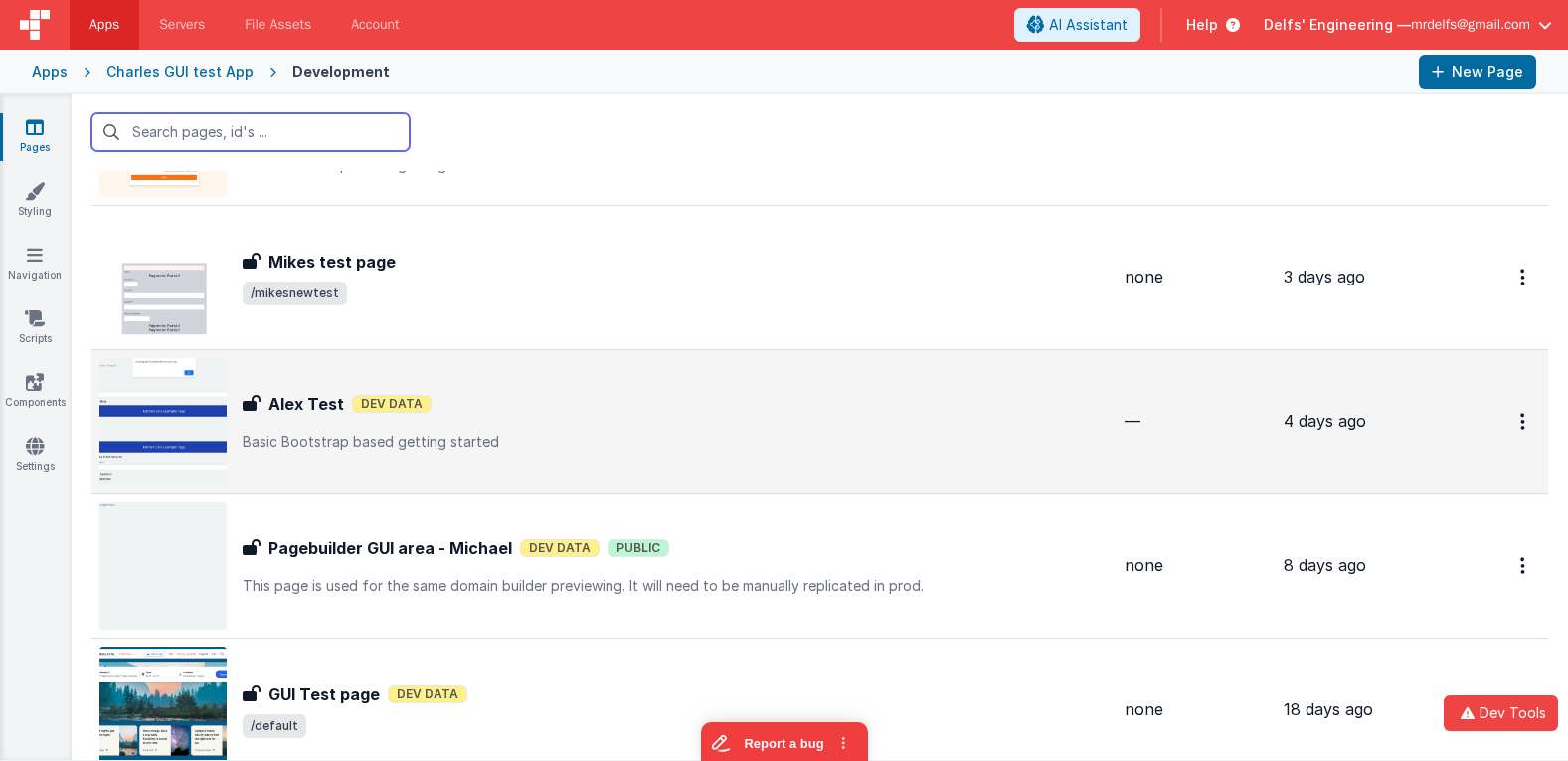 scroll, scrollTop: 156, scrollLeft: 0, axis: vertical 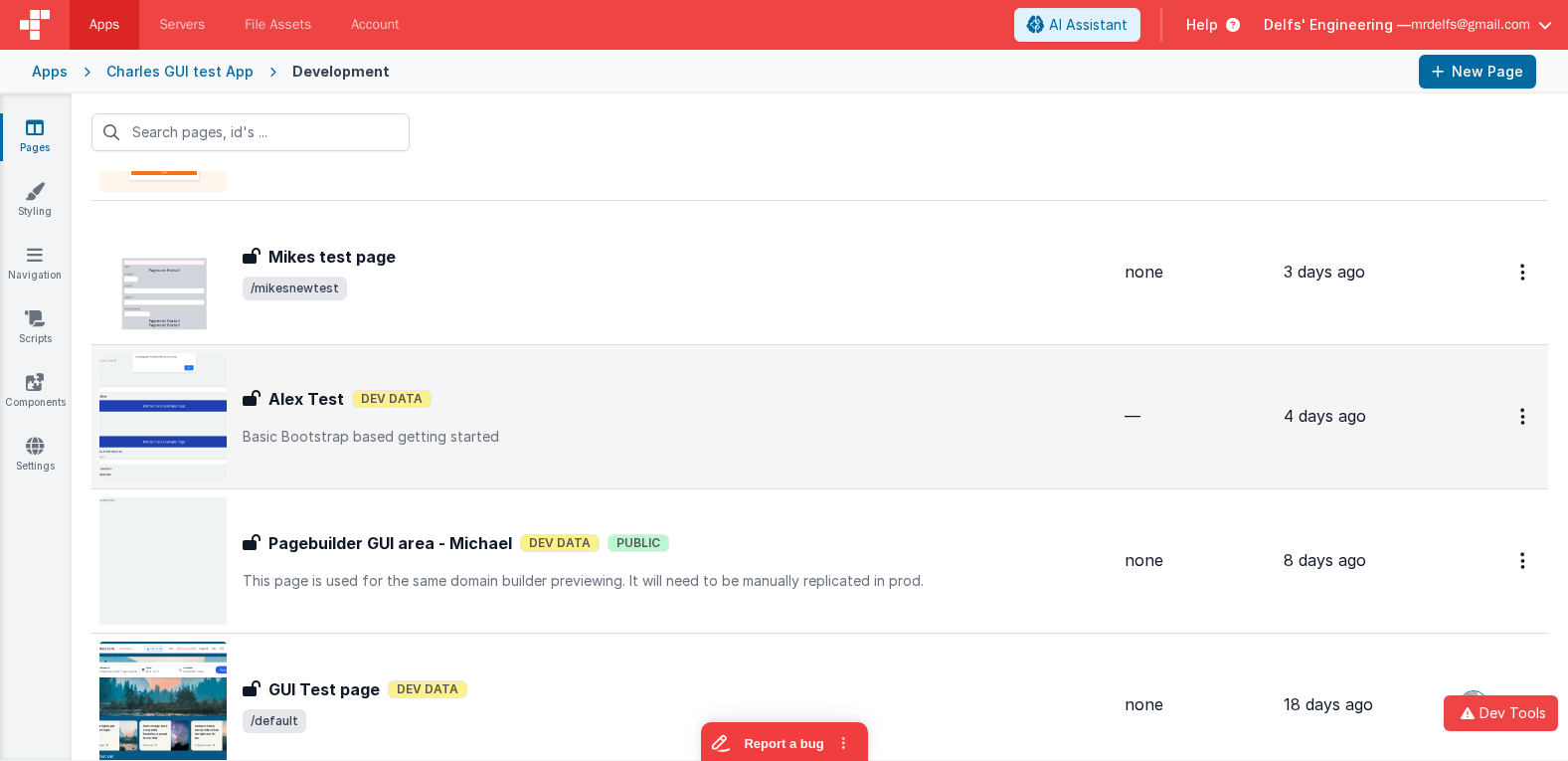 click on "Basic Bootstrap based getting started" at bounding box center [675, 437] 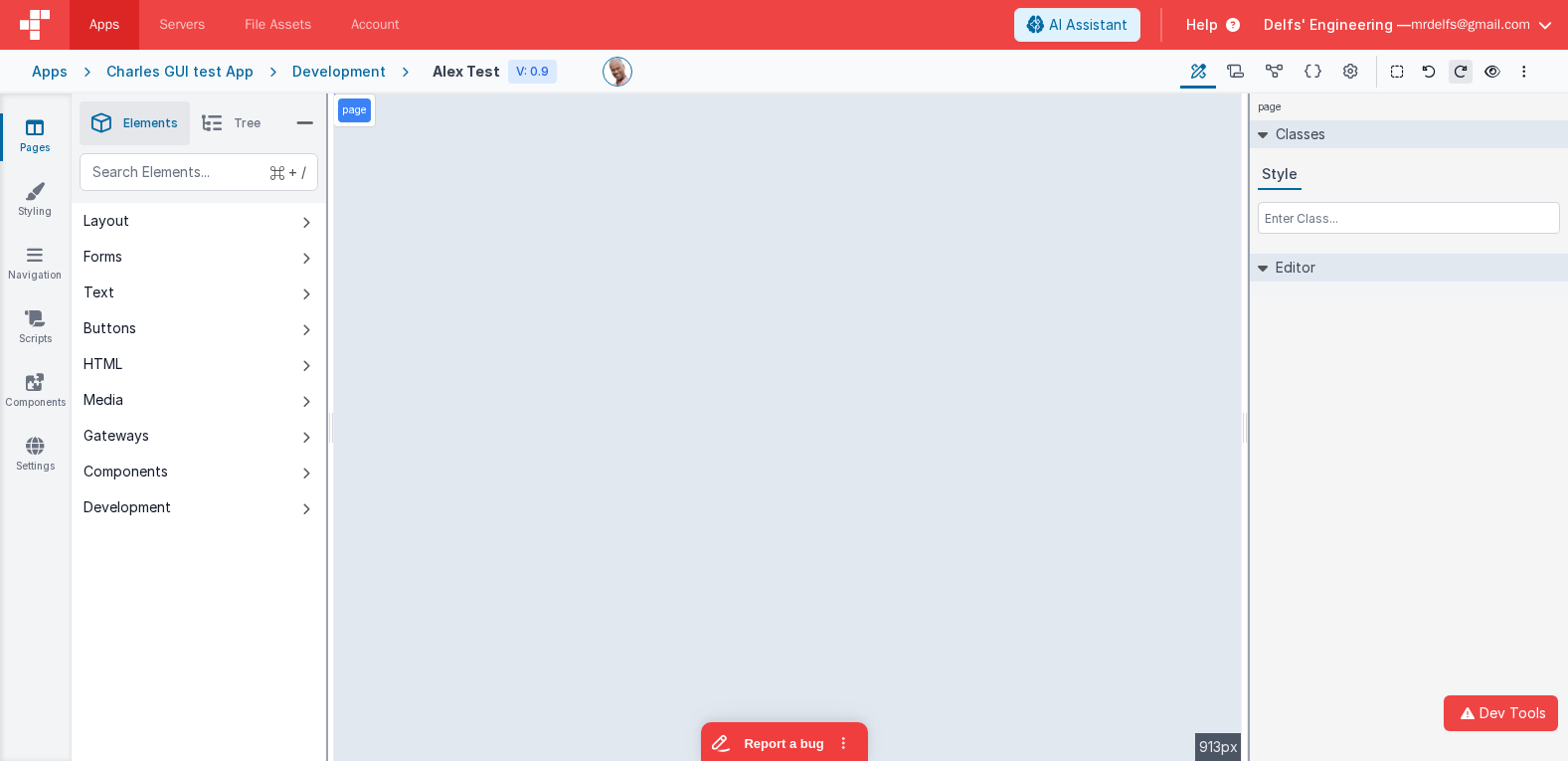 click on "page
-->
913px" at bounding box center [787, 427] 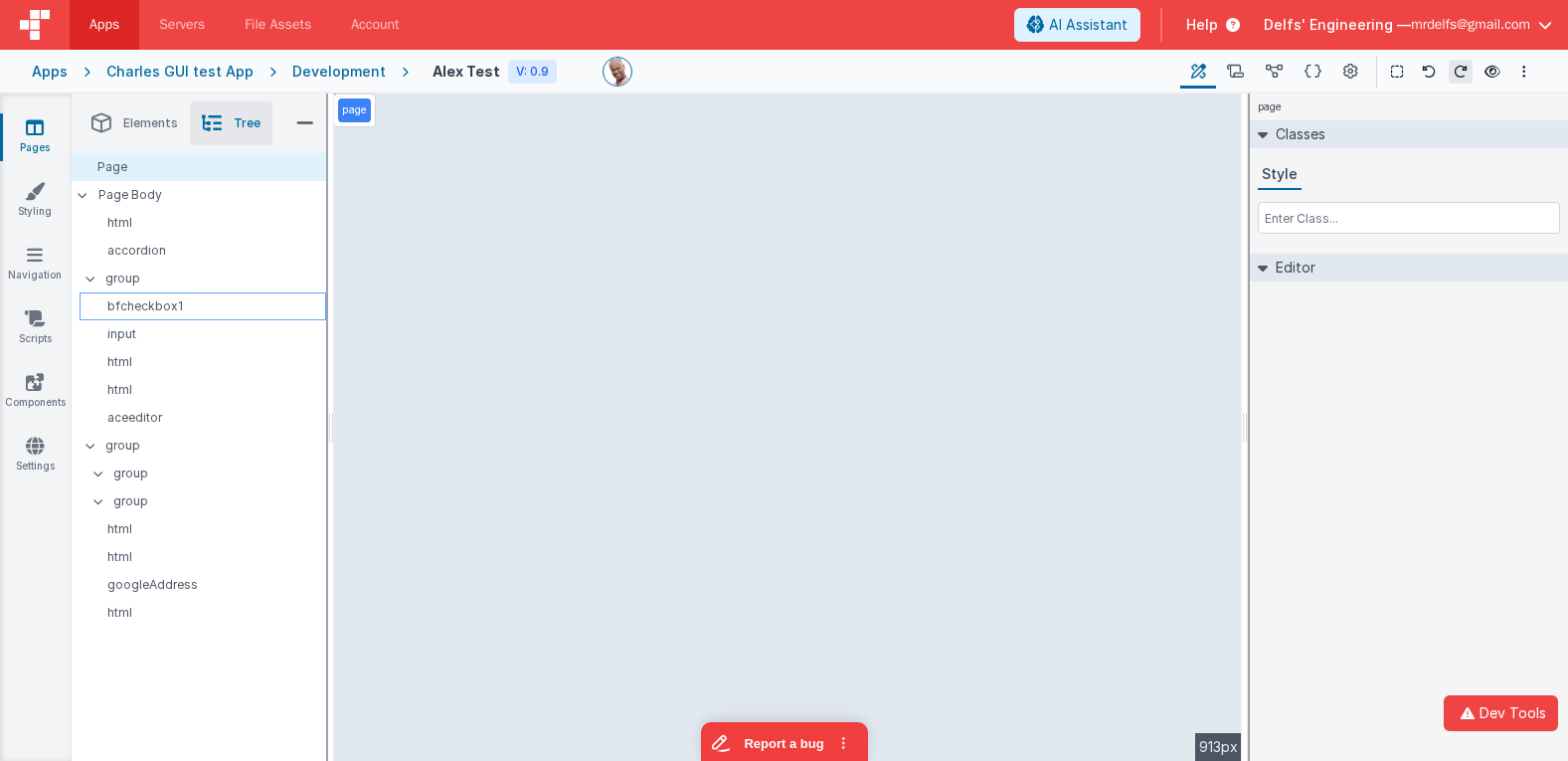 click on "bfcheckbox1" at bounding box center (203, 306) 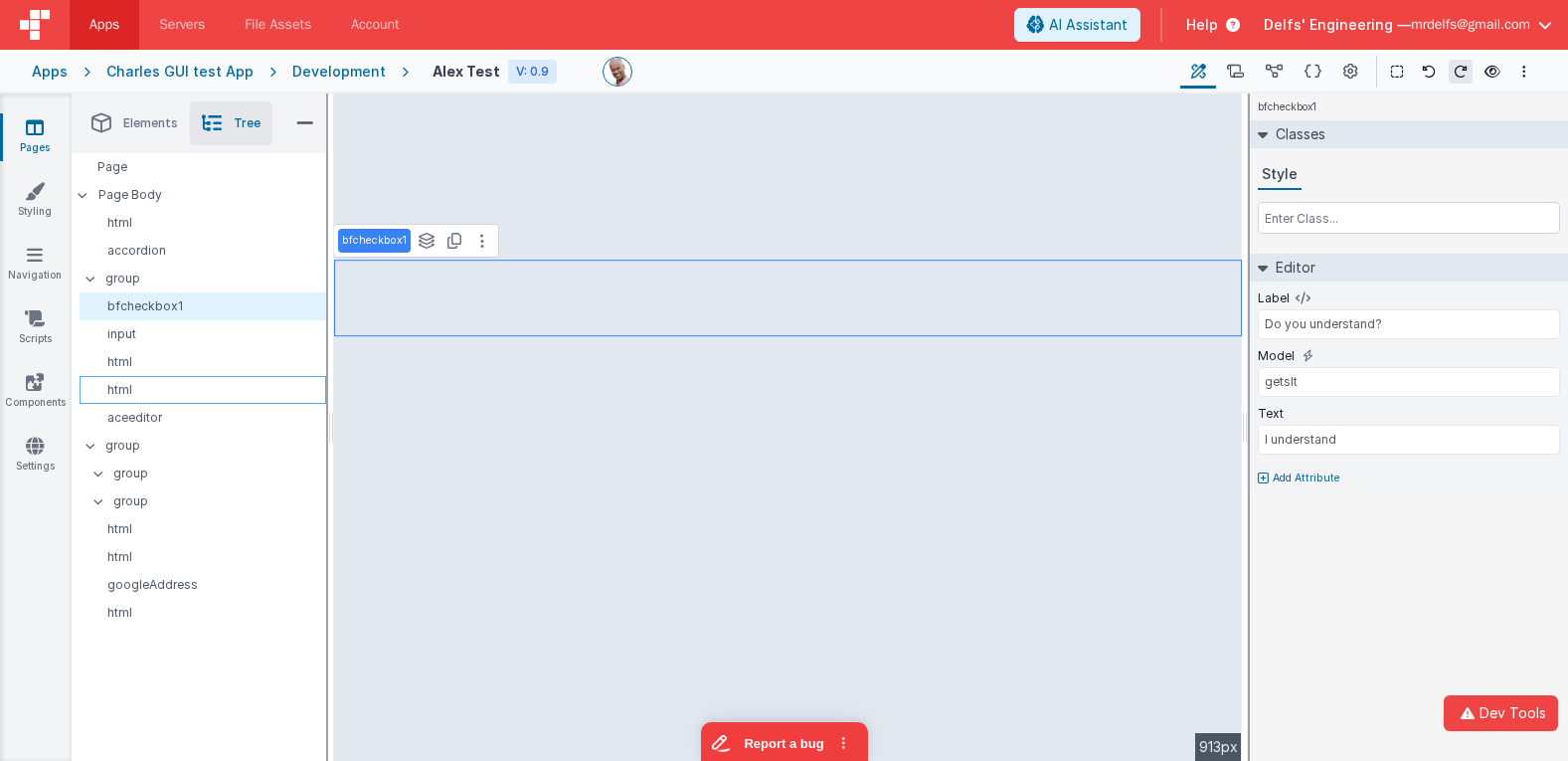 drag, startPoint x: 169, startPoint y: 333, endPoint x: 209, endPoint y: 380, distance: 61.7171 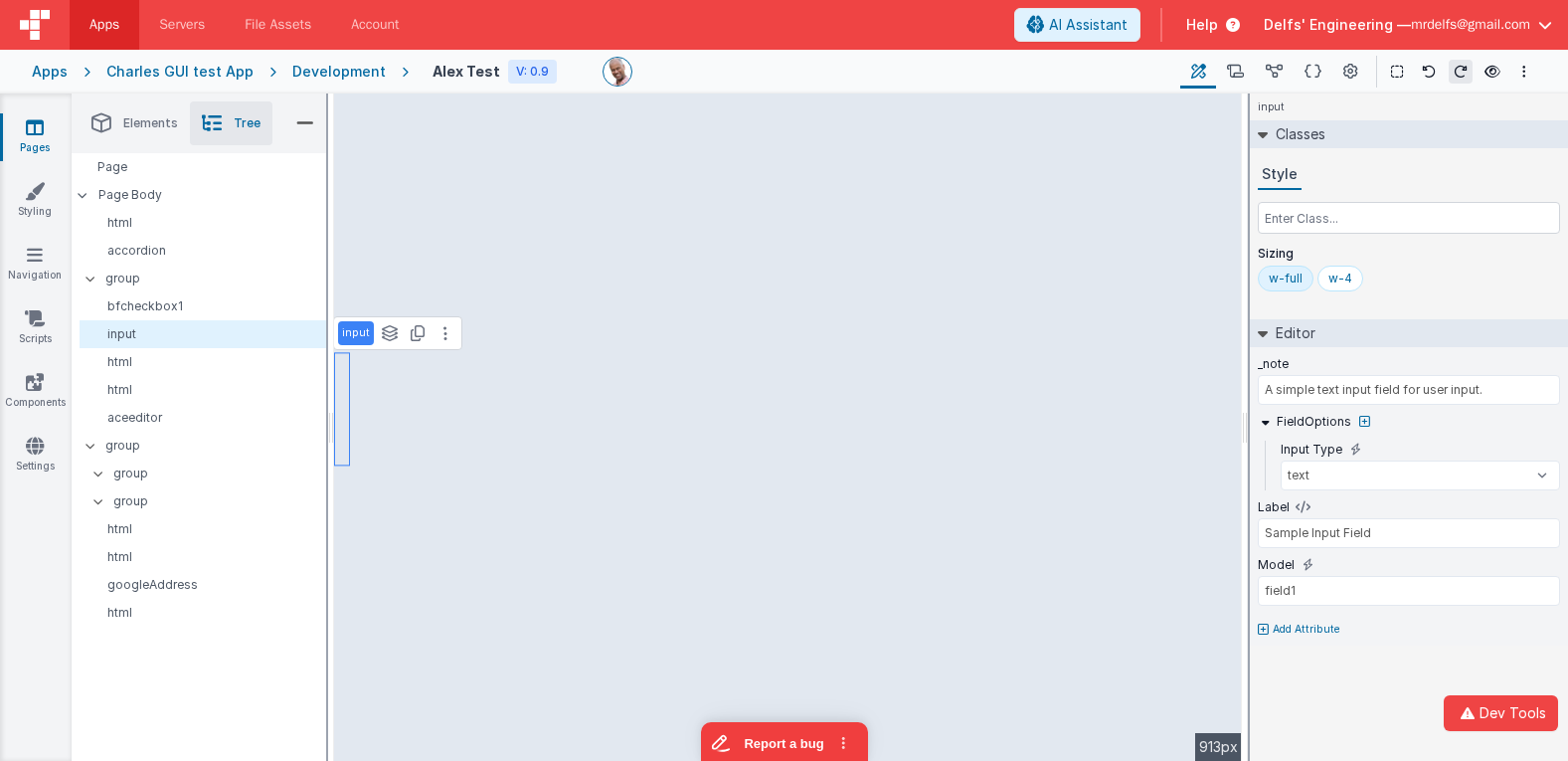 drag, startPoint x: 553, startPoint y: 295, endPoint x: 541, endPoint y: 291, distance: 12.649111 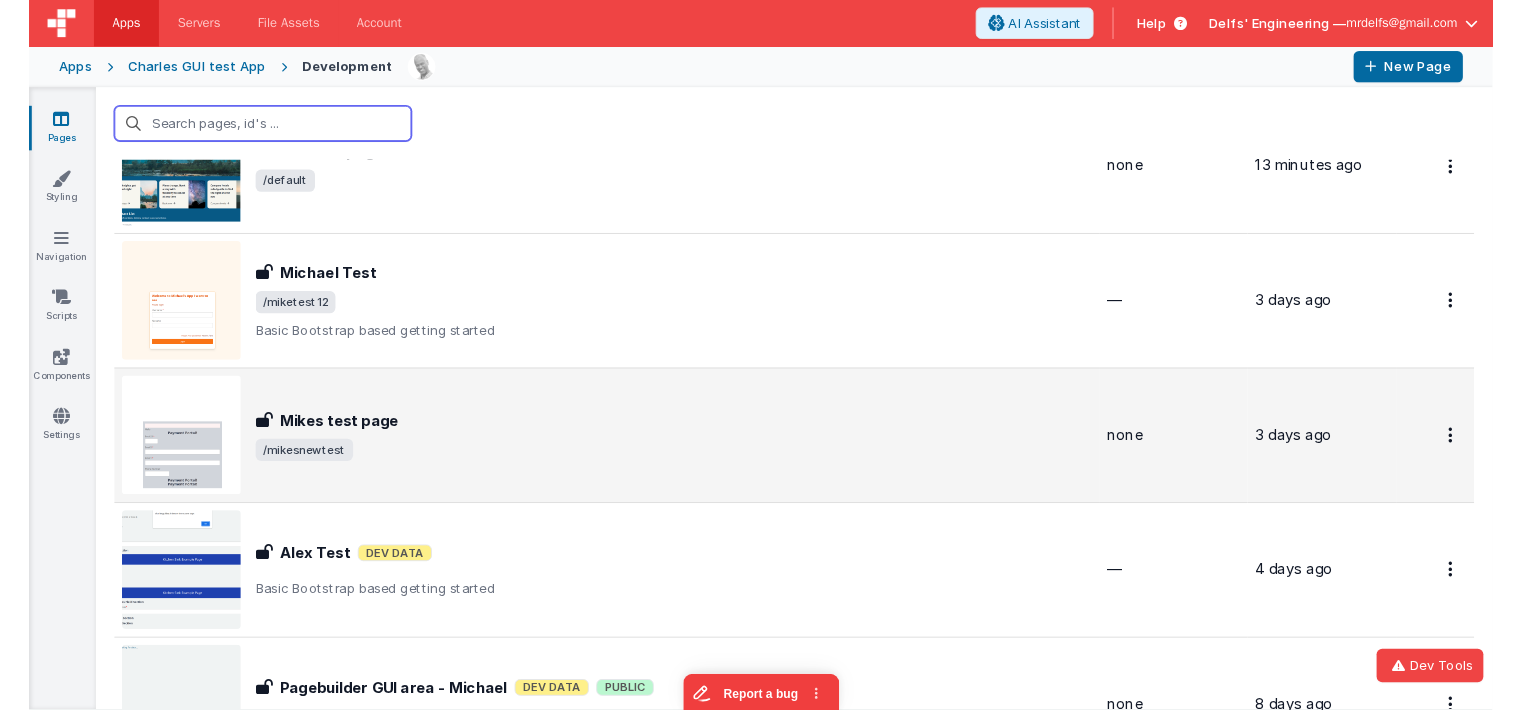 scroll, scrollTop: 109, scrollLeft: 0, axis: vertical 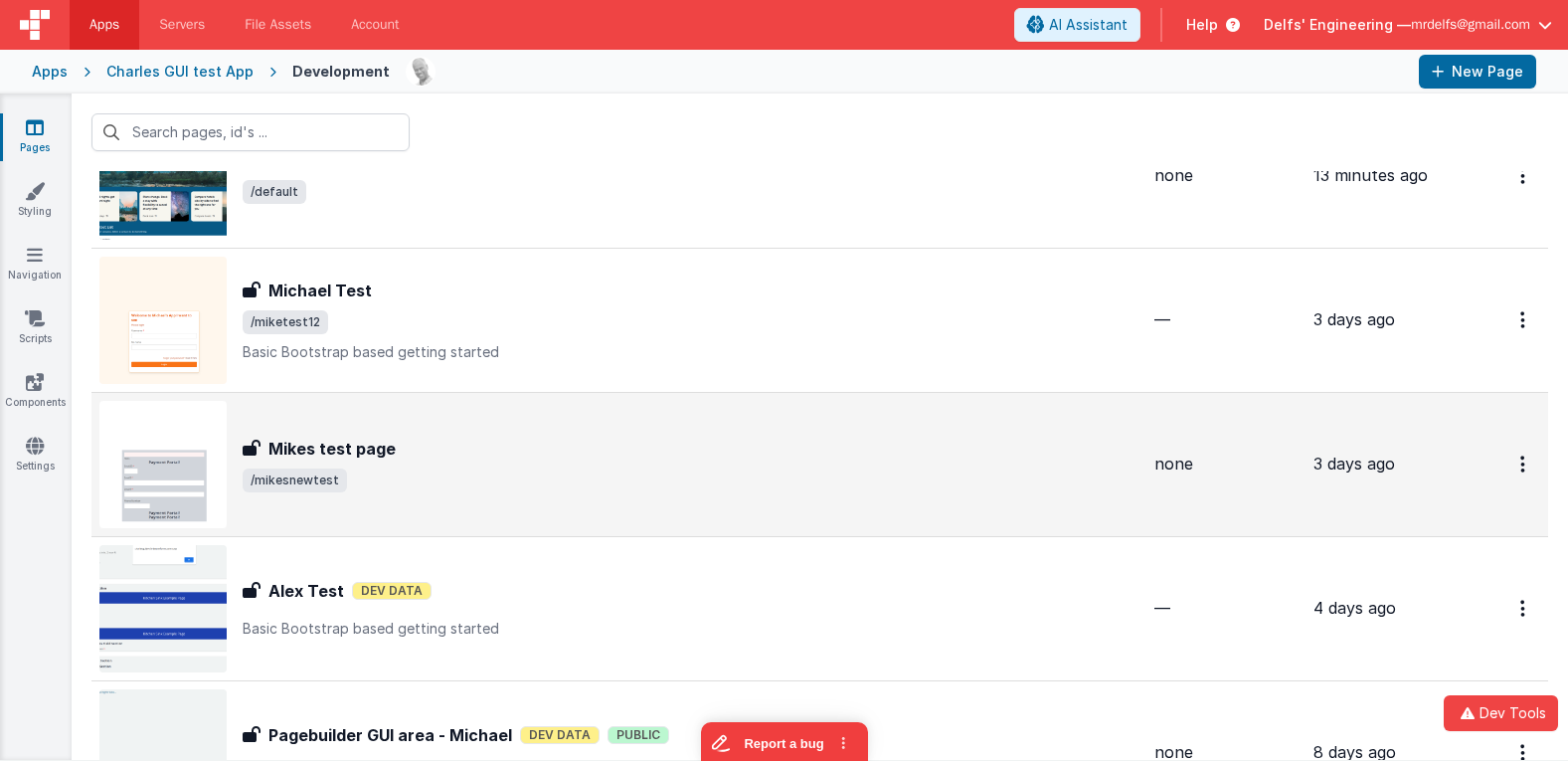 click on "/mikesnewtest" at bounding box center [690, 480] 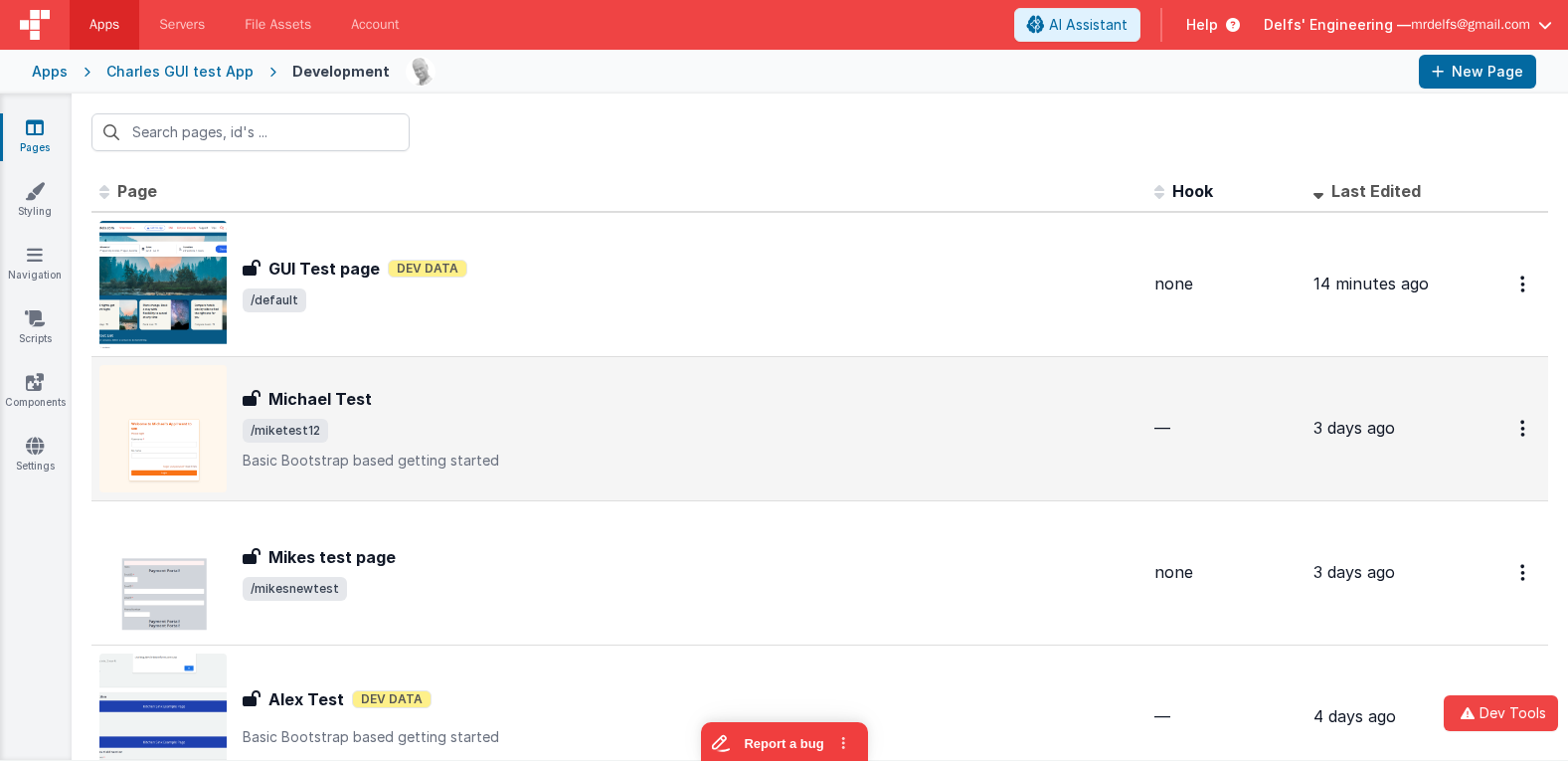 click on "Michael Test" at bounding box center [690, 399] 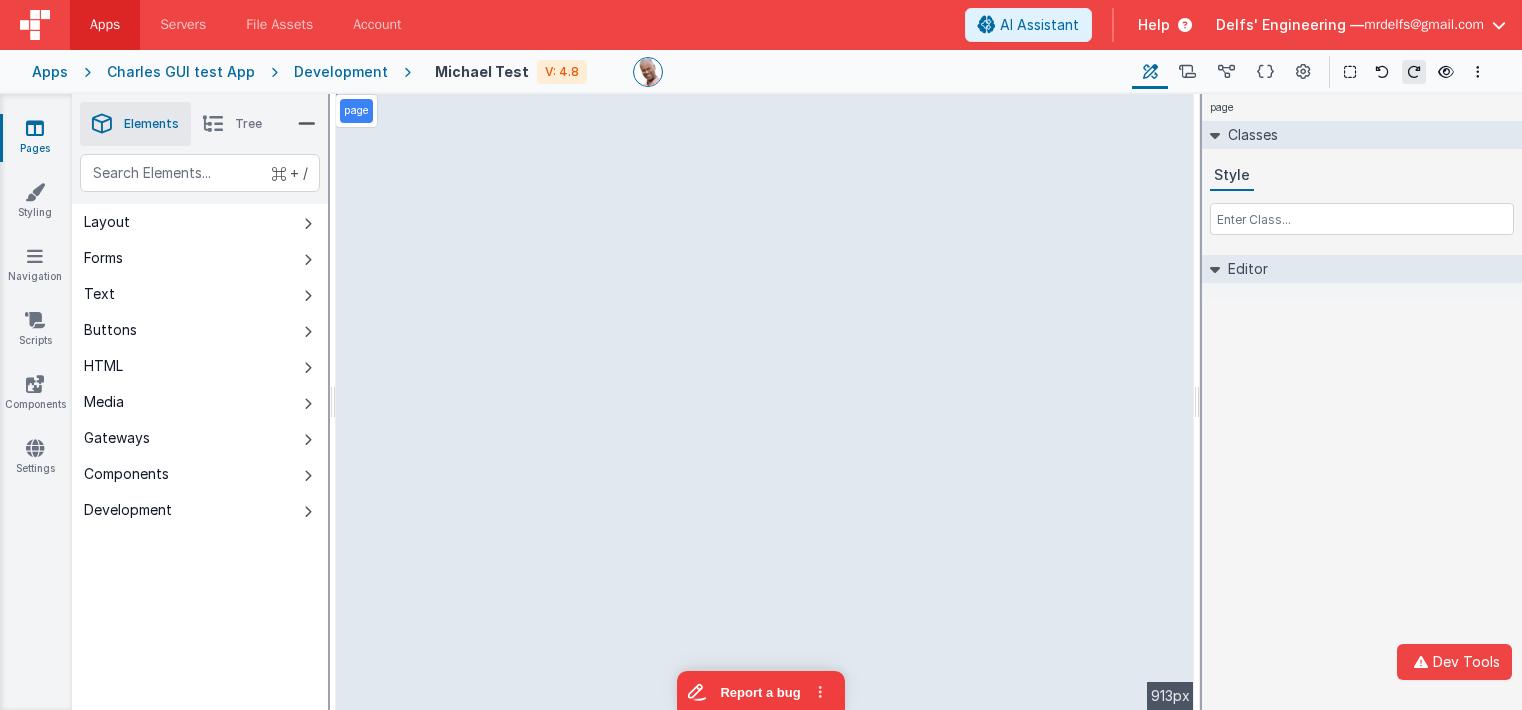 click on "page
-->
913px" at bounding box center [765, 402] 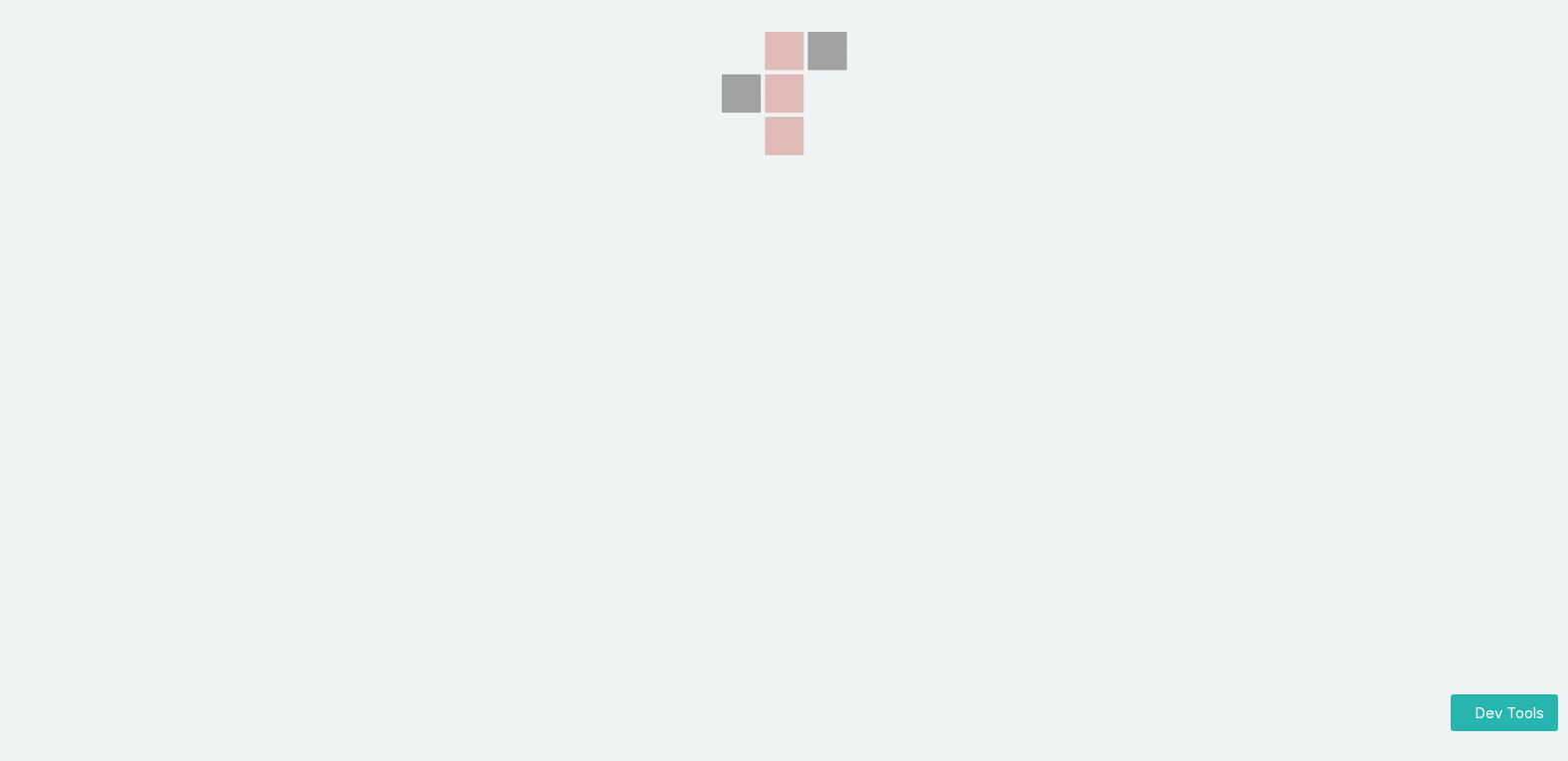 scroll, scrollTop: 0, scrollLeft: 0, axis: both 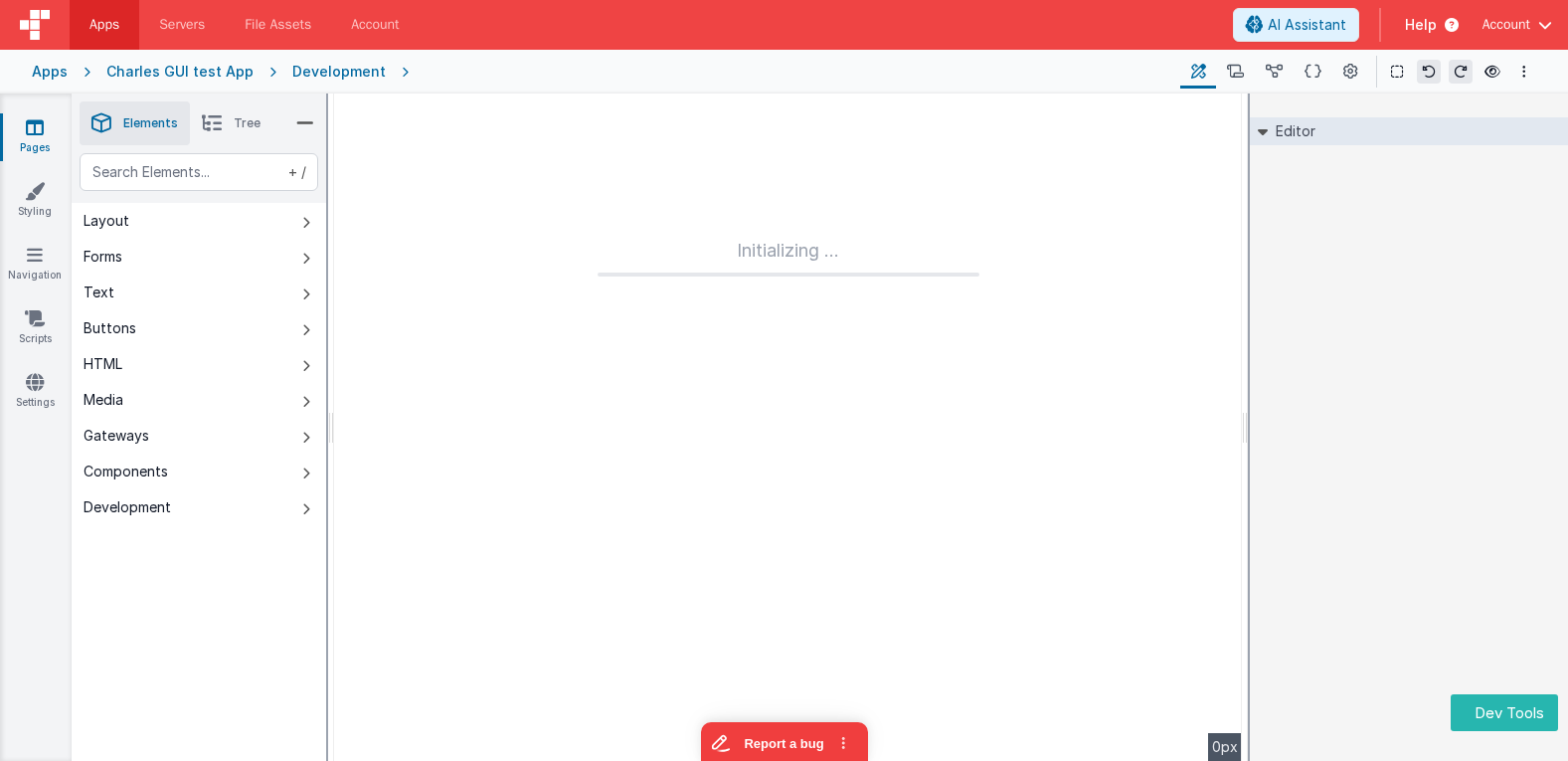 click on "Charles GUI test App" at bounding box center (180, 72) 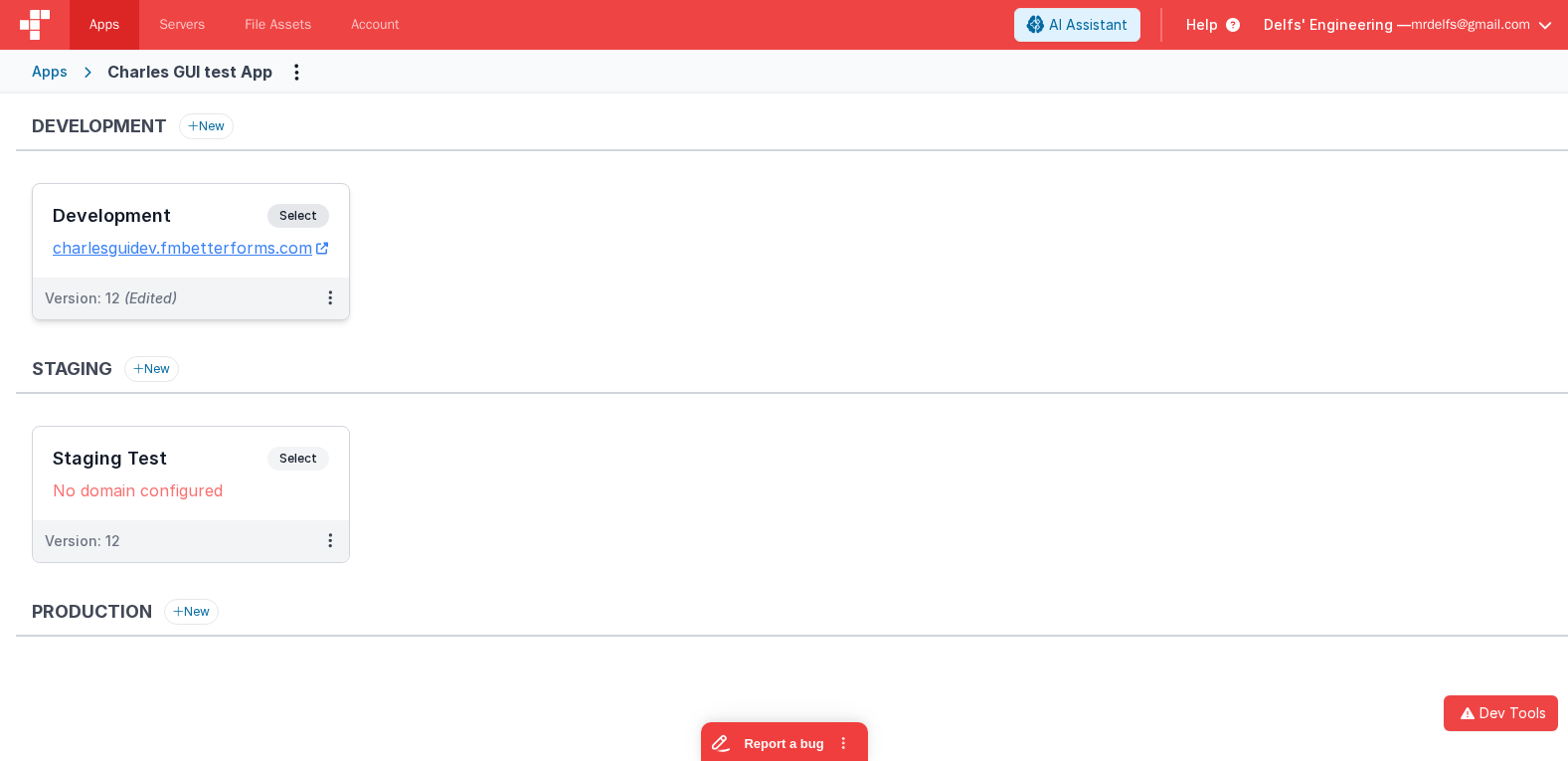 click on "Development
Select   URLs
charlesguidev.fmbetterforms.com" at bounding box center (191, 231) 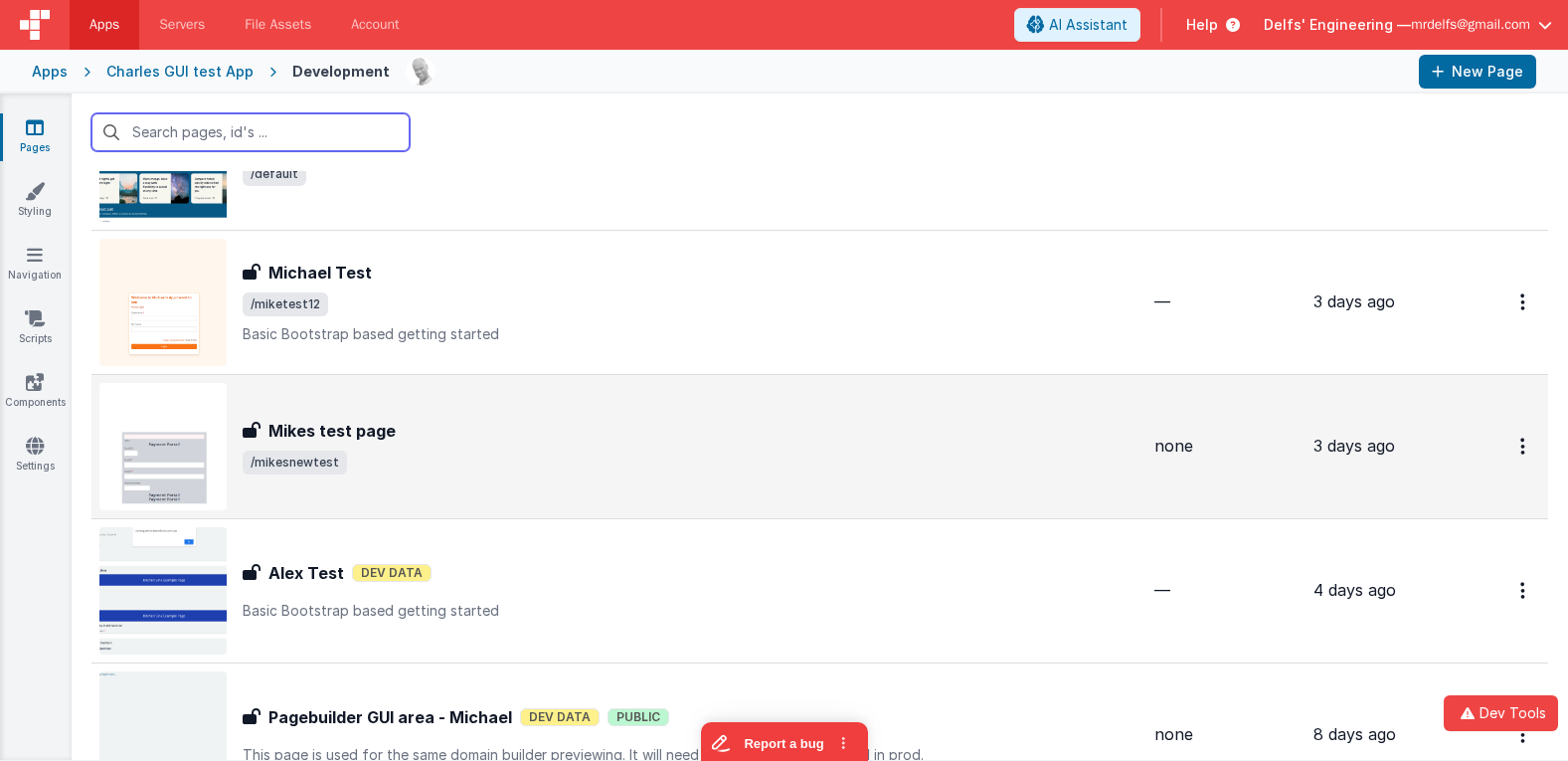 scroll, scrollTop: 130, scrollLeft: 0, axis: vertical 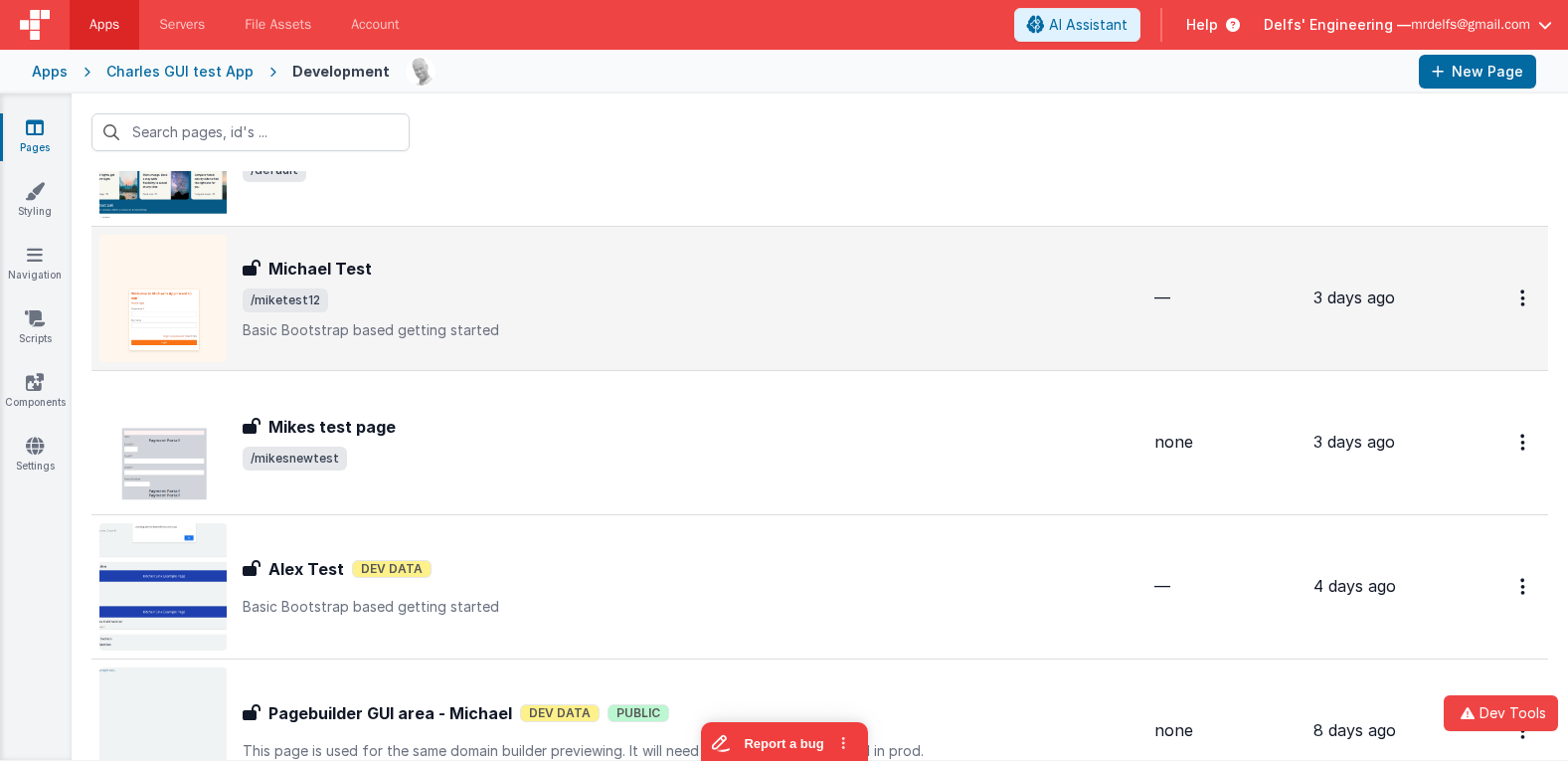 click on "[PERSON] [LAST]
[PERSON] [LAST]
/miketest12   Basic Bootstrap based getting started" at bounding box center (690, 298) 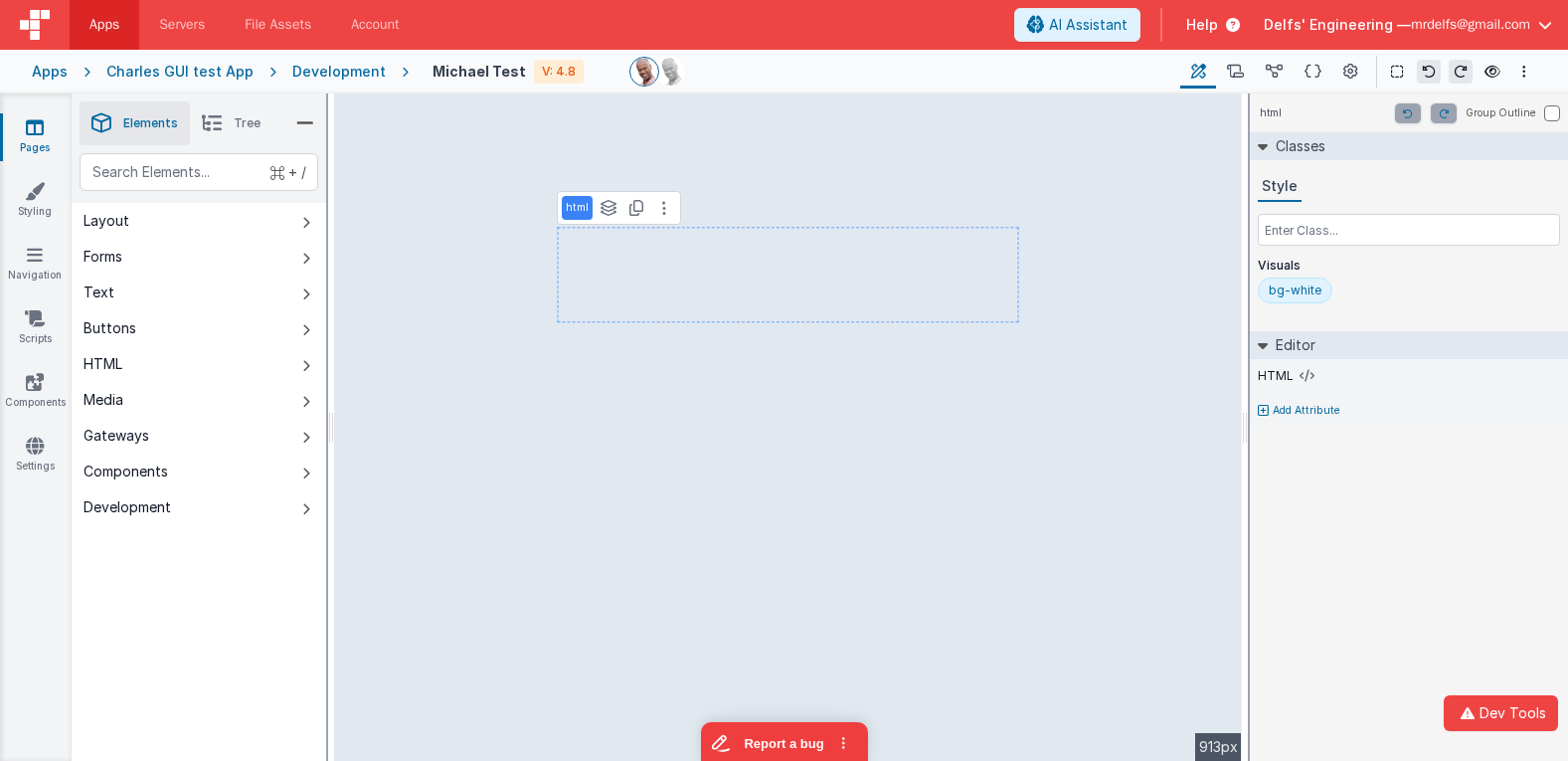 select on "string" 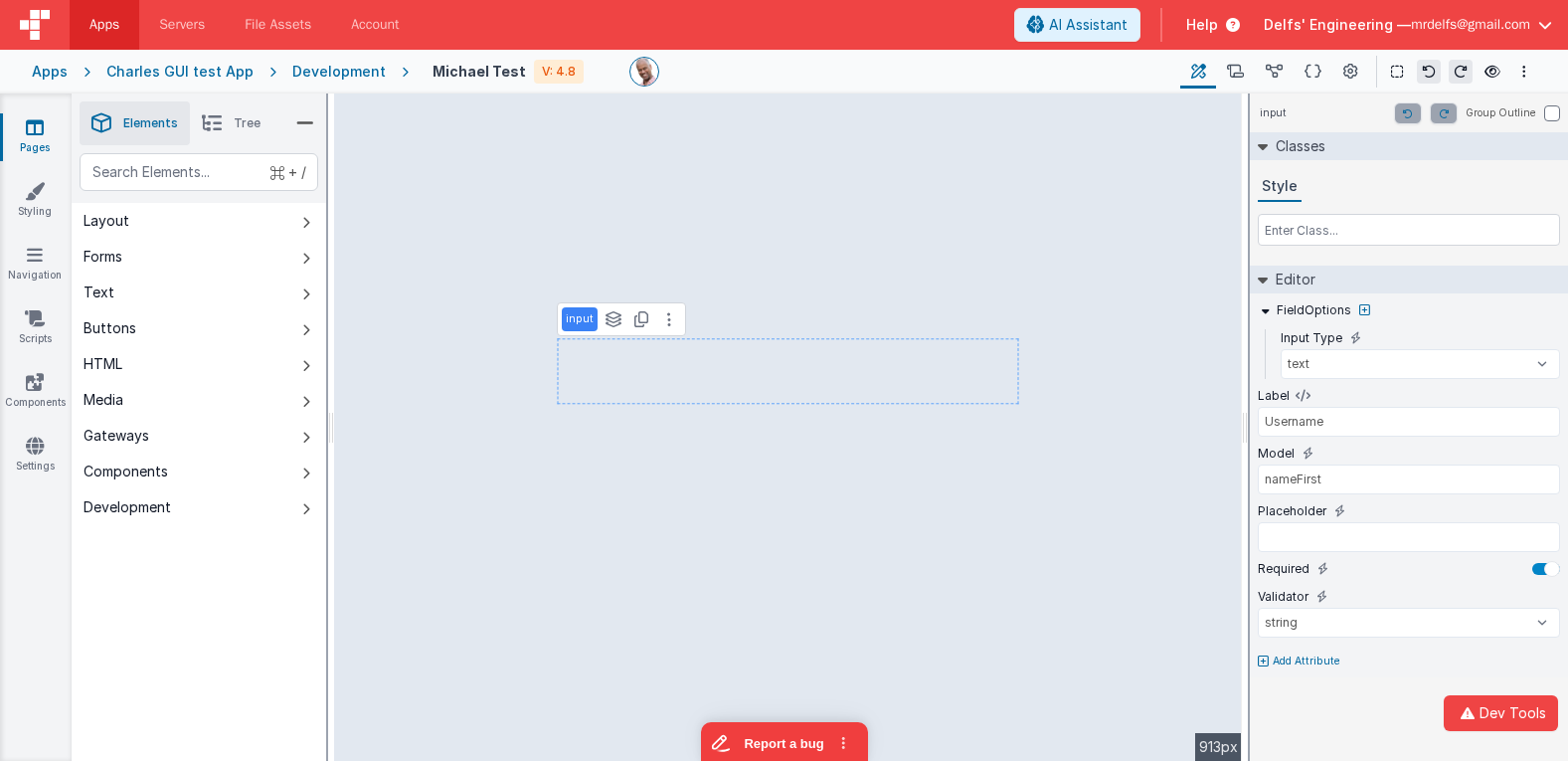 type on "No name" 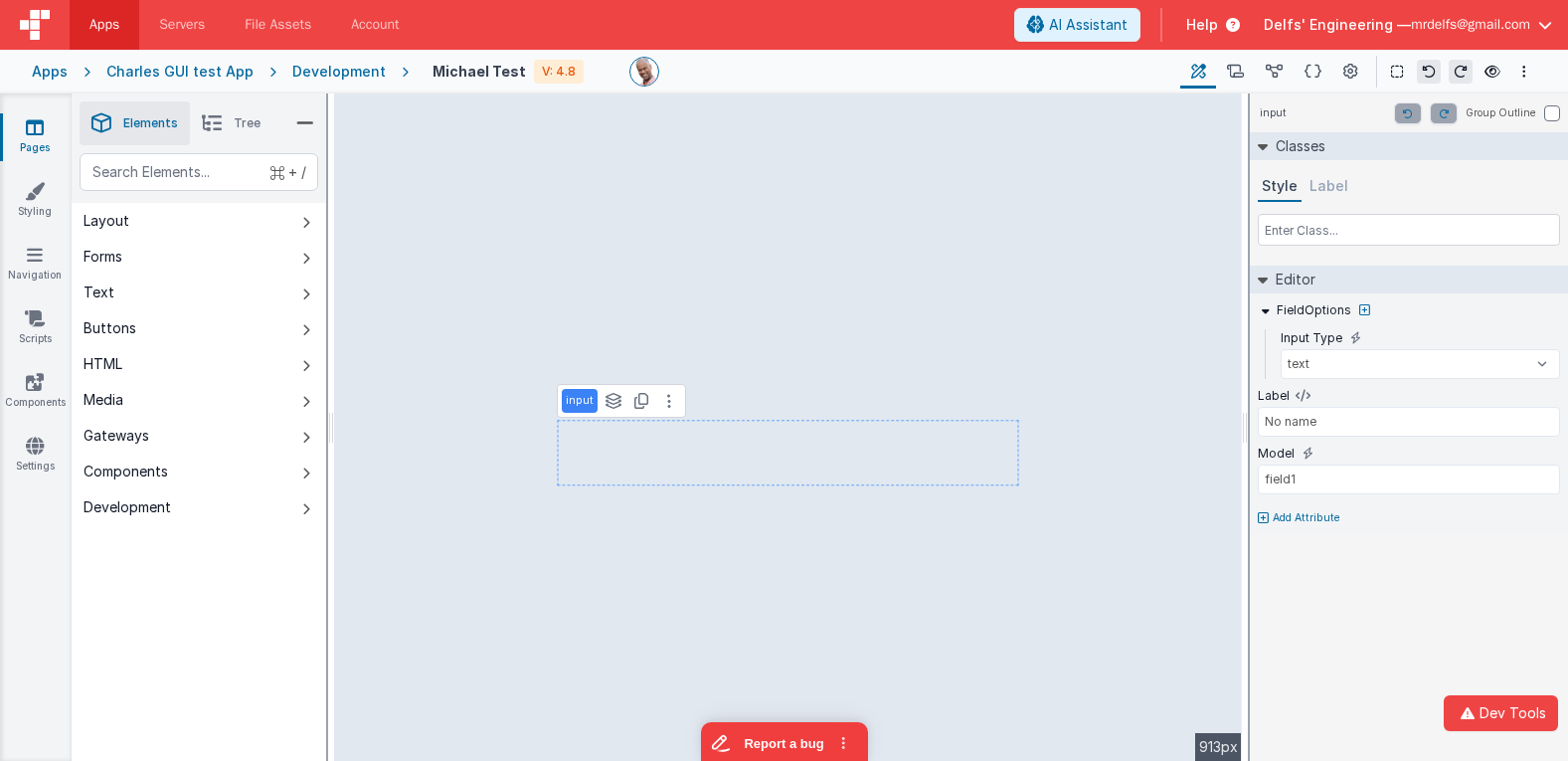 type on "Username" 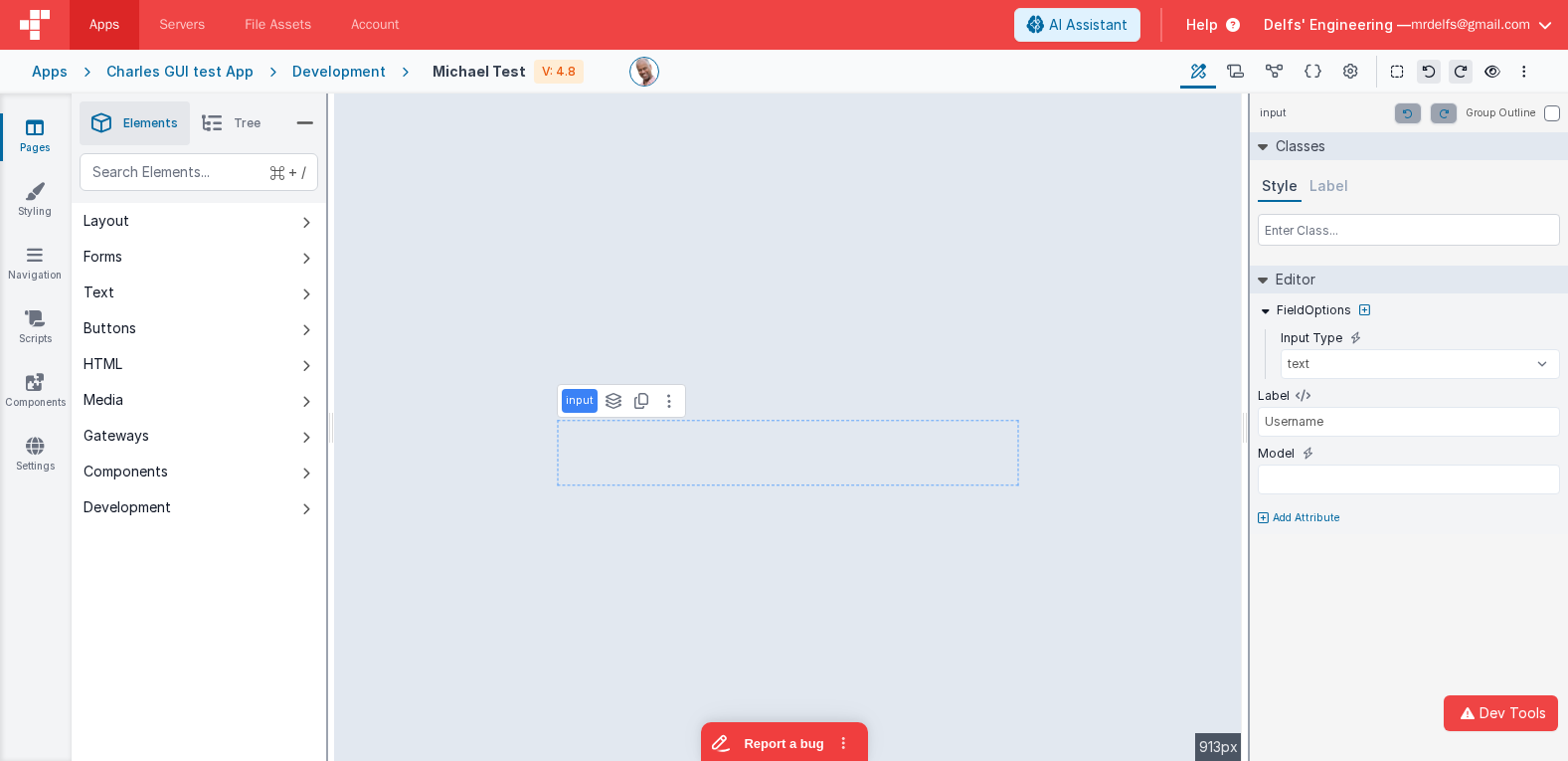 select on "string" 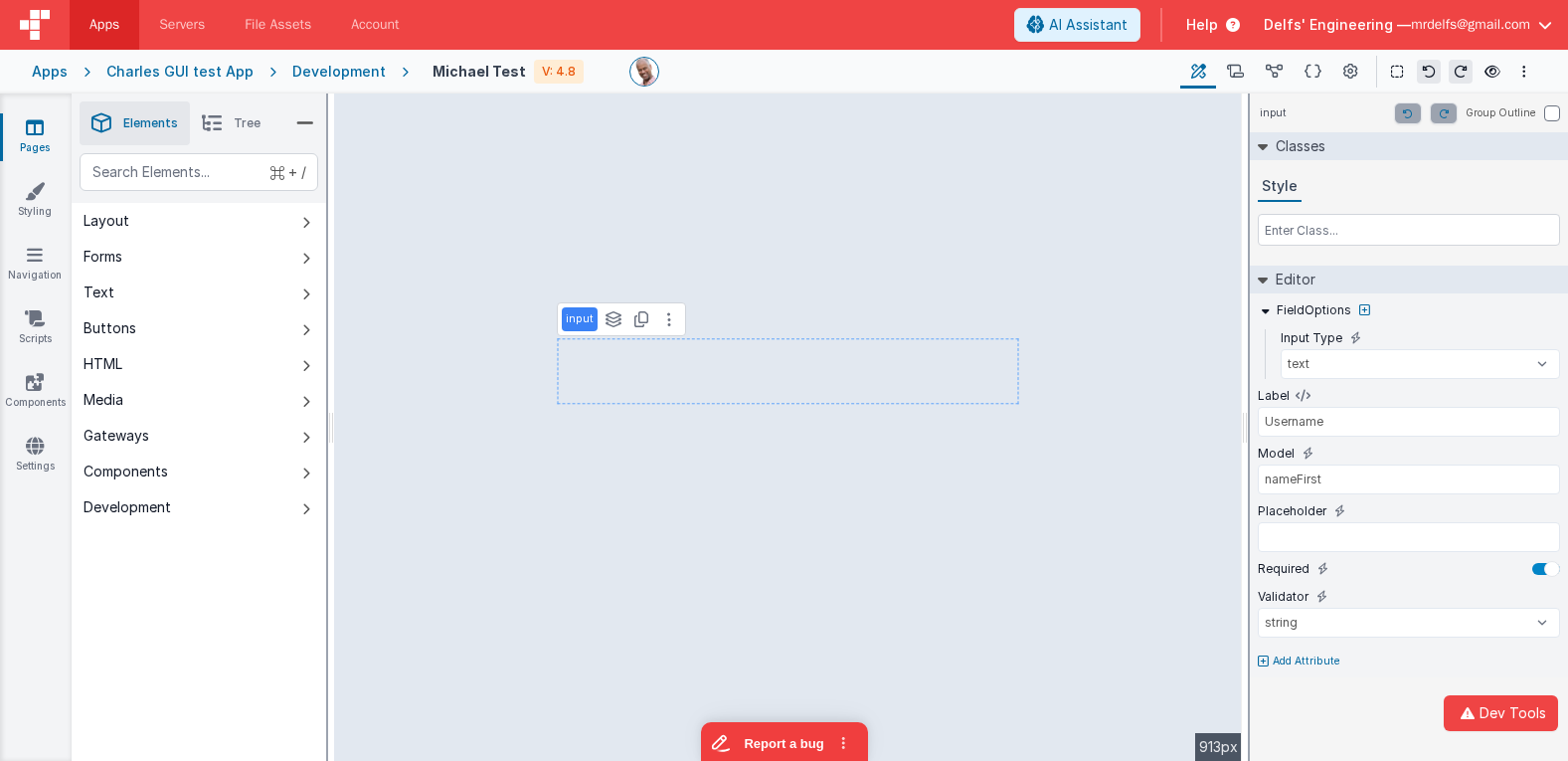 type on "No name" 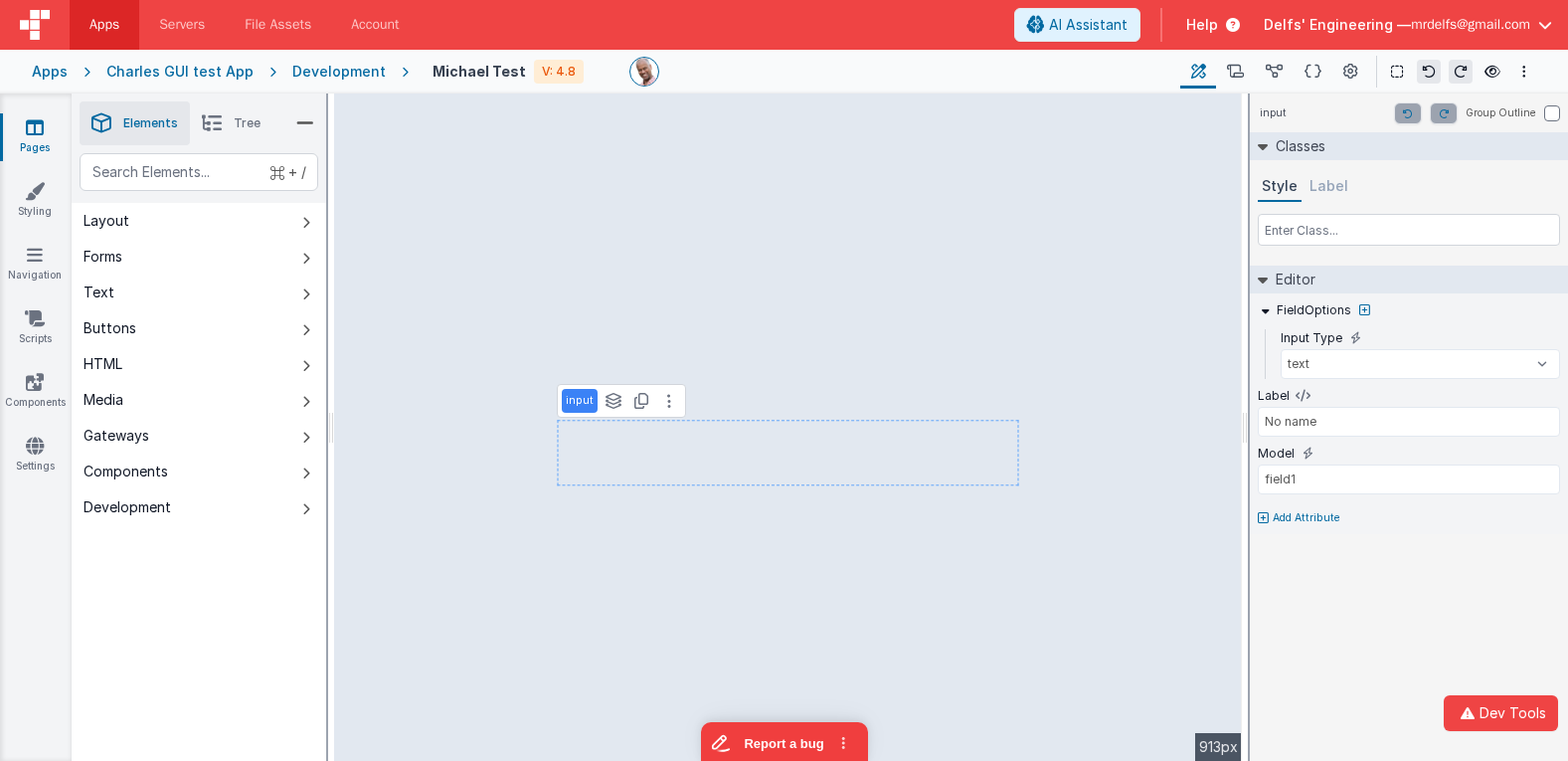 type on "Username" 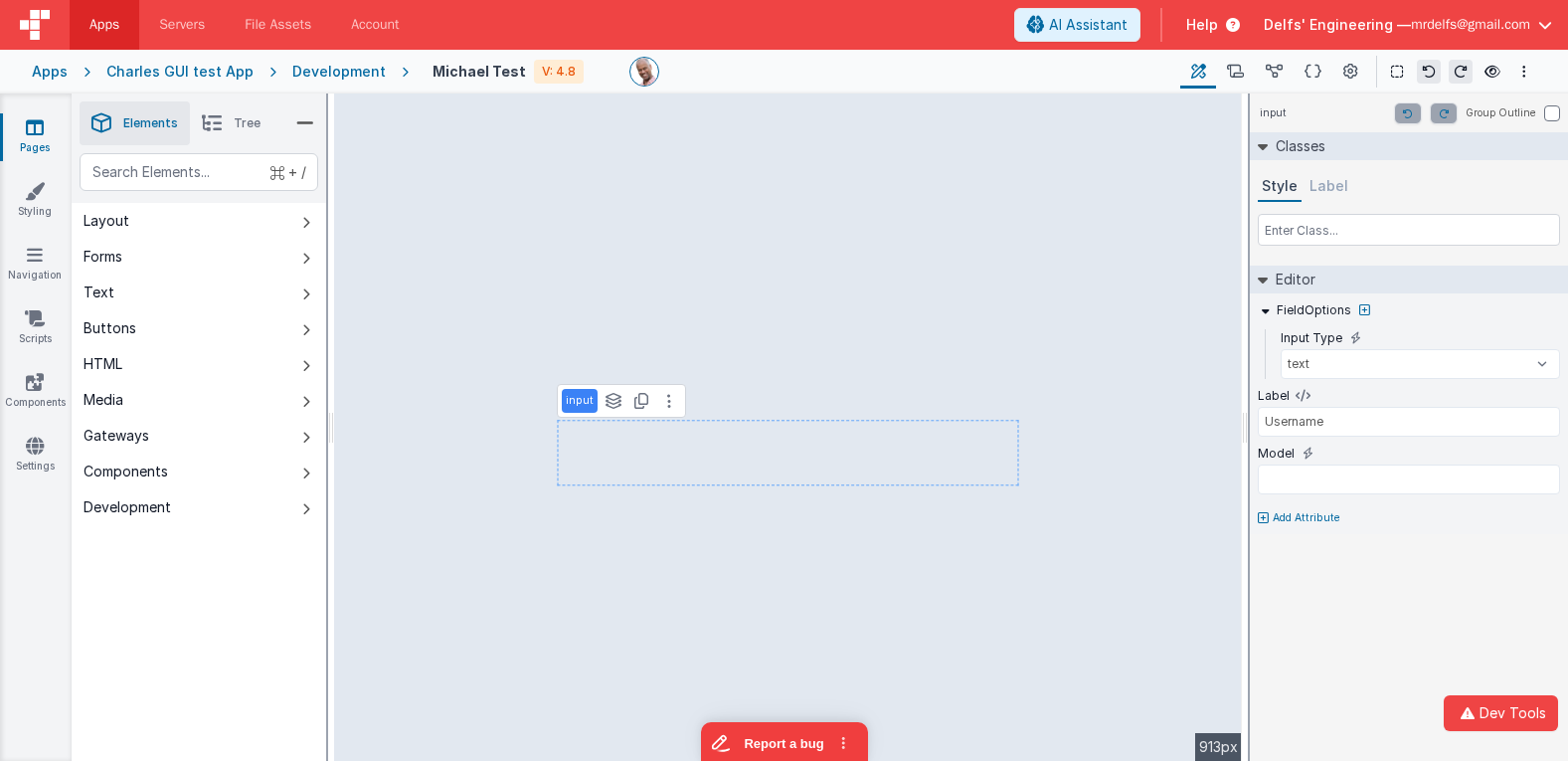 select on "string" 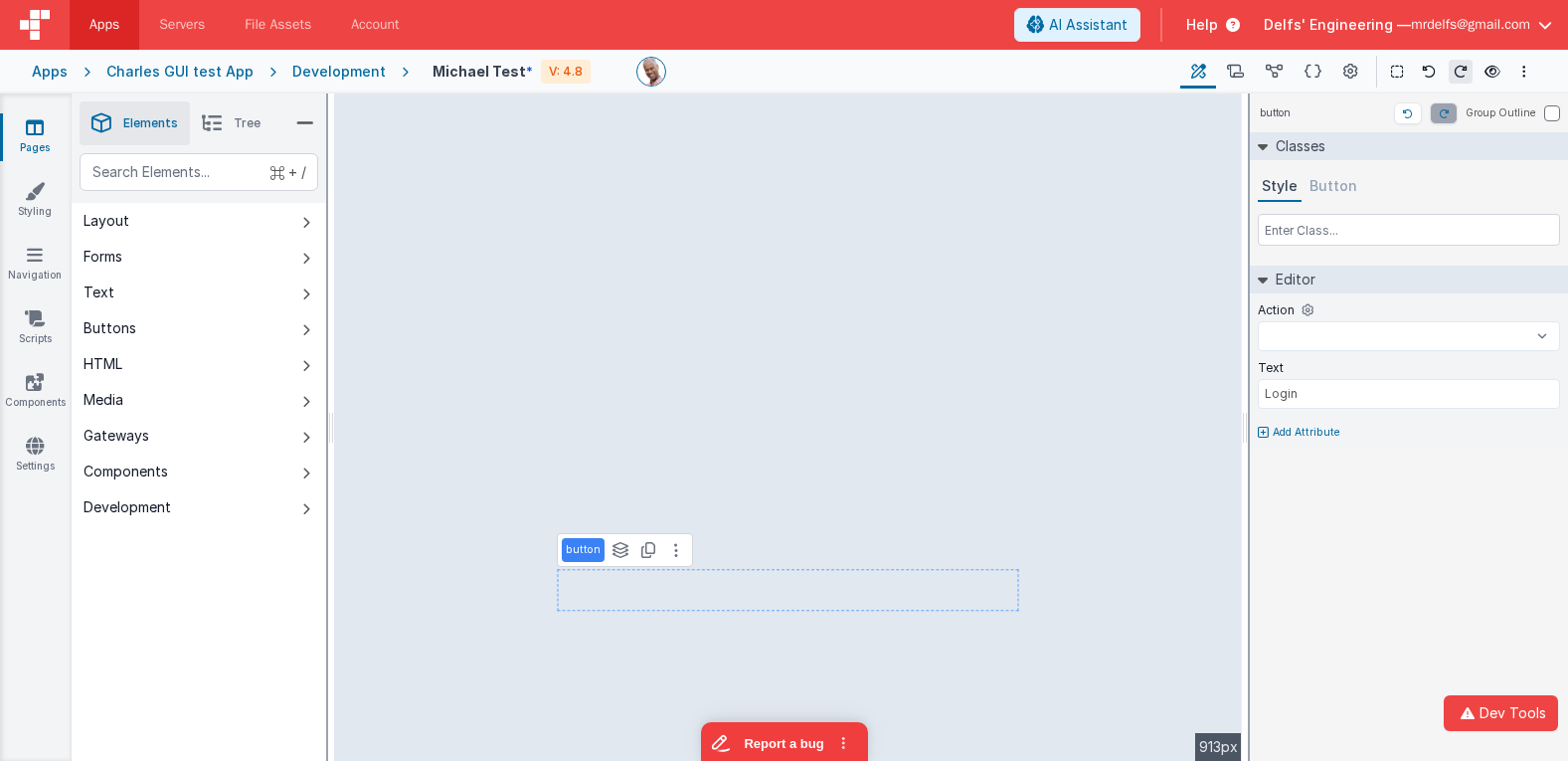 select 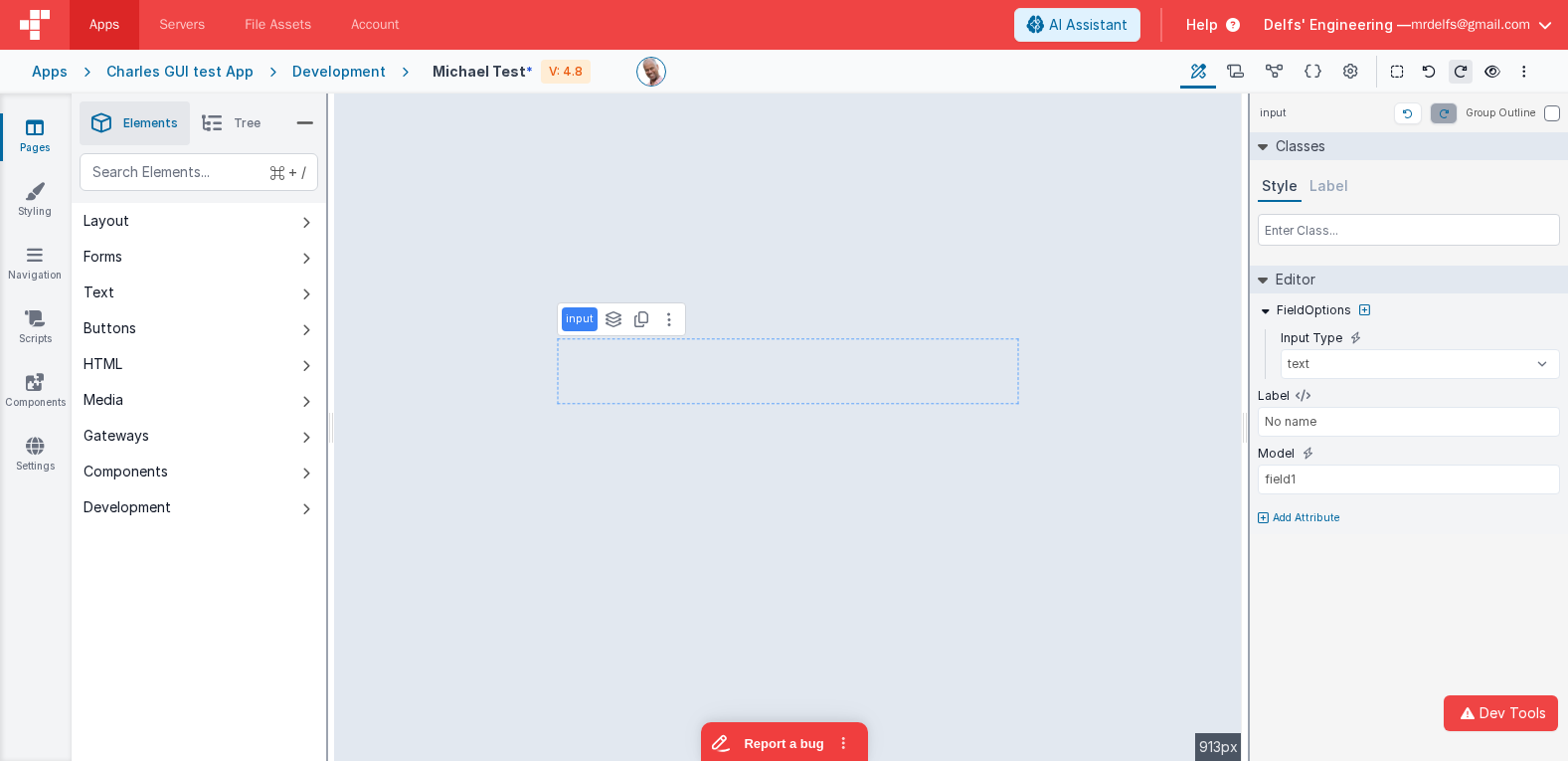 click on "Tree" at bounding box center [231, 123] 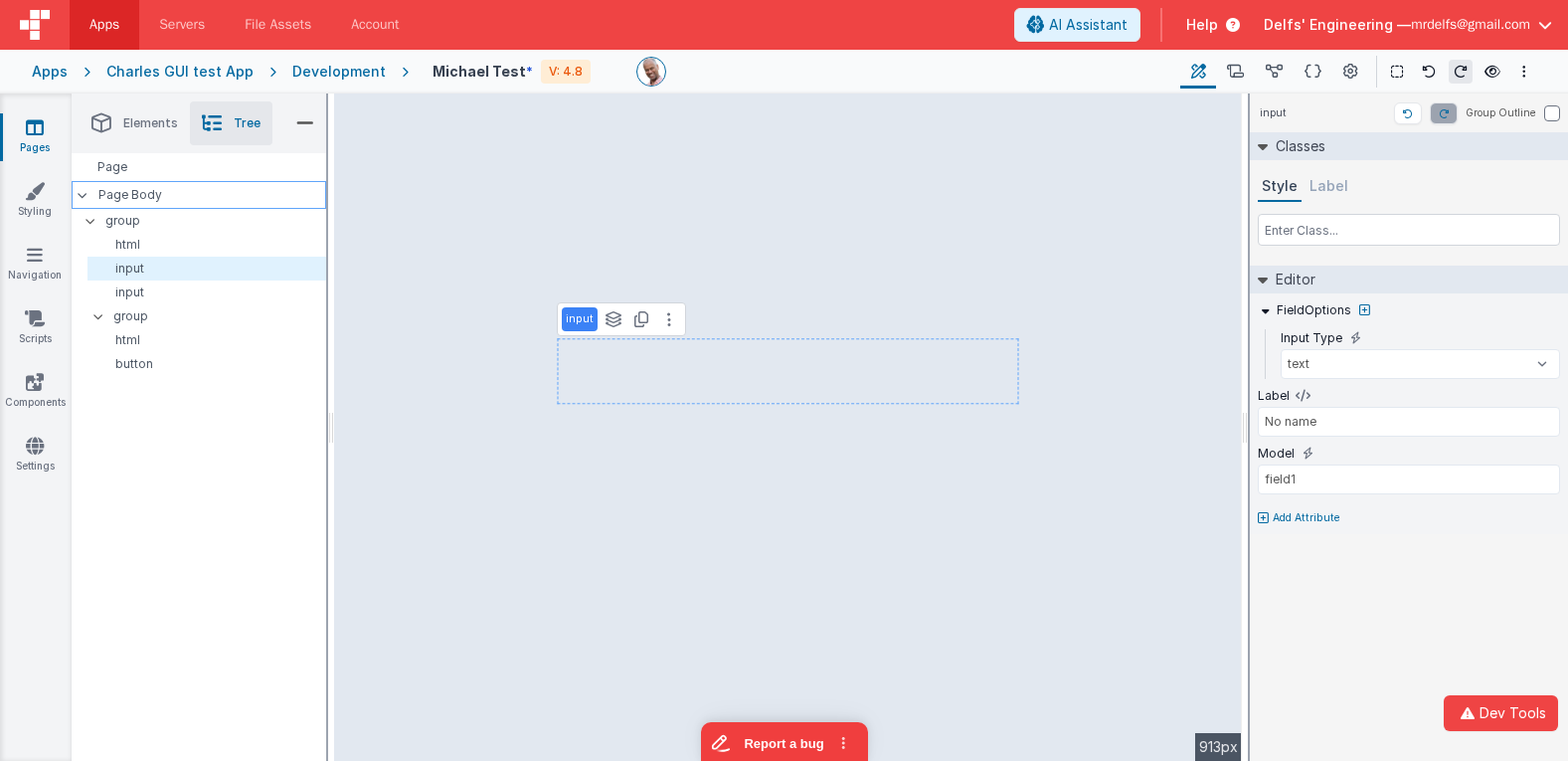 click on "Page Body" at bounding box center [199, 195] 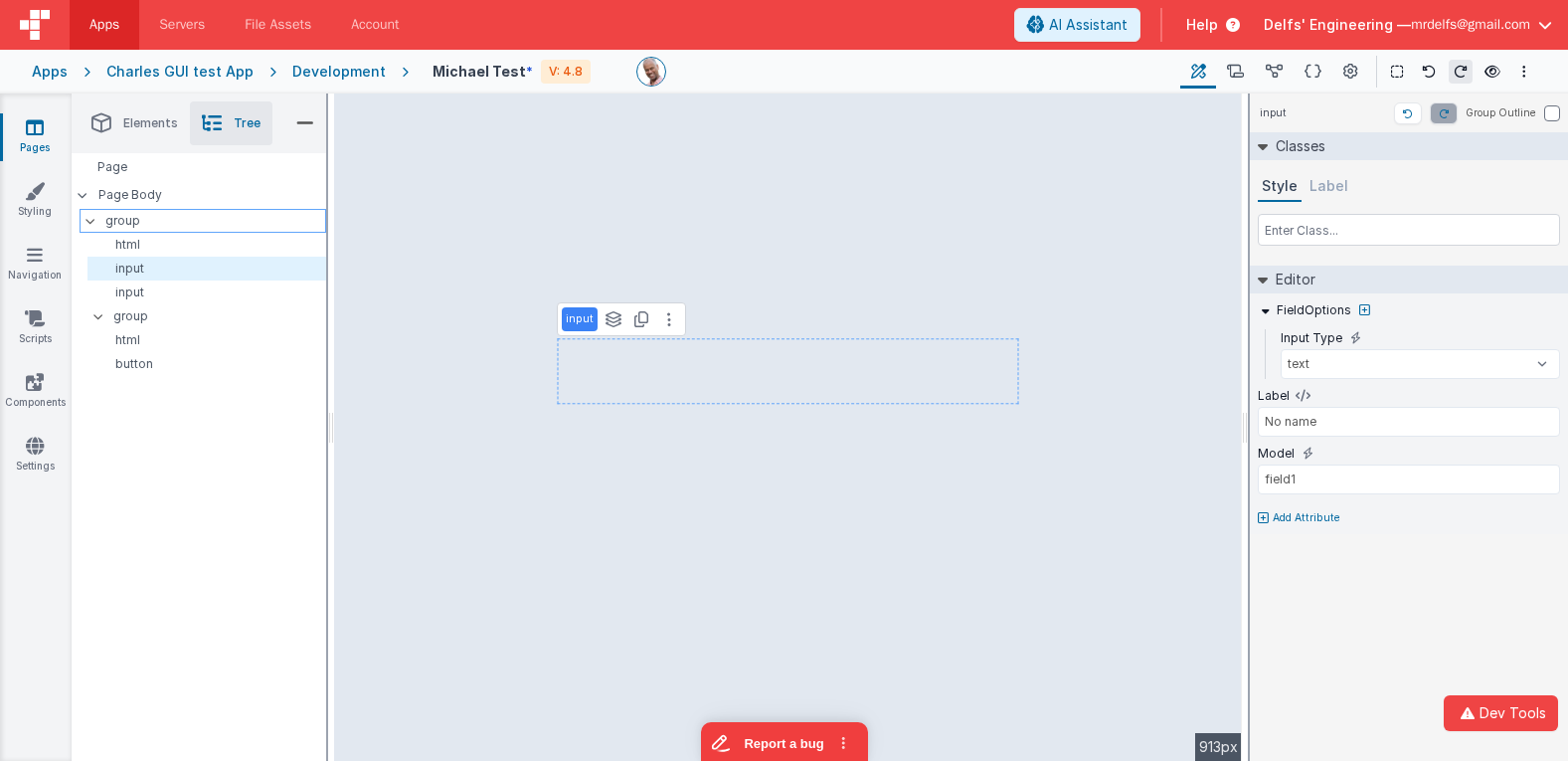 click on "group" at bounding box center (215, 221) 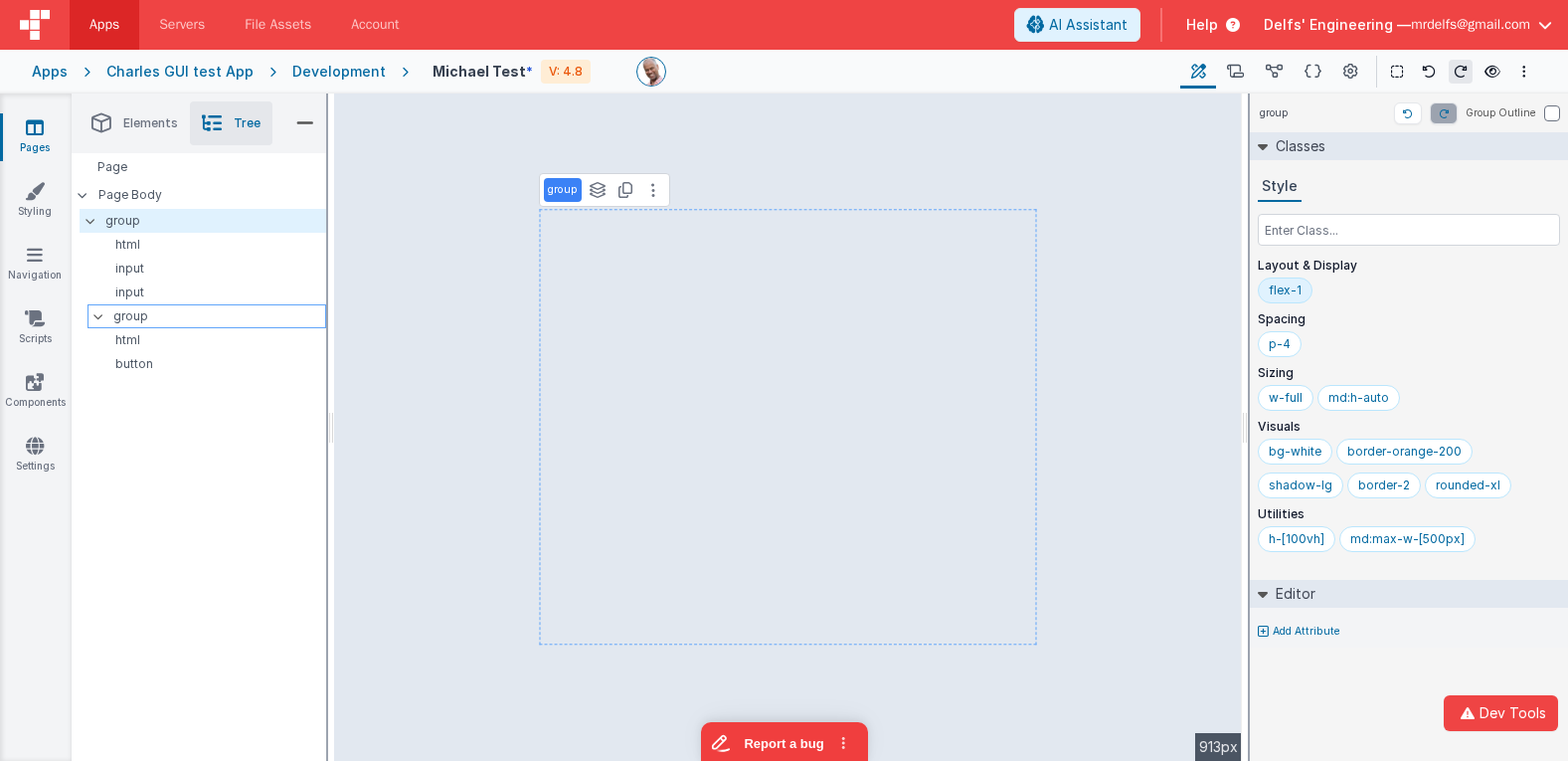 click on "group" at bounding box center [219, 316] 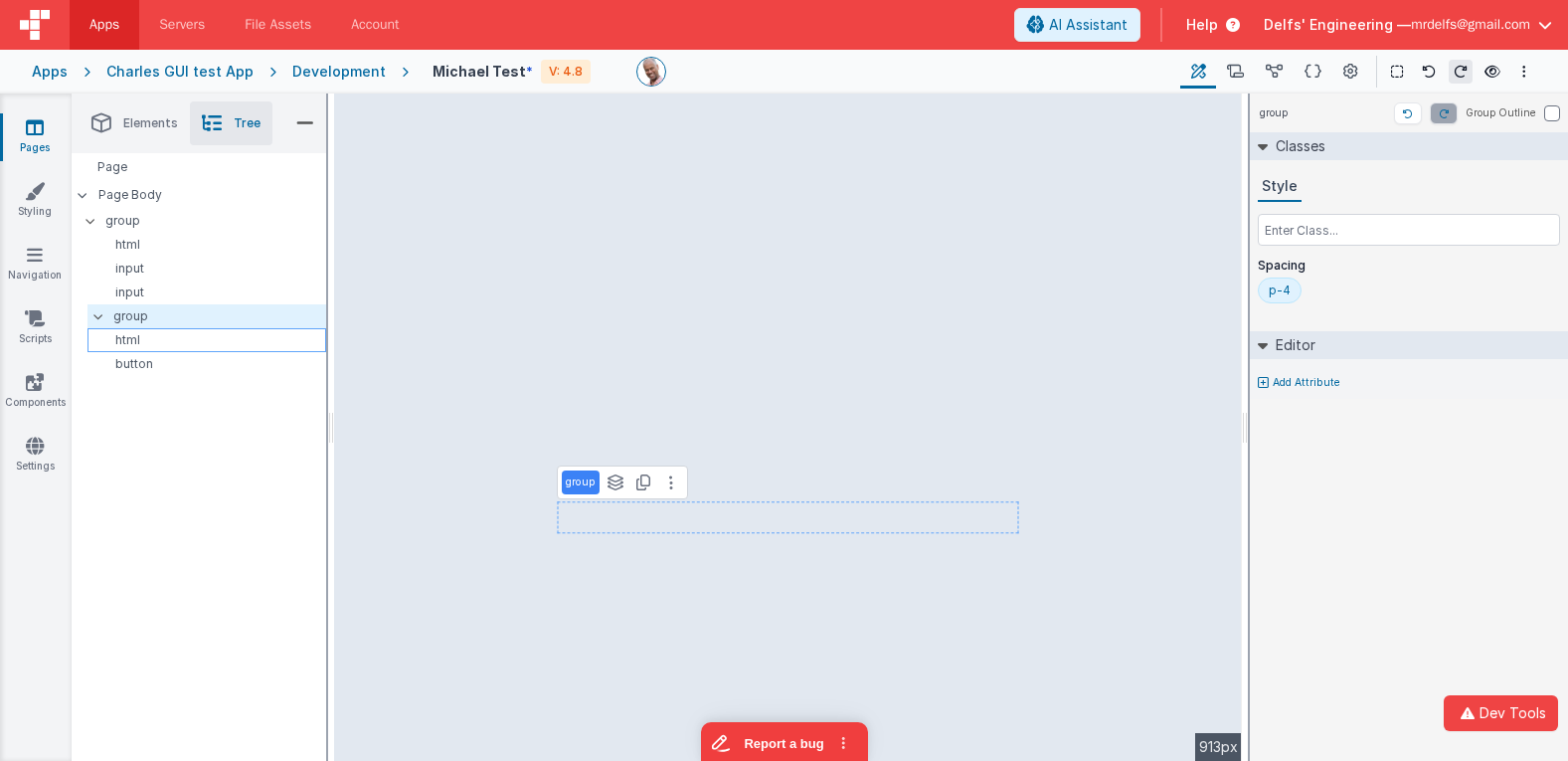 select on "string" 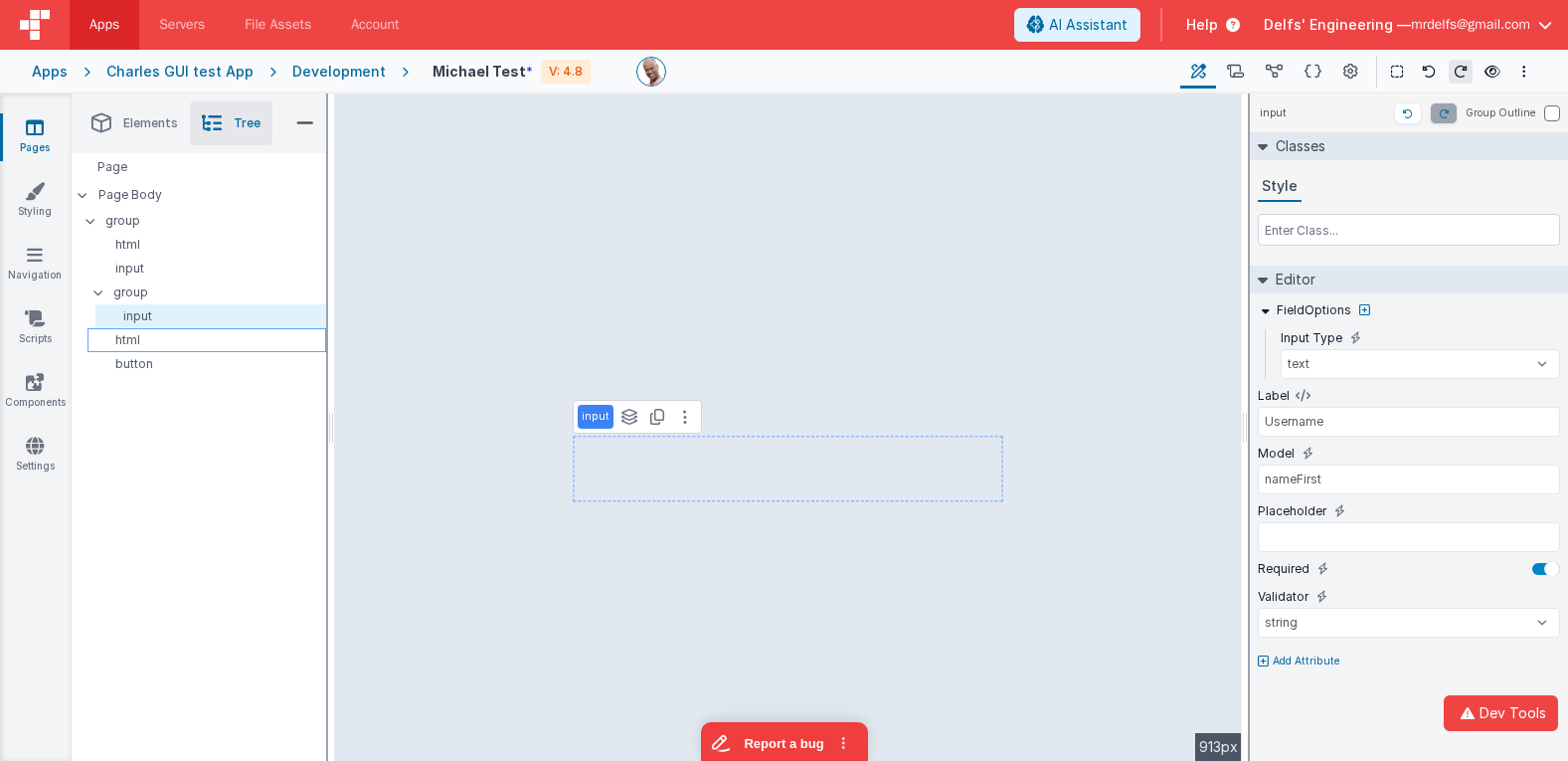 type on "No name" 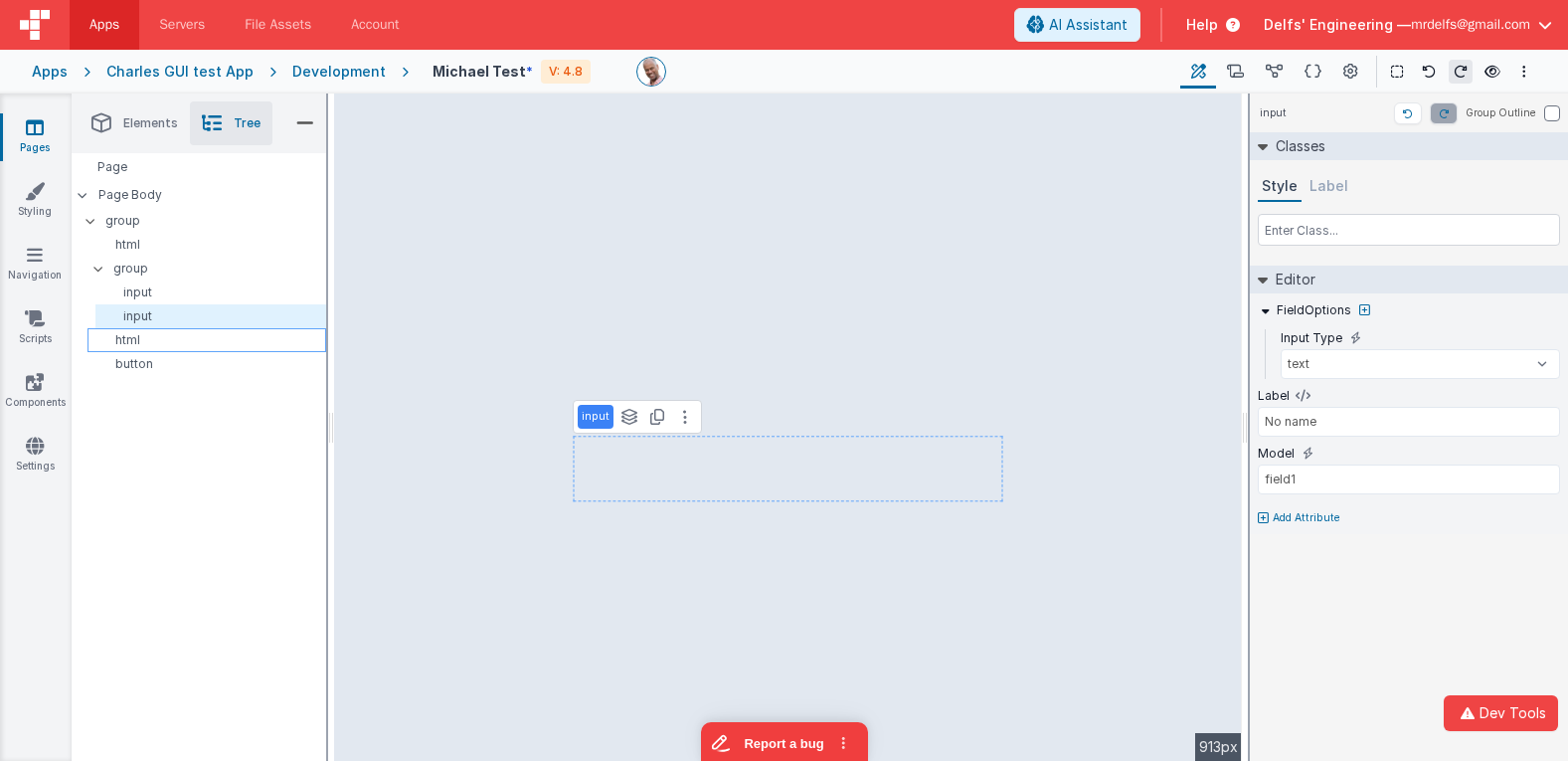 type on "Username" 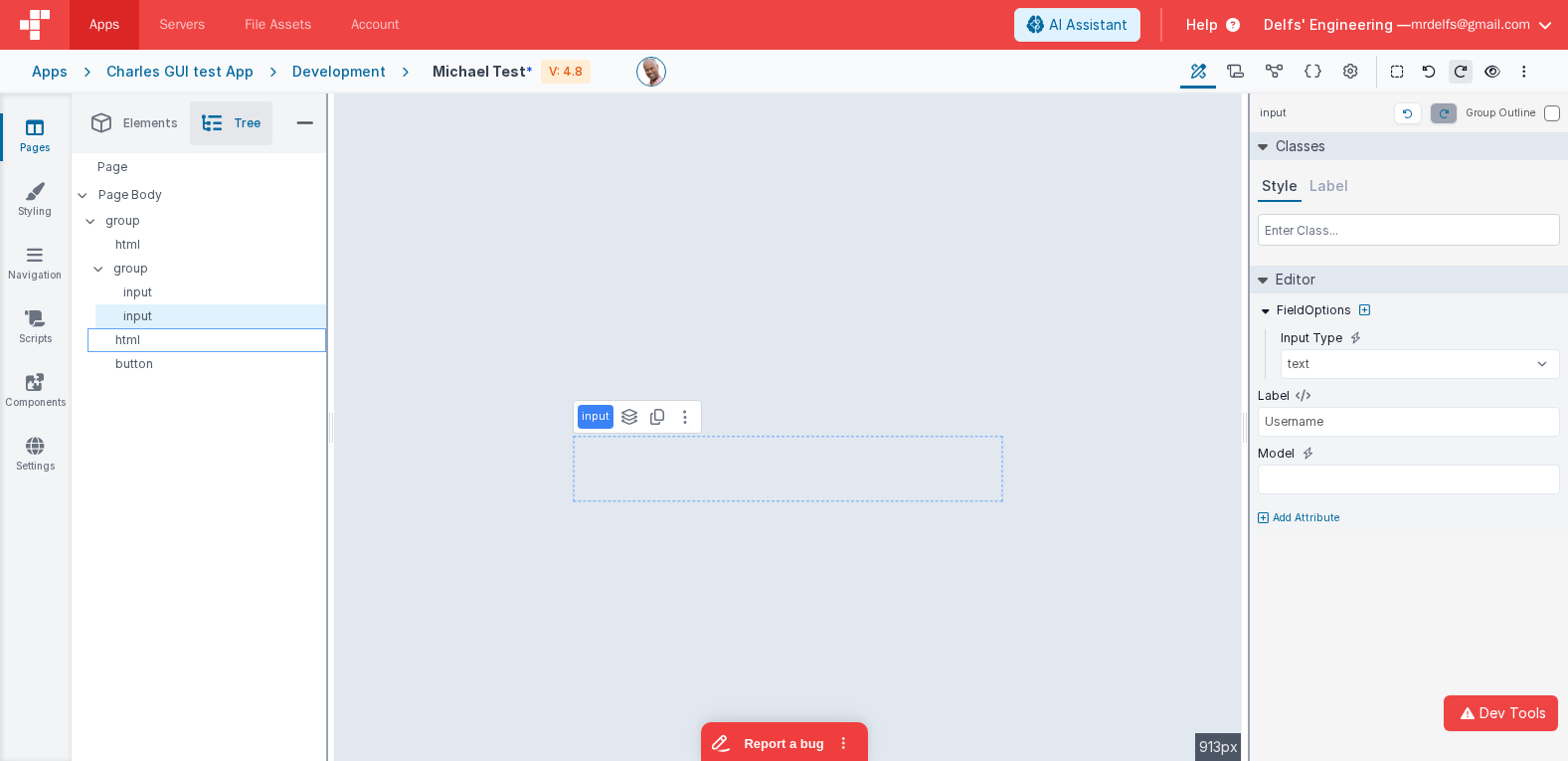 select on "string" 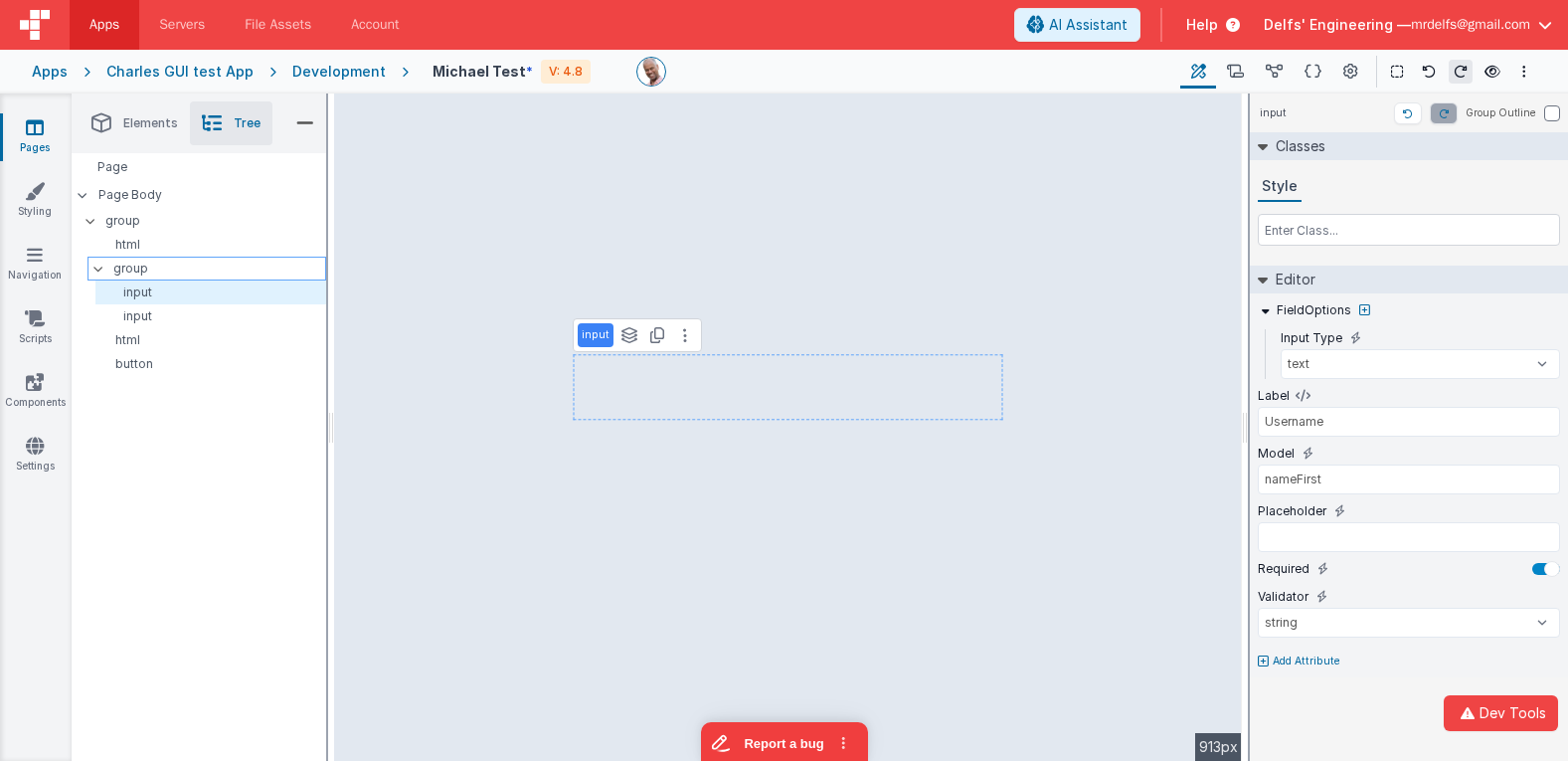 click on "group" at bounding box center (219, 269) 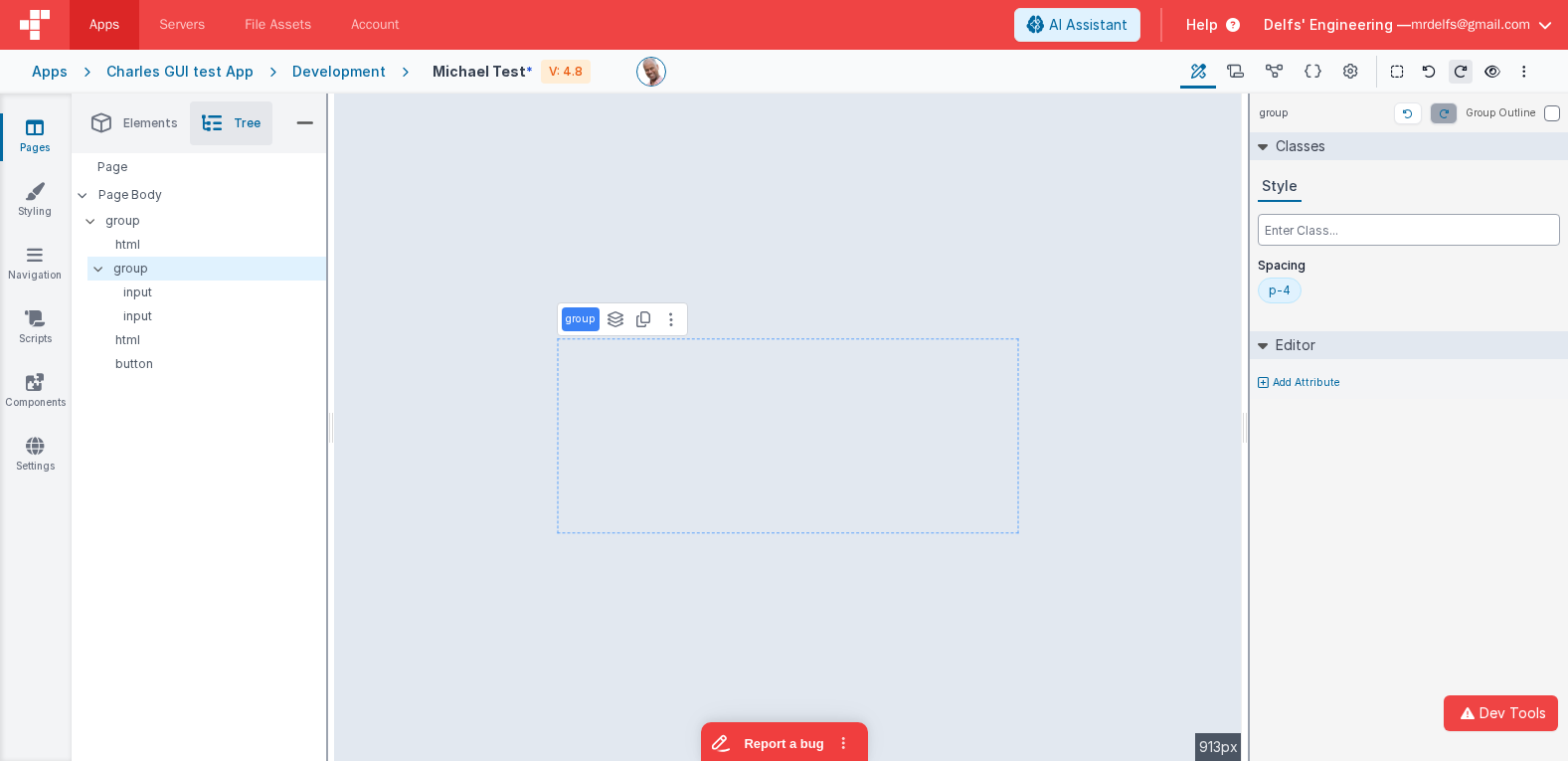 click at bounding box center (1409, 230) 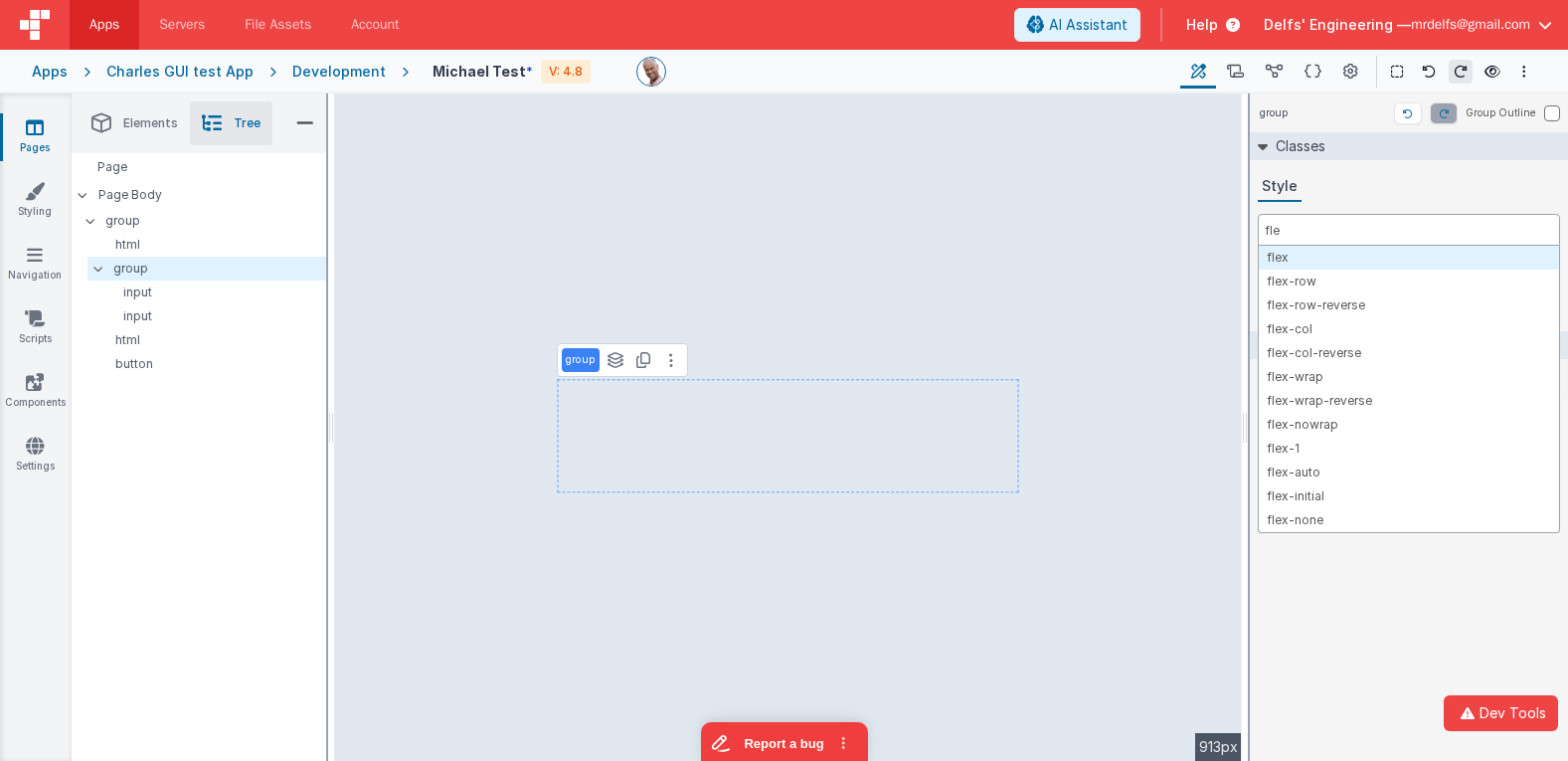type on "flex" 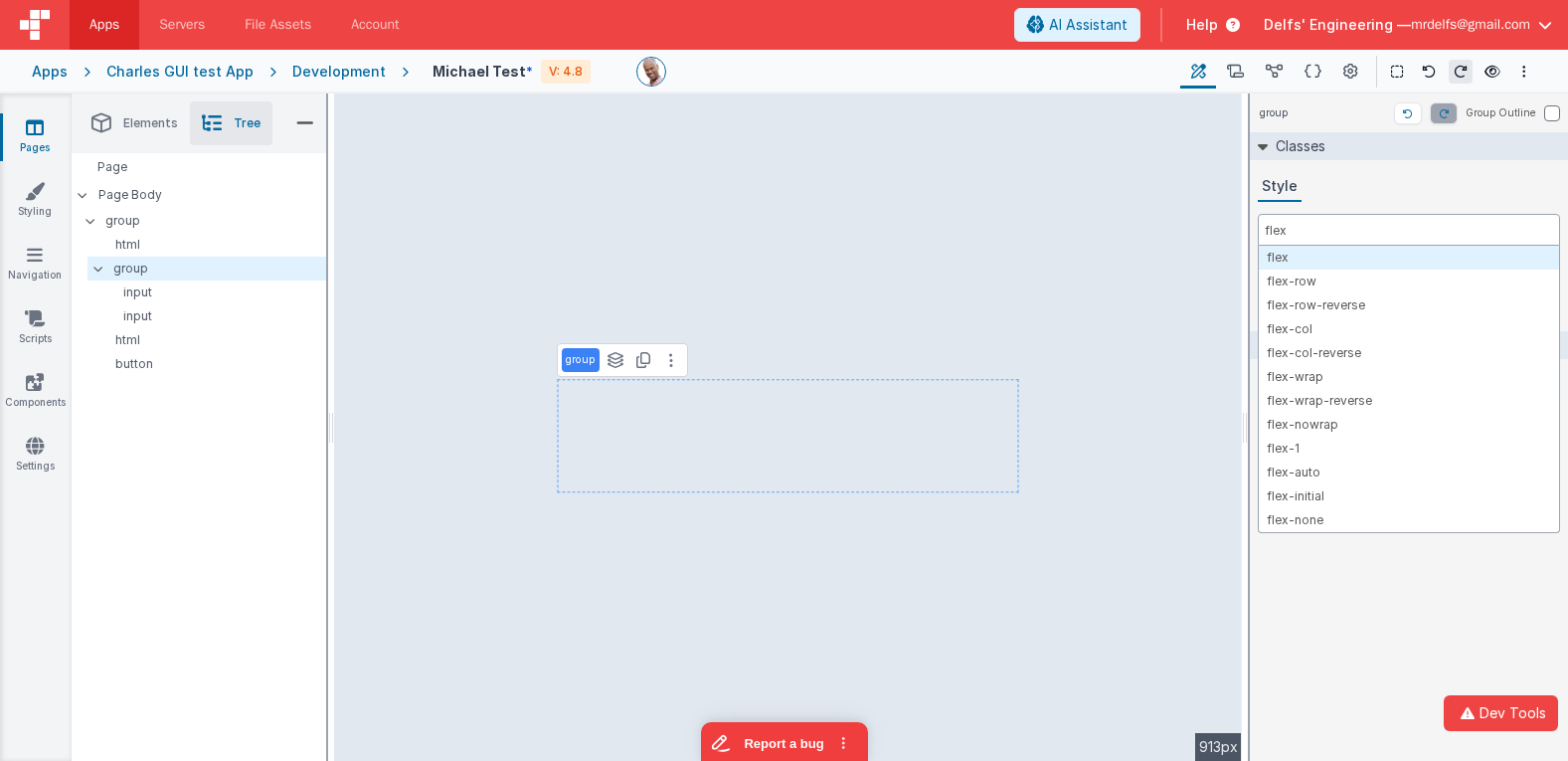 type 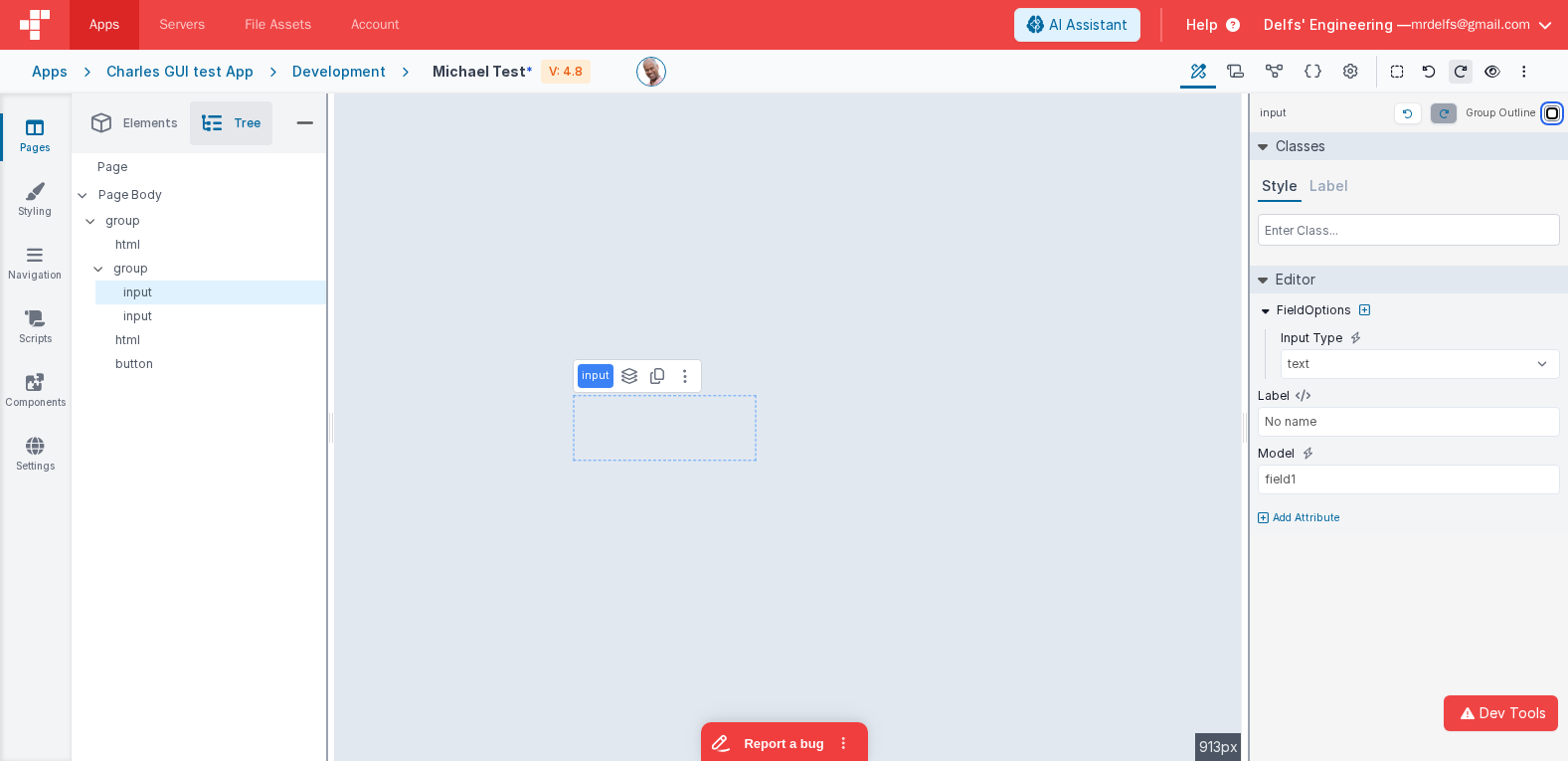 drag, startPoint x: 1556, startPoint y: 111, endPoint x: 1536, endPoint y: 125, distance: 24.41311 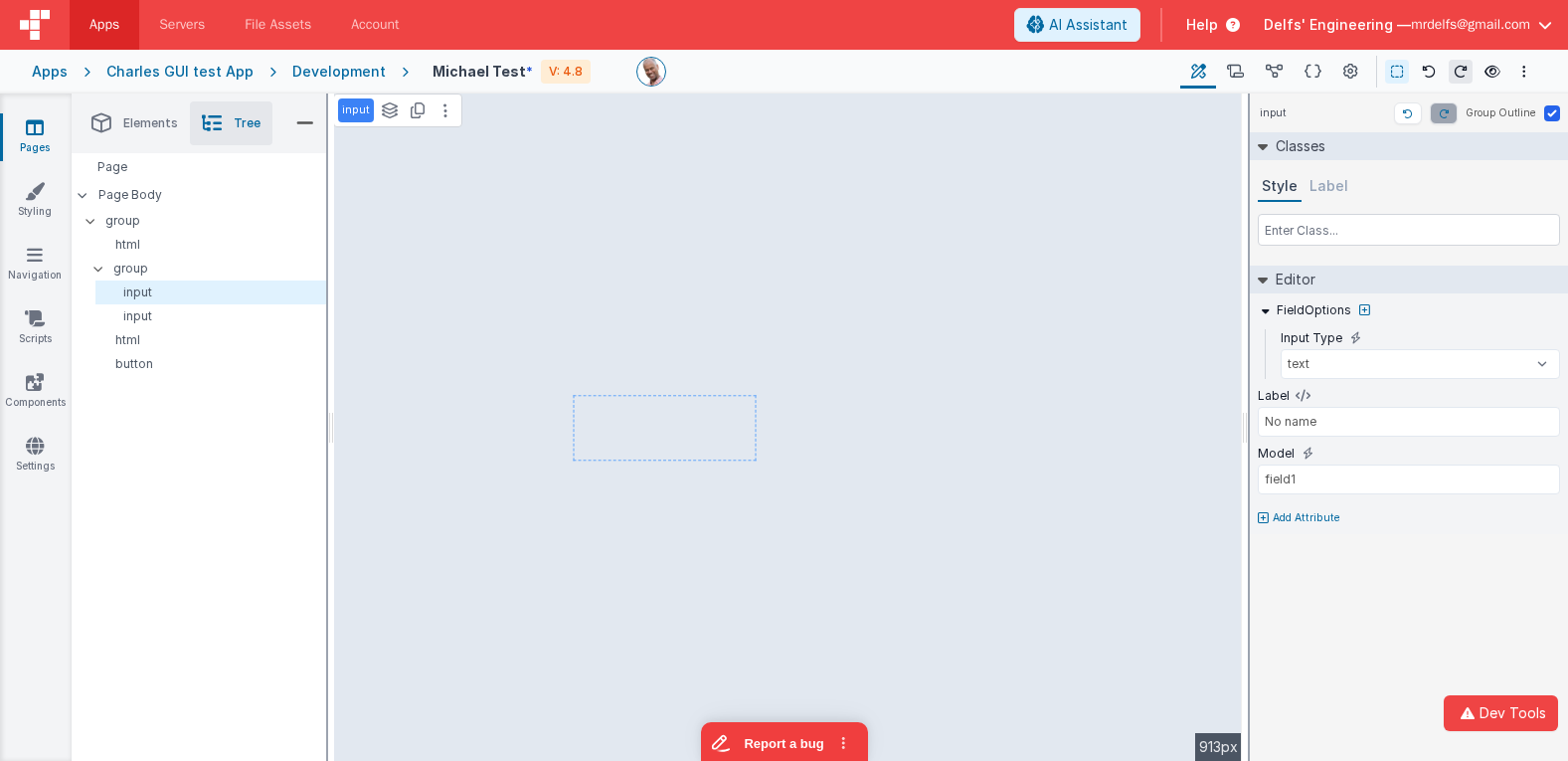 type on "Username" 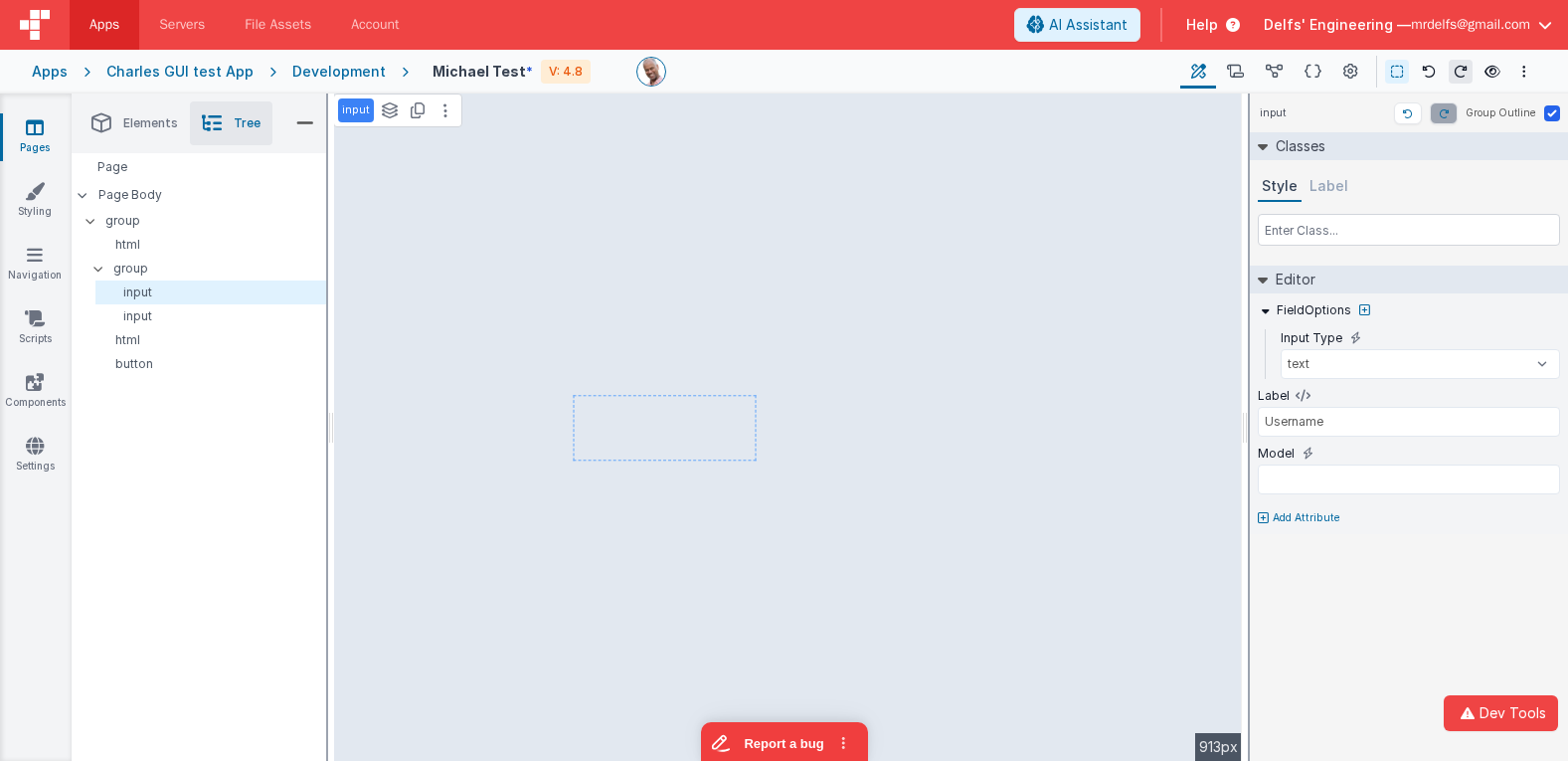 select on "string" 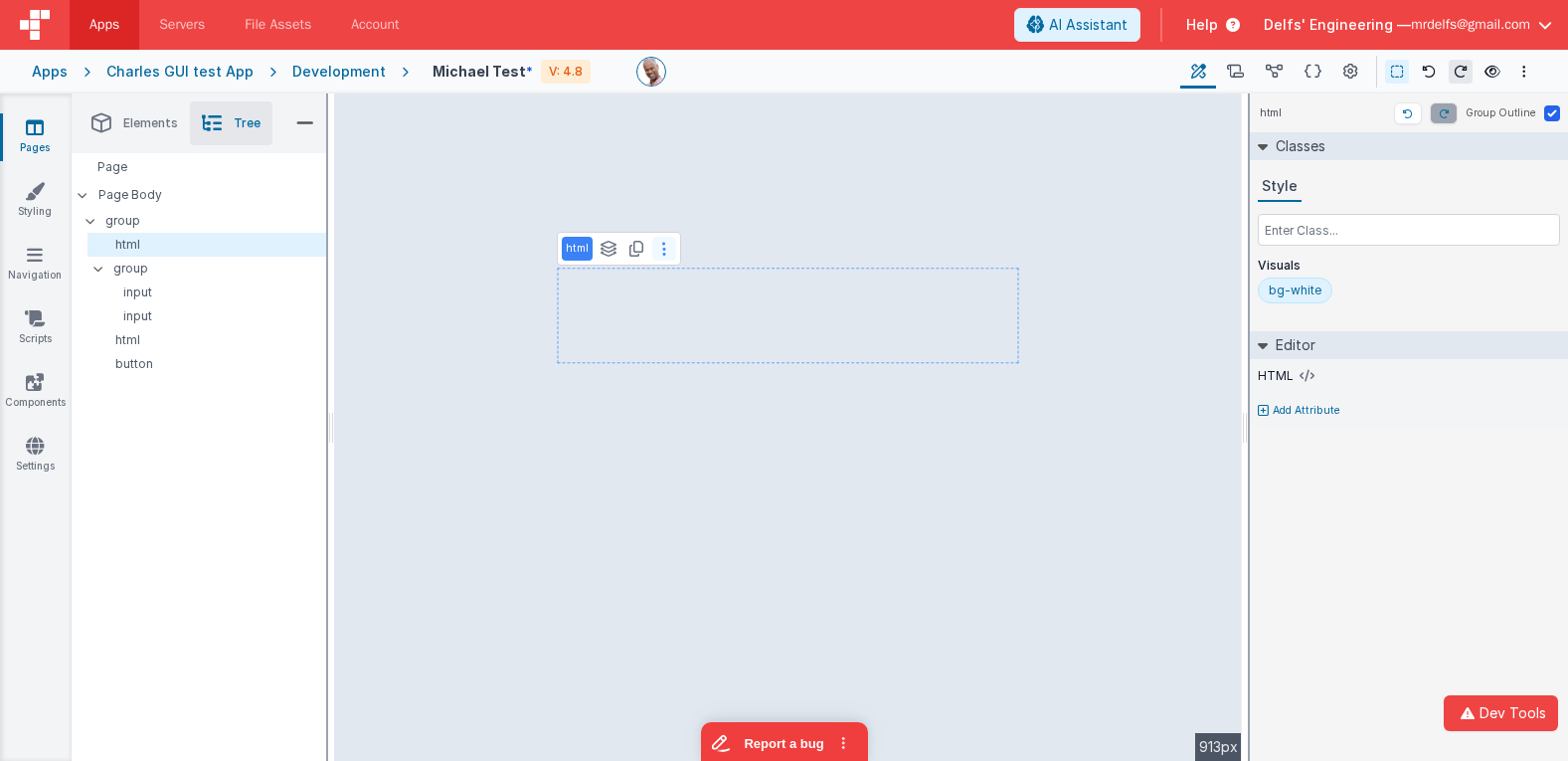 click at bounding box center (664, 249) 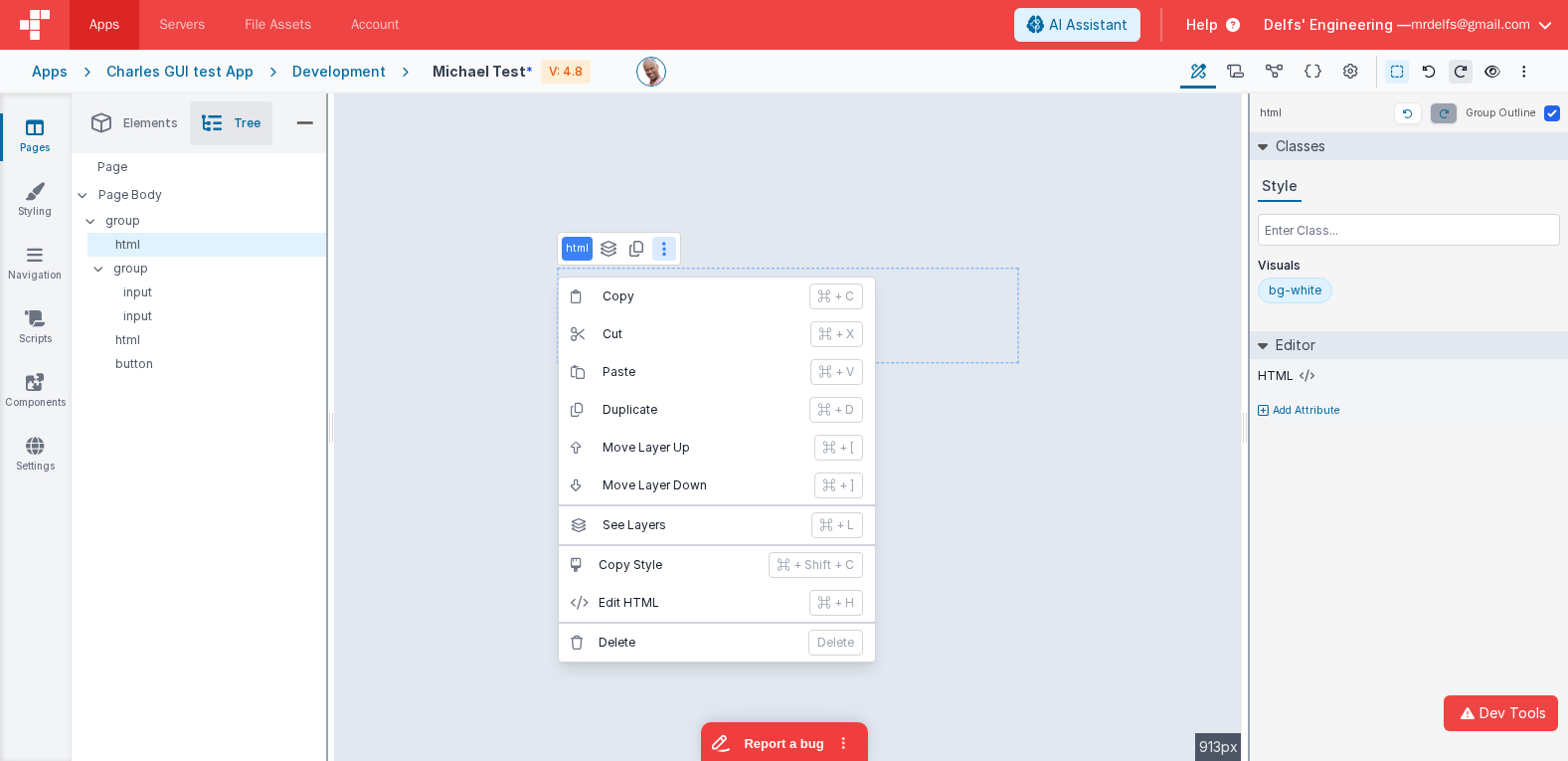 click on "html         Group Outline     Classes   Style           Visuals
bg-white
Editor        HTML                       Add Attribute
DEV: Focus
DEV: builderToggleConditionalCSS
DEV: Remove DND
DEV: updateSchema F
DEV: convertToVFG3" at bounding box center [1409, 427] 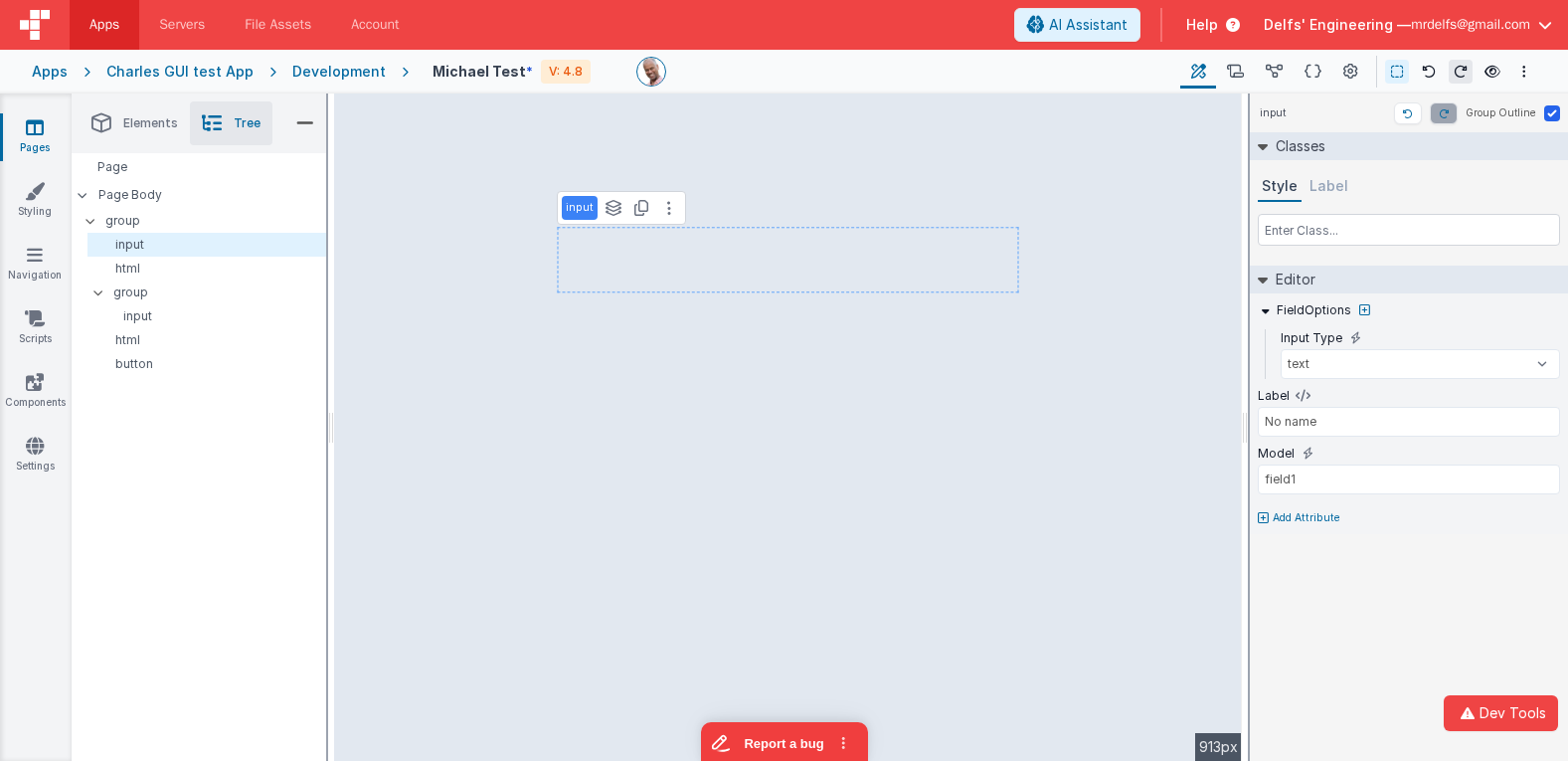 click on "Development" at bounding box center (339, 72) 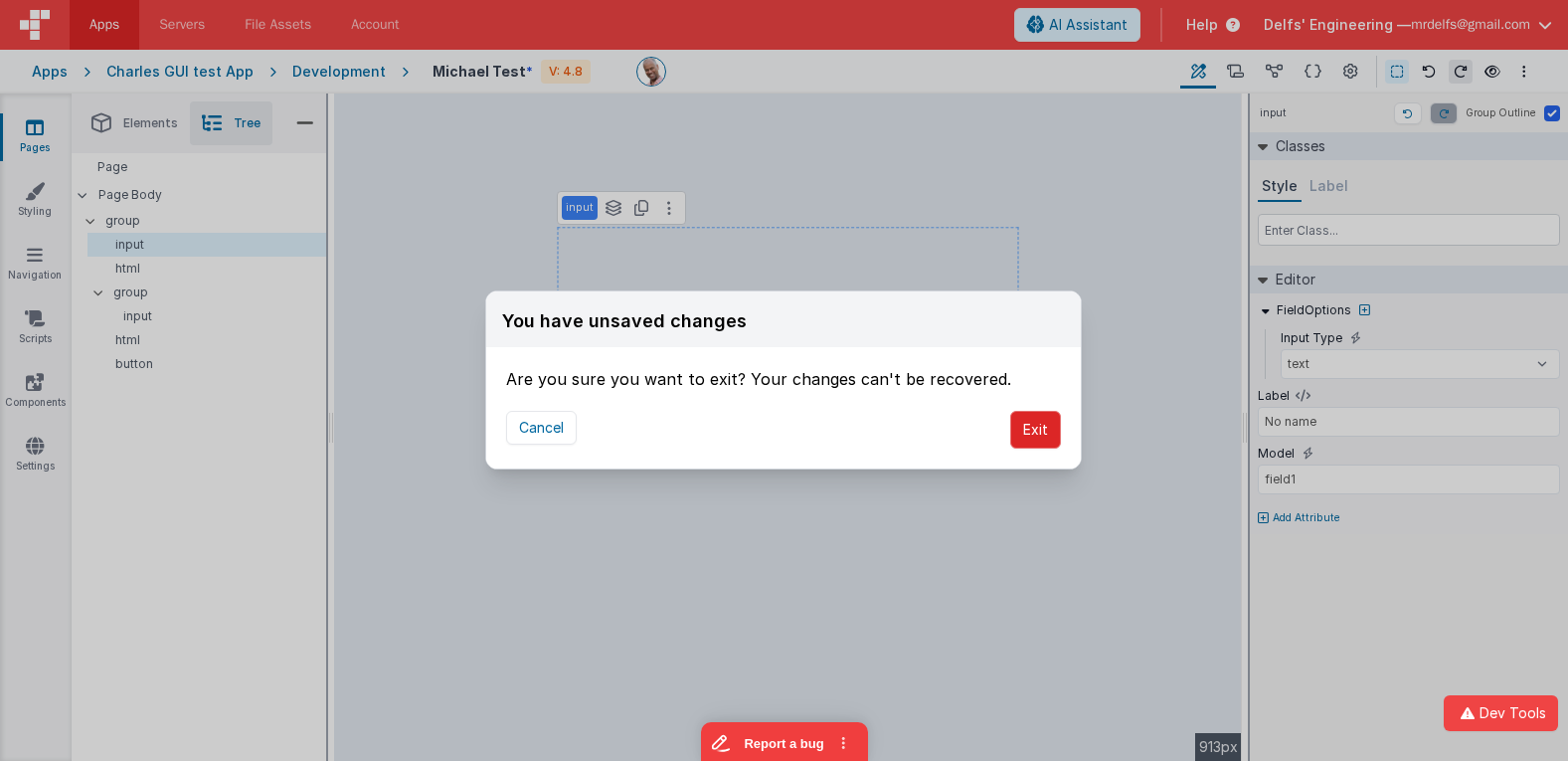 click on "Exit" at bounding box center [1035, 430] 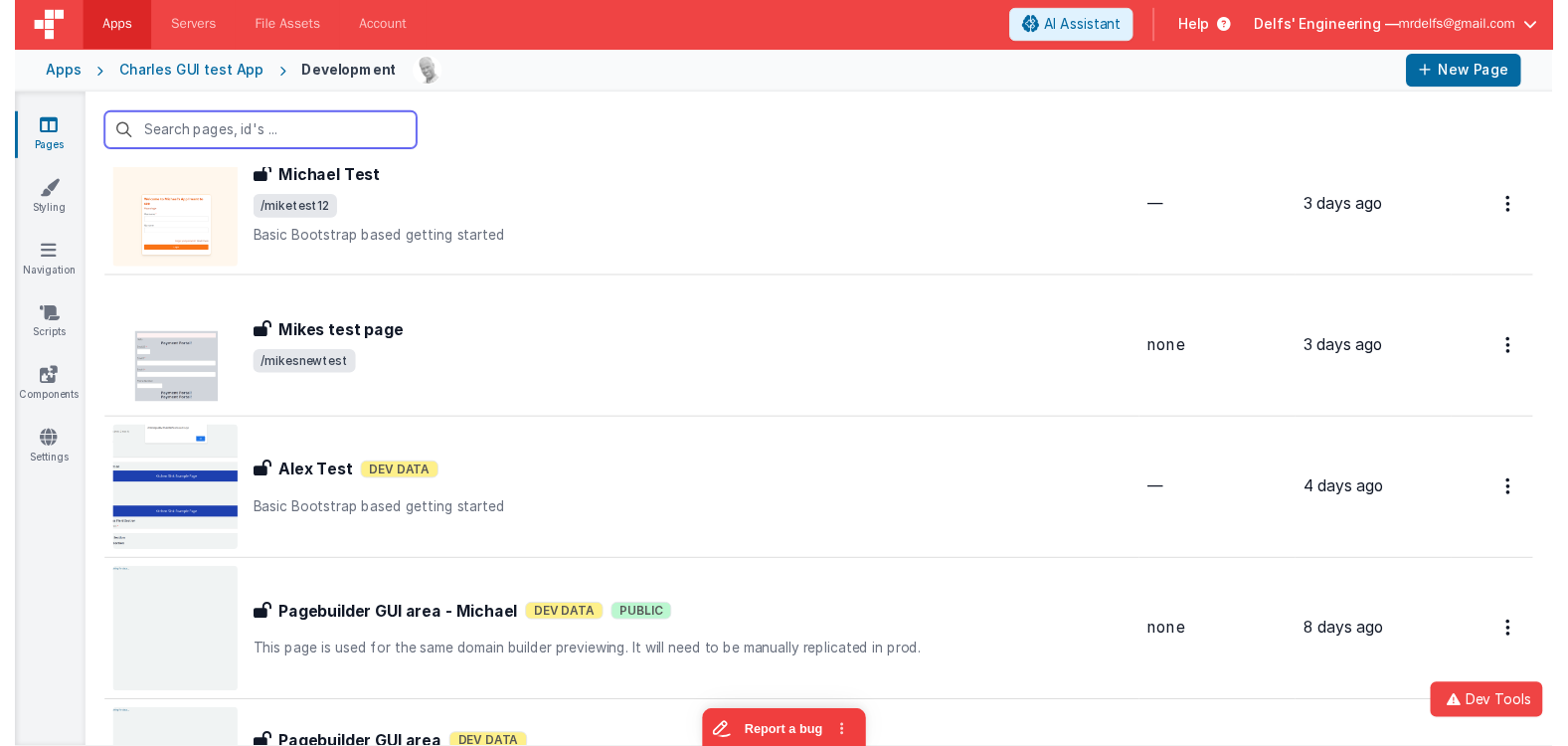 scroll, scrollTop: 0, scrollLeft: 0, axis: both 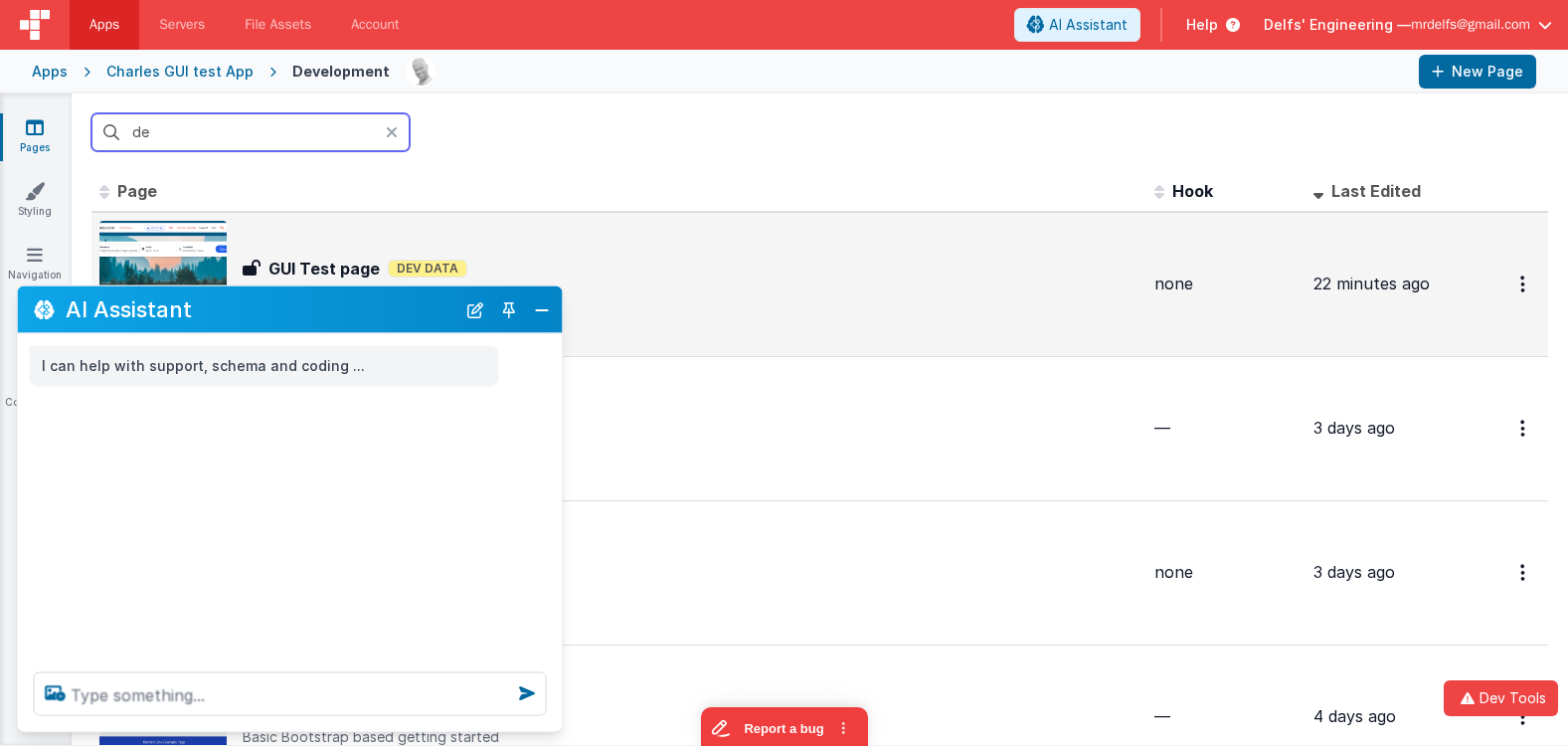 type on "de" 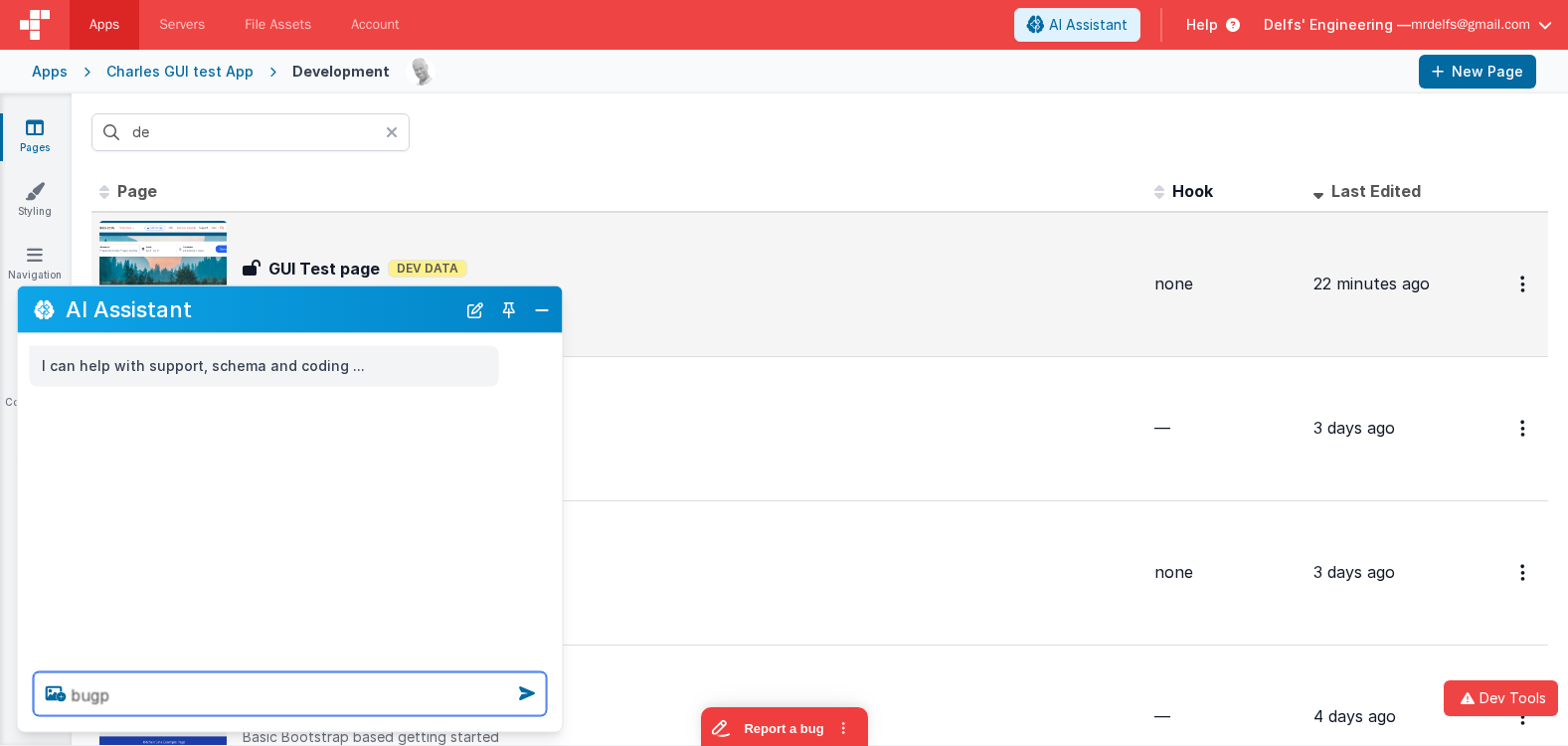 type on "bugp" 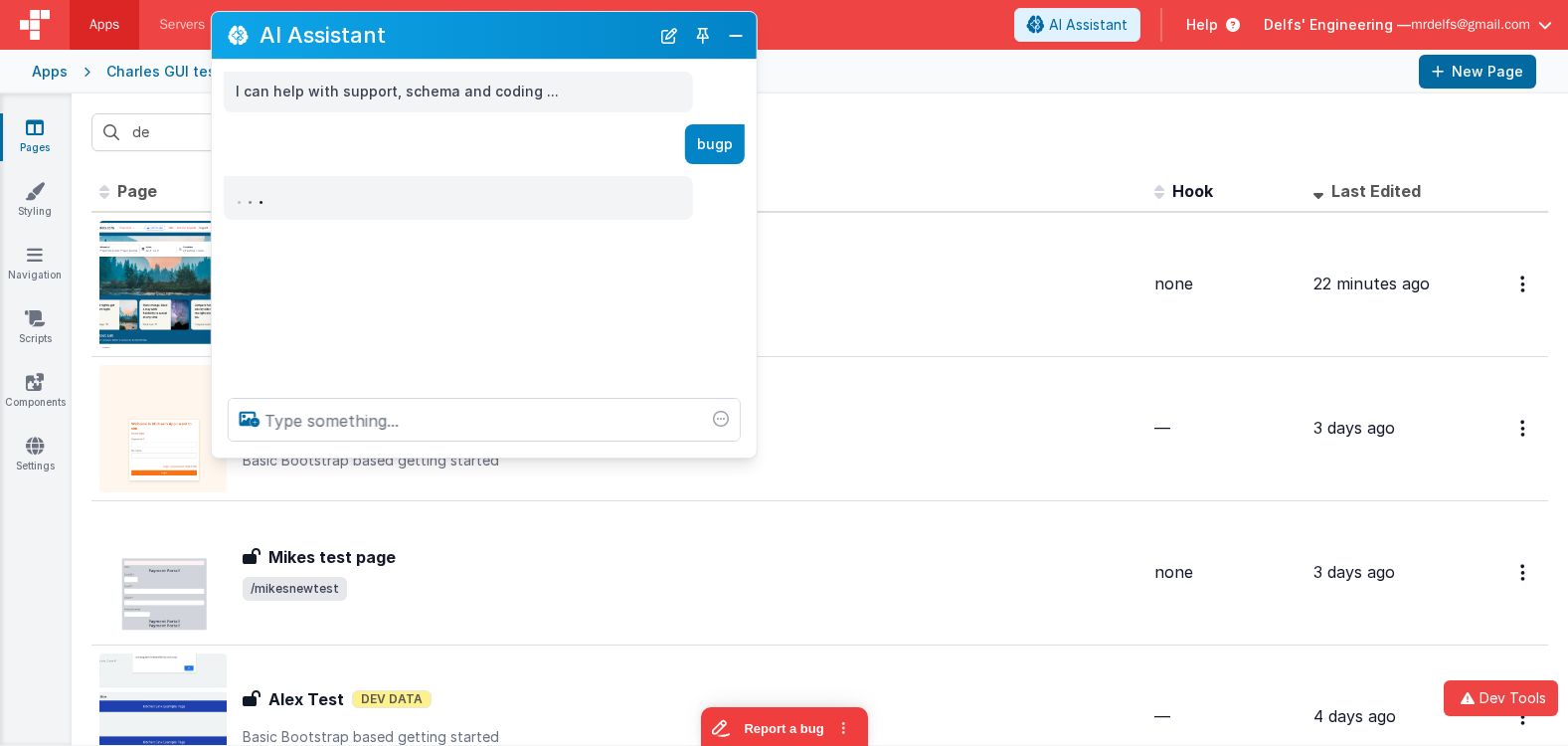 drag, startPoint x: 386, startPoint y: 299, endPoint x: 648, endPoint y: 126, distance: 313.9634 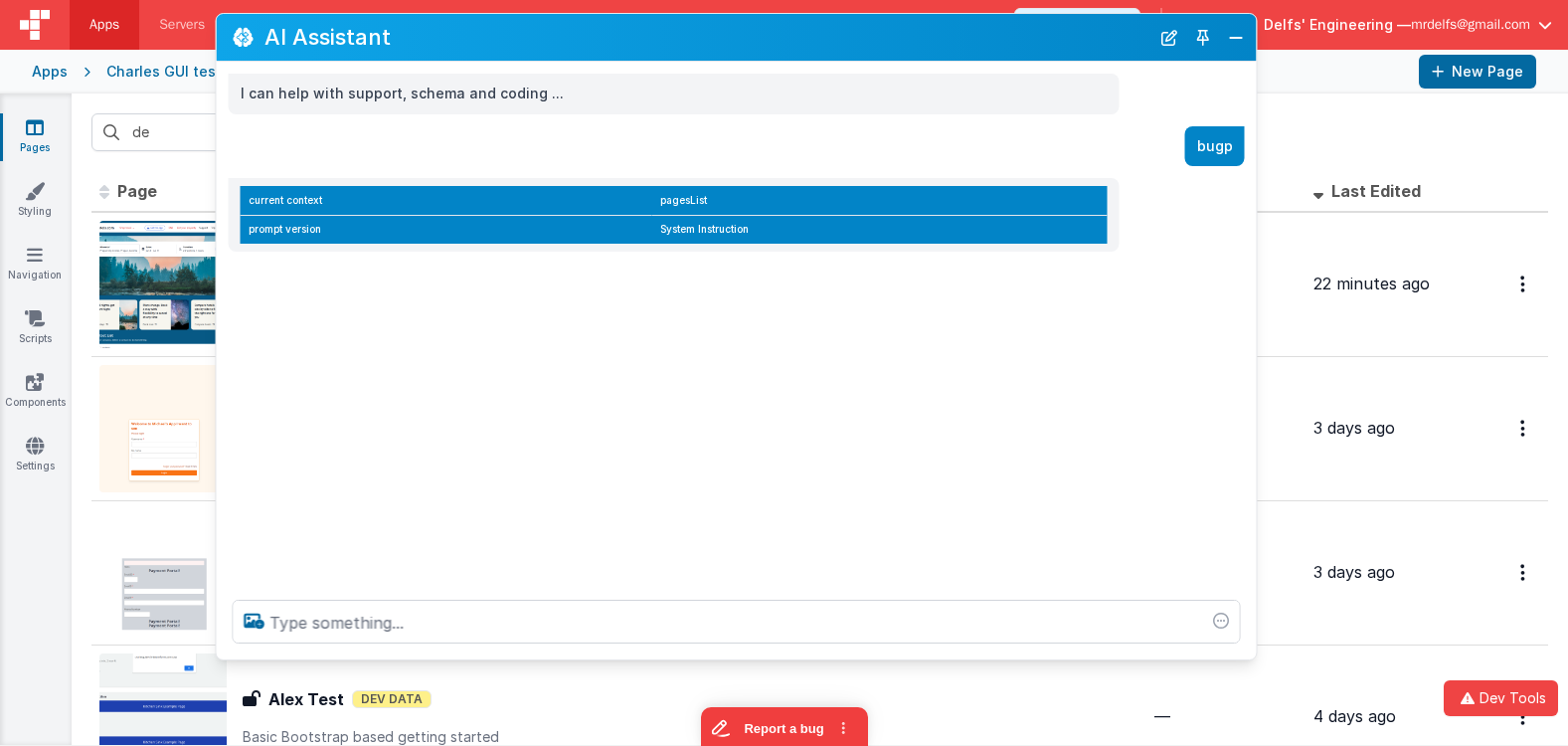 drag, startPoint x: 756, startPoint y: 459, endPoint x: 1075, endPoint y: 416, distance: 321.88507 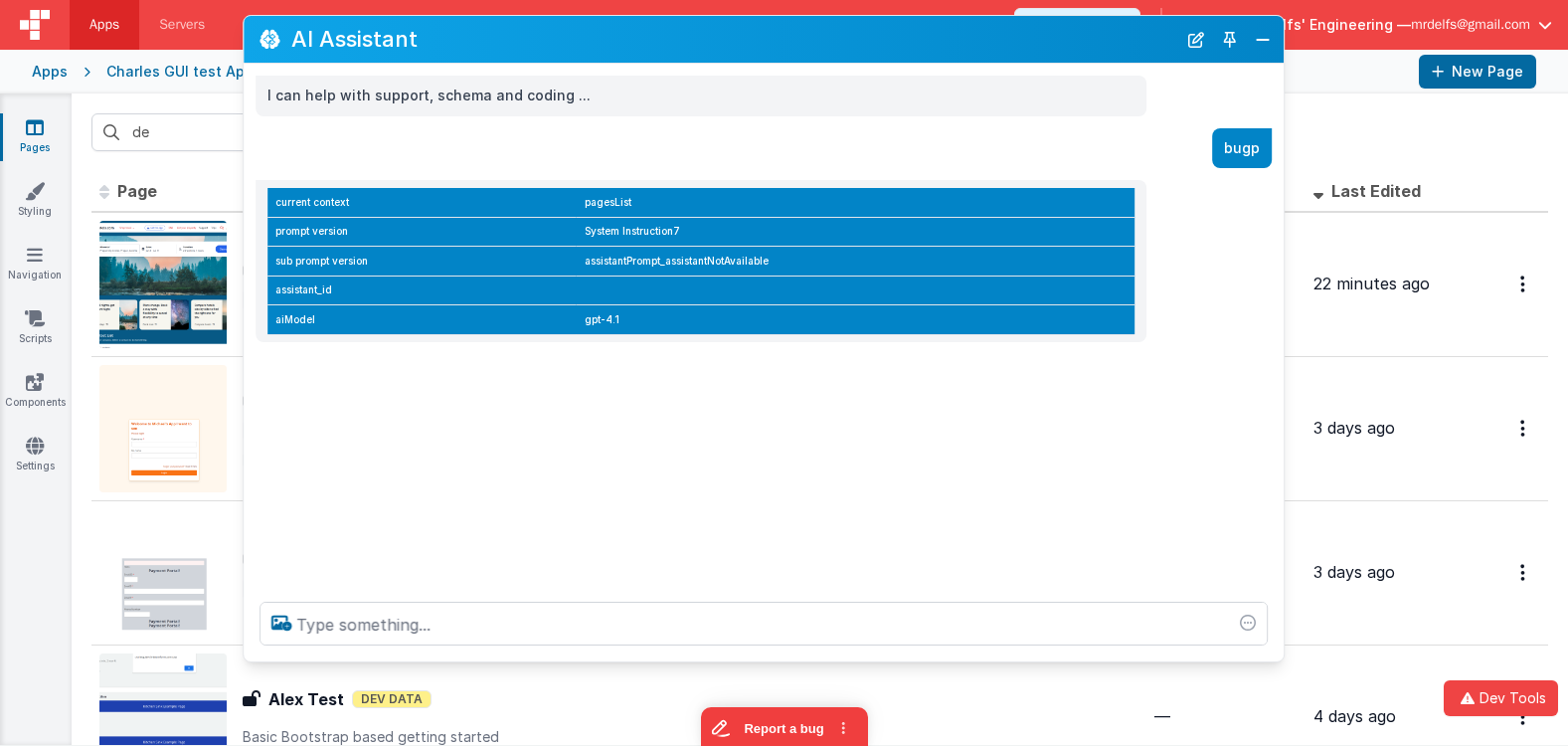 drag, startPoint x: 773, startPoint y: 26, endPoint x: 787, endPoint y: 29, distance: 14.317821 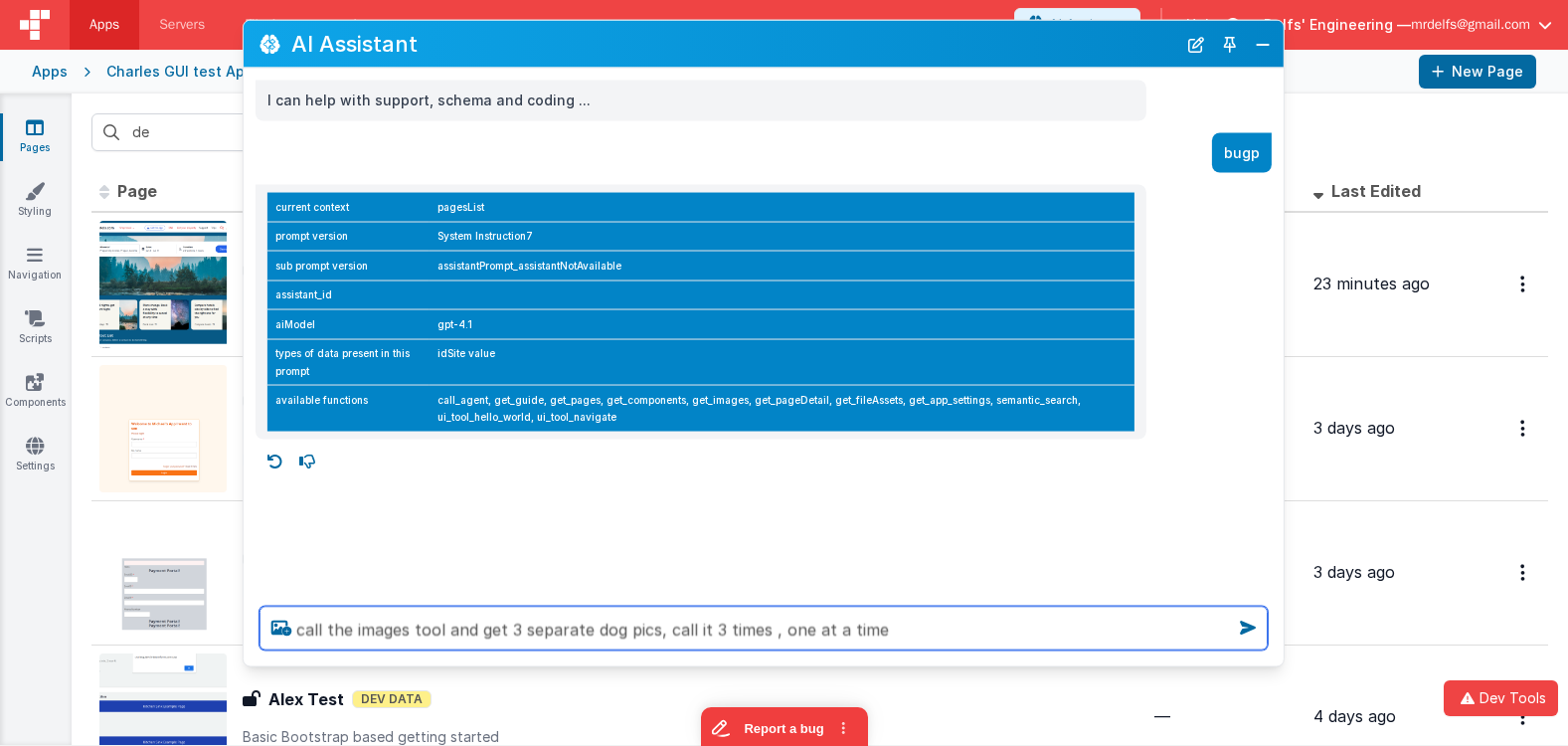 type on "call the images tool and get 3 separate dog pics, call it 3 times , one at a time" 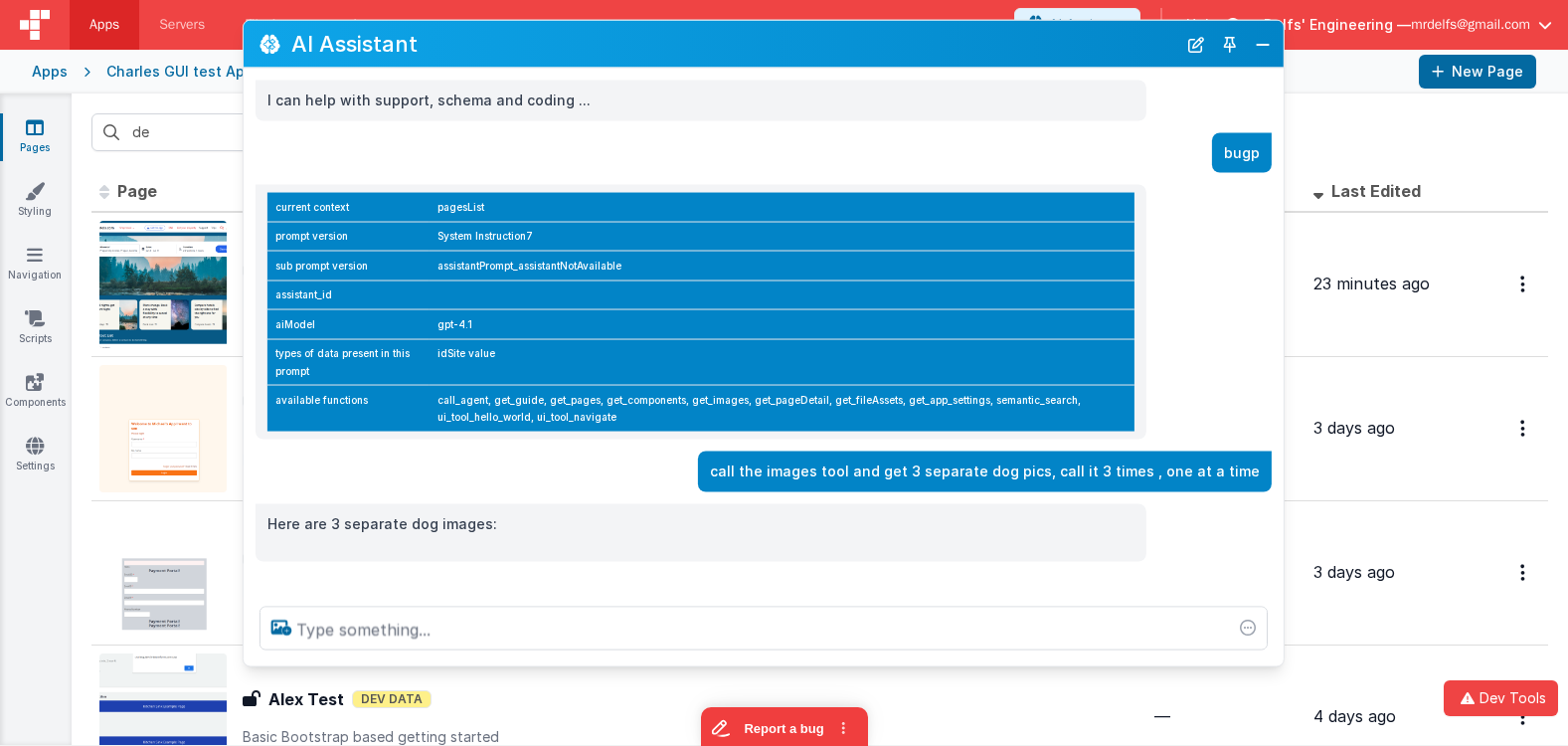 click on "I can help with support, schema and coding ...
bugp
current context
pagesList
prompt version
System Instruction7
sub prompt version
assistantPrompt_assistantNotAvailable
assistant_id
aiModel
gpt-4.1
types of data present in this prompt
idSite value
available functions
call_agent, get_guide, get_pages, get_components, get_images, get_pageDetail, get_fileAssets, get_app_settings, semantic_search, ui_tool_hello_world, ui_tool_navigate
call the images tool and get 3 separate dog pics, call it 3 times , one at a time
Here are 3 separate dog images:" at bounding box center [764, 329] 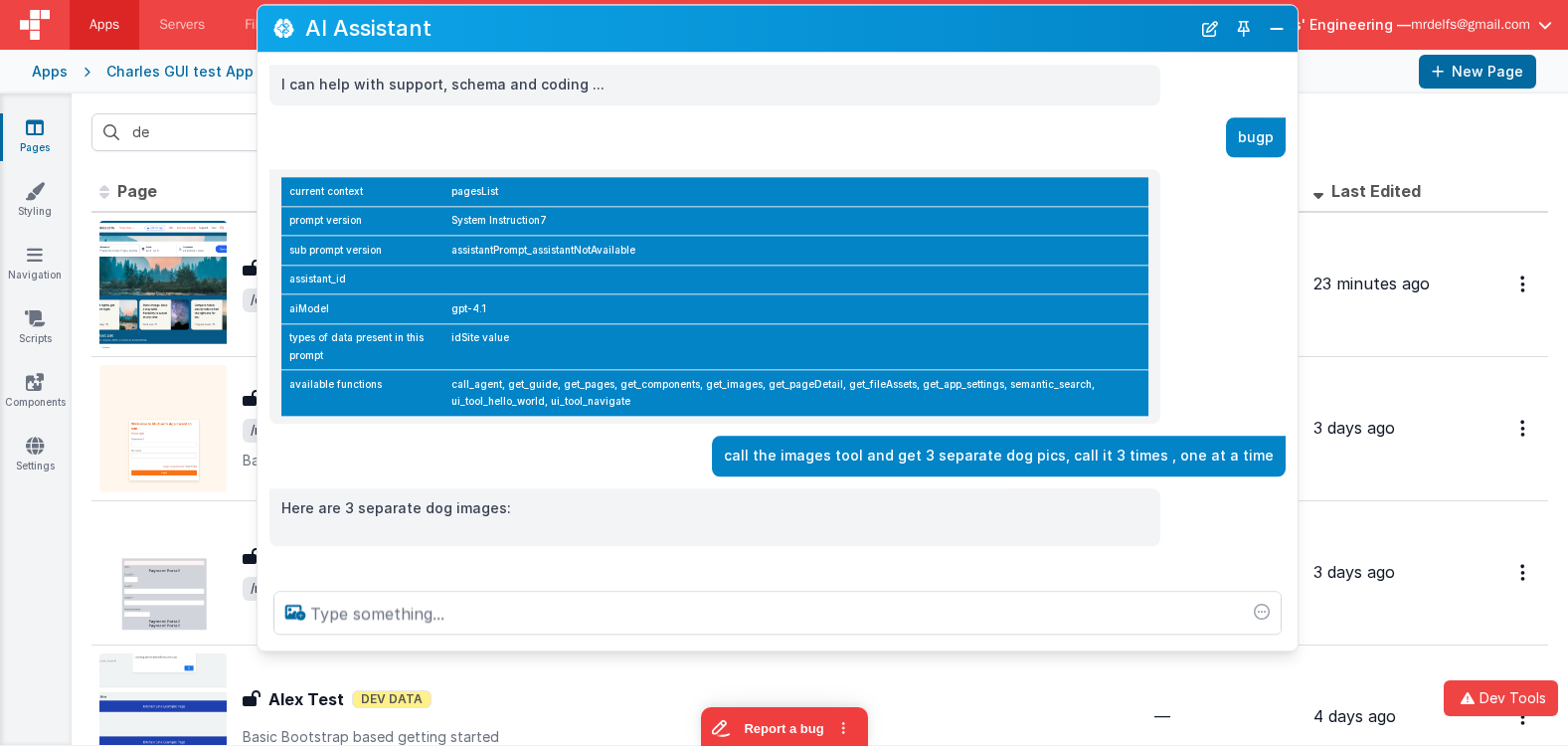 drag, startPoint x: 960, startPoint y: 52, endPoint x: 895, endPoint y: 97, distance: 79.05694 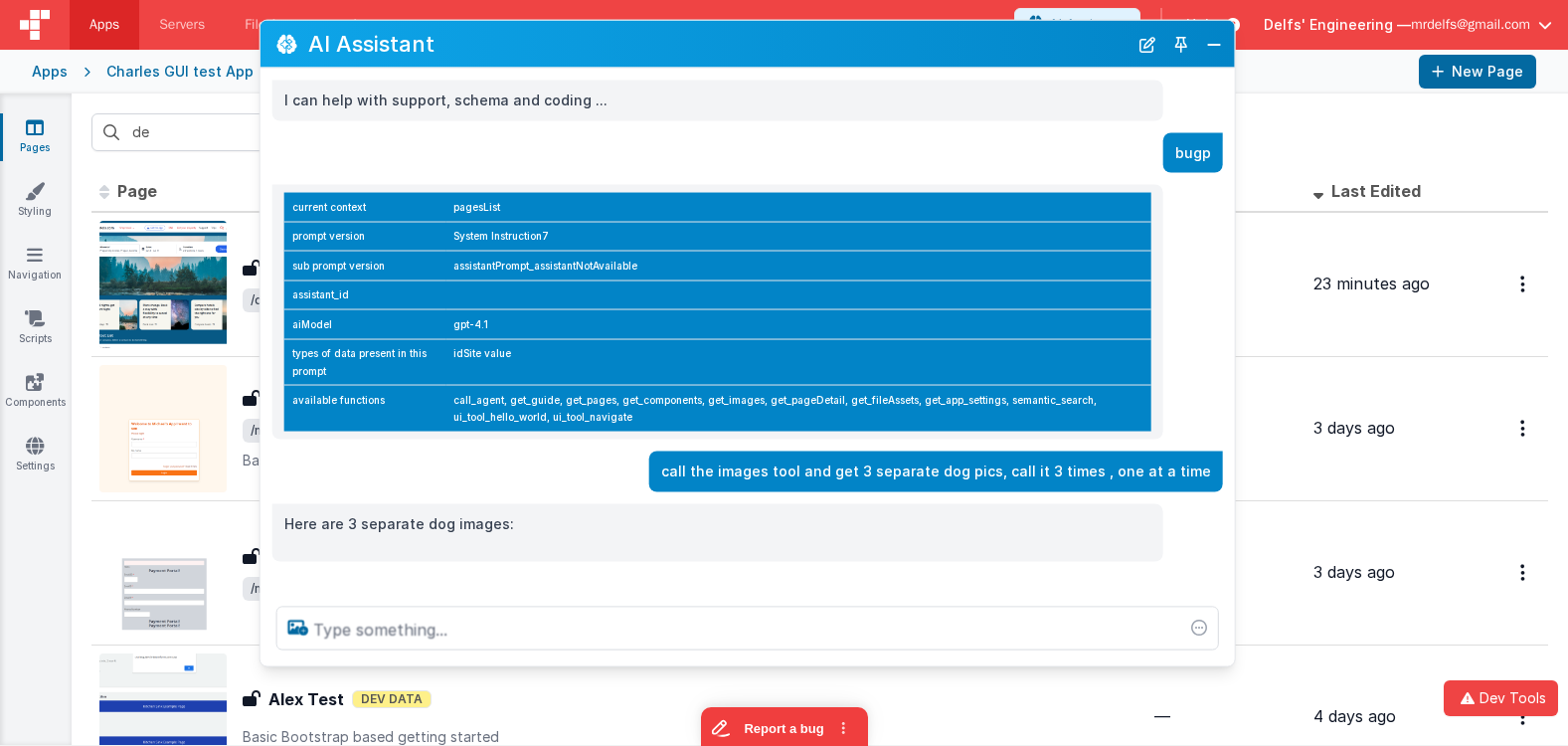 drag, startPoint x: 1300, startPoint y: 344, endPoint x: 1184, endPoint y: 95, distance: 274.69438 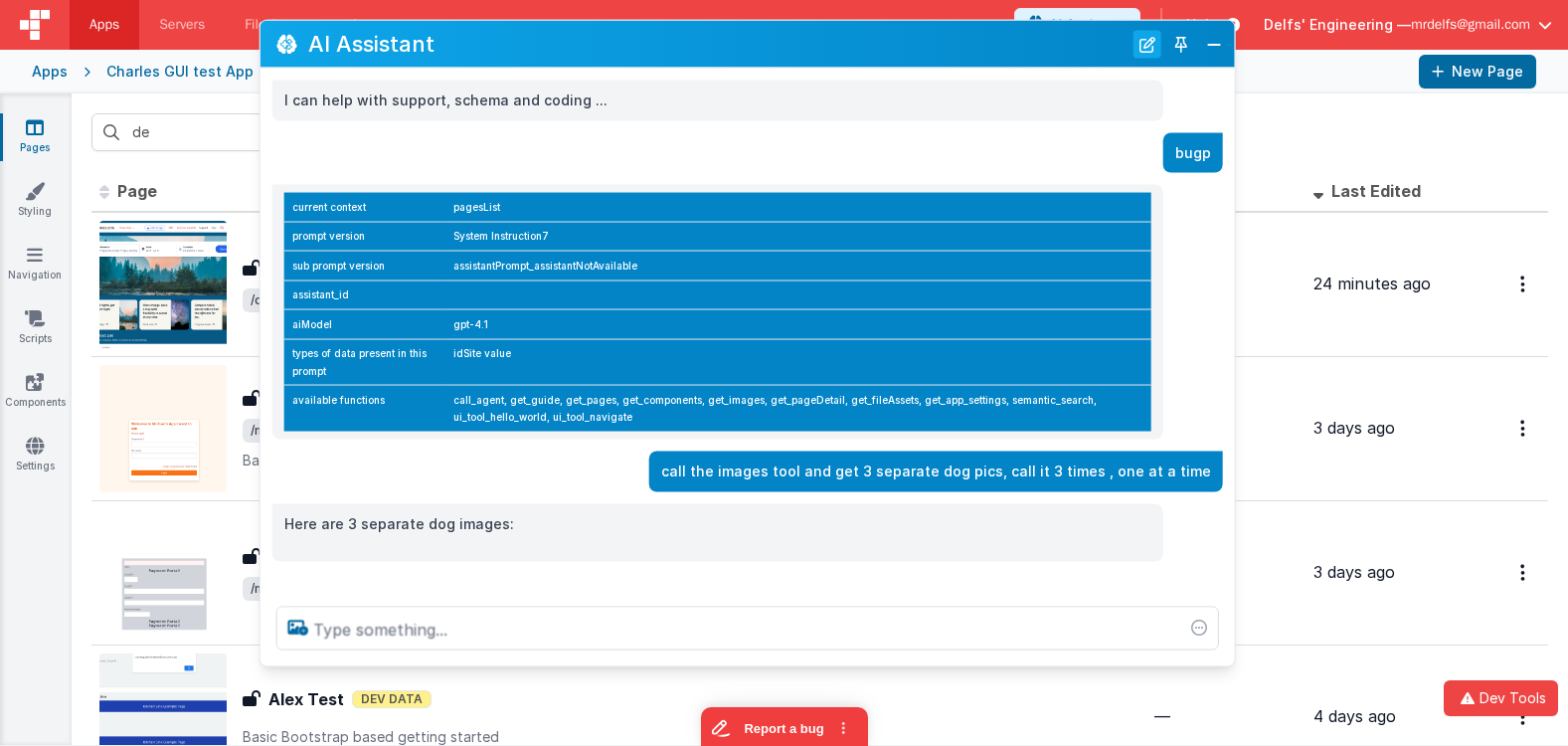 click at bounding box center (1147, 44) 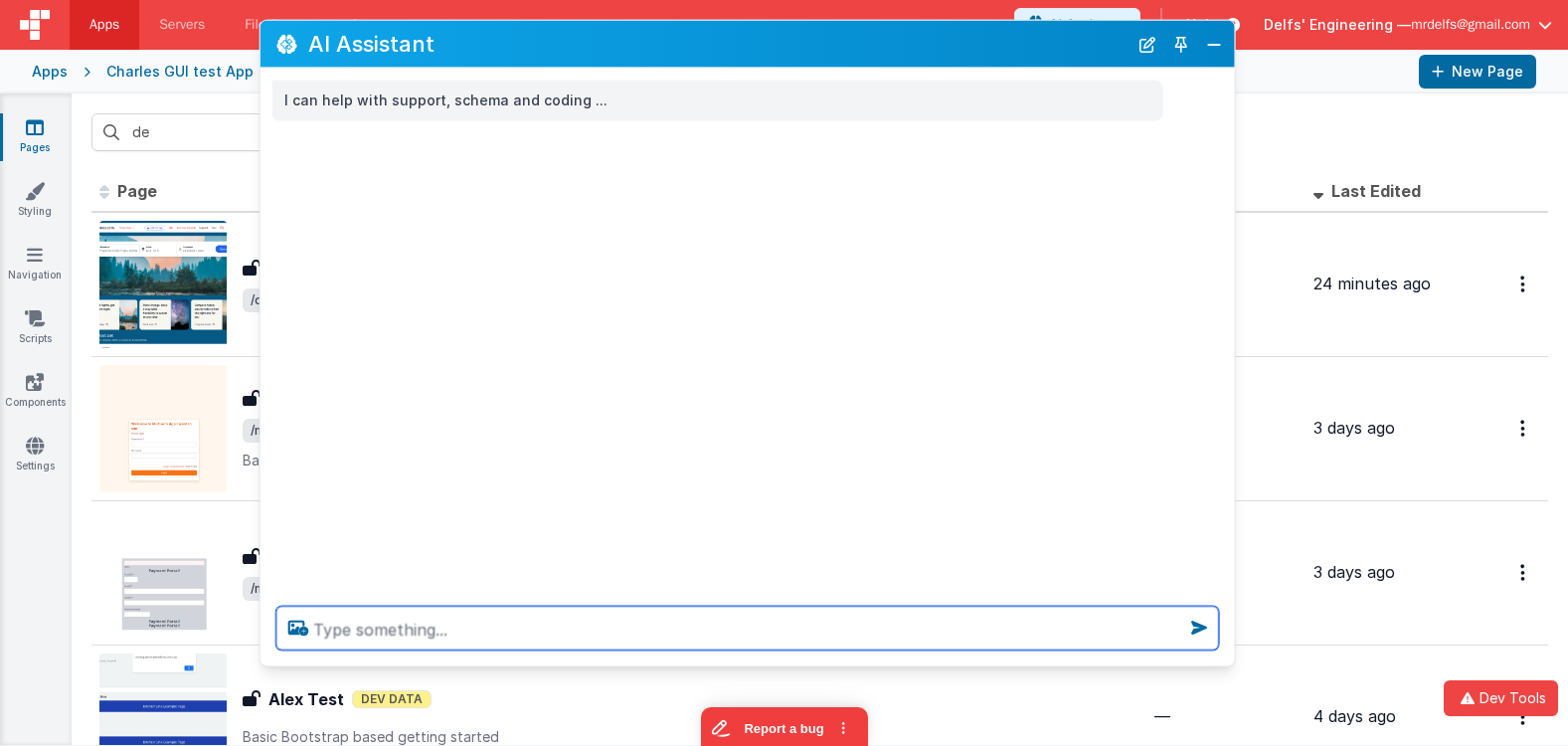 click at bounding box center (748, 629) 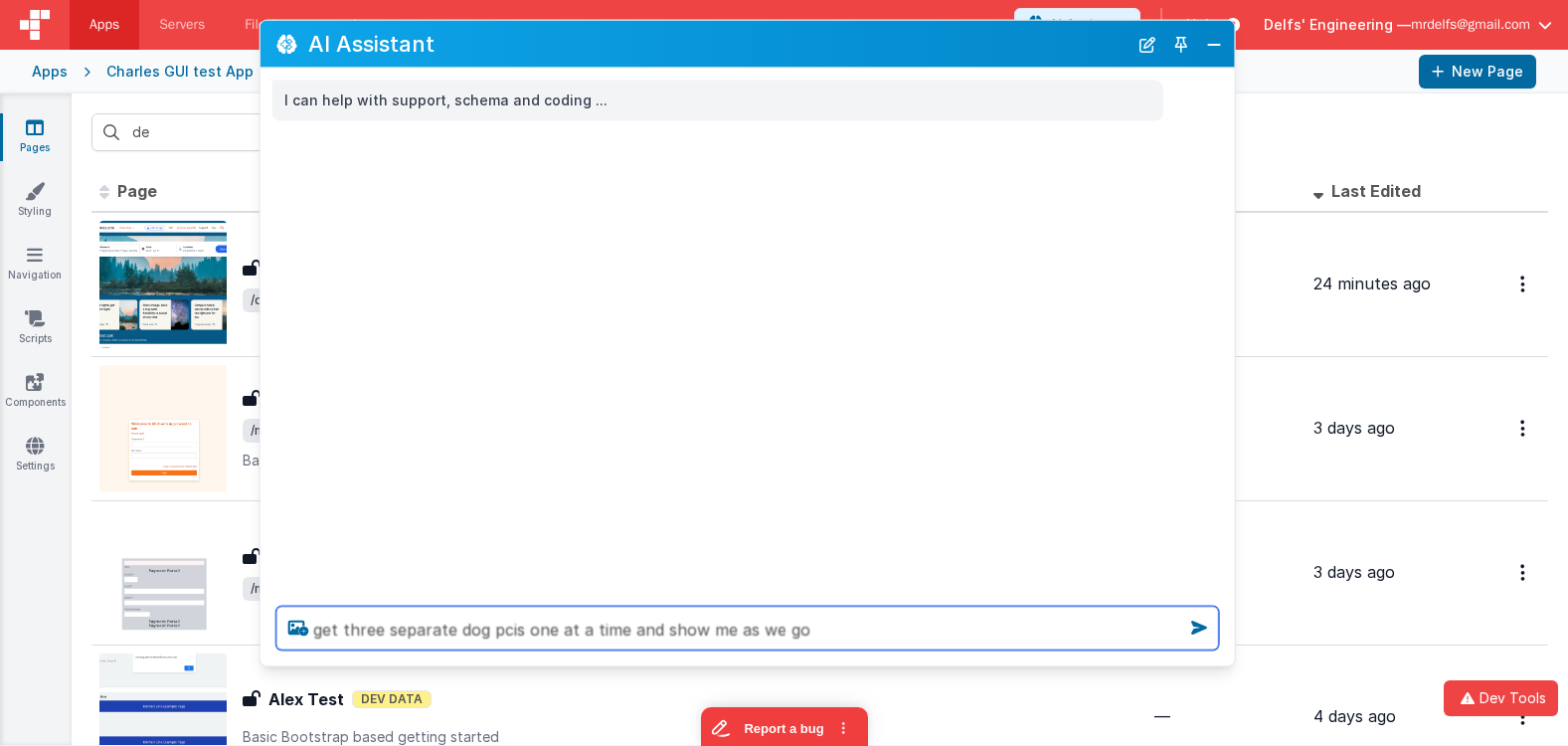 type on "get three separate dog pcis one at a time and show me as we go" 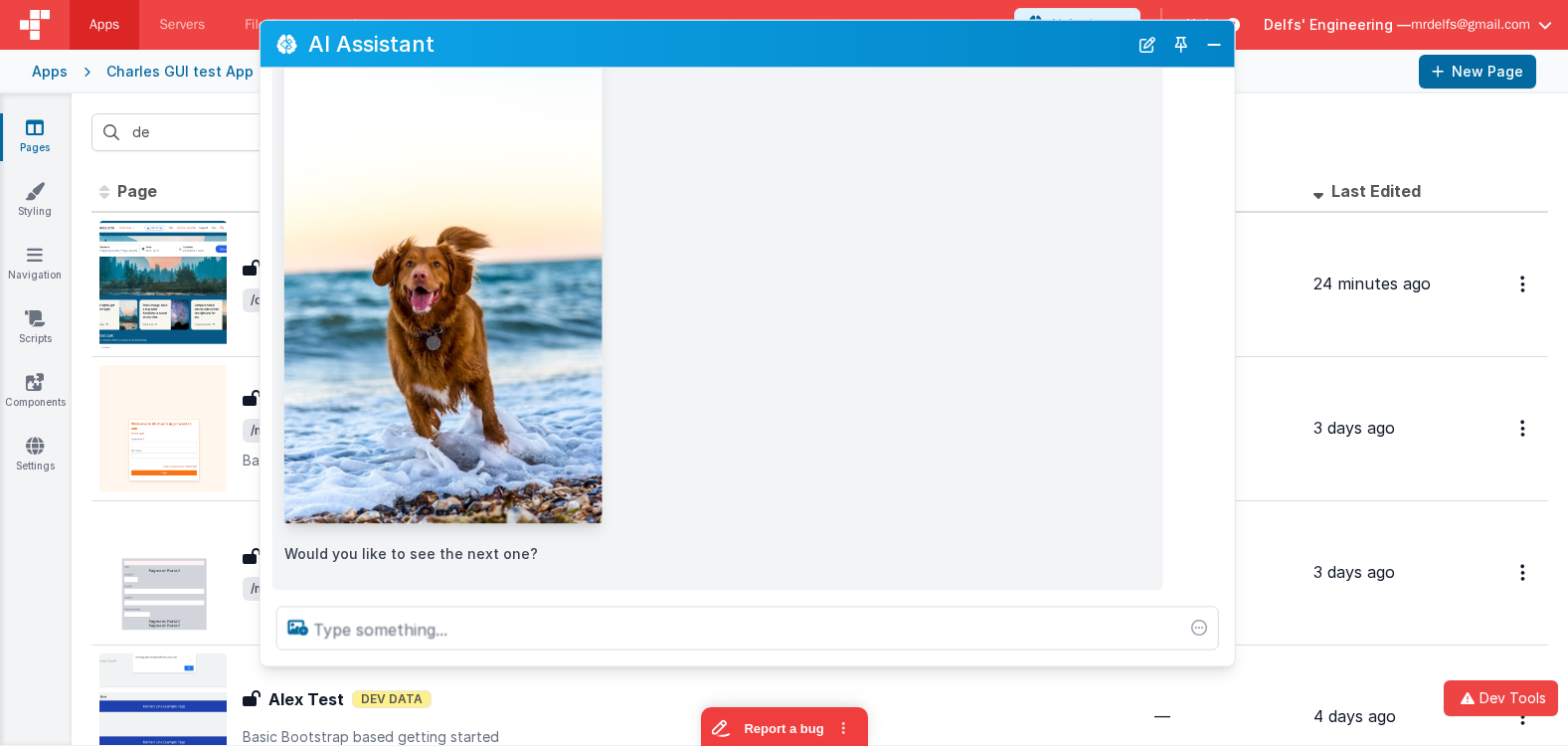 scroll, scrollTop: 229, scrollLeft: 0, axis: vertical 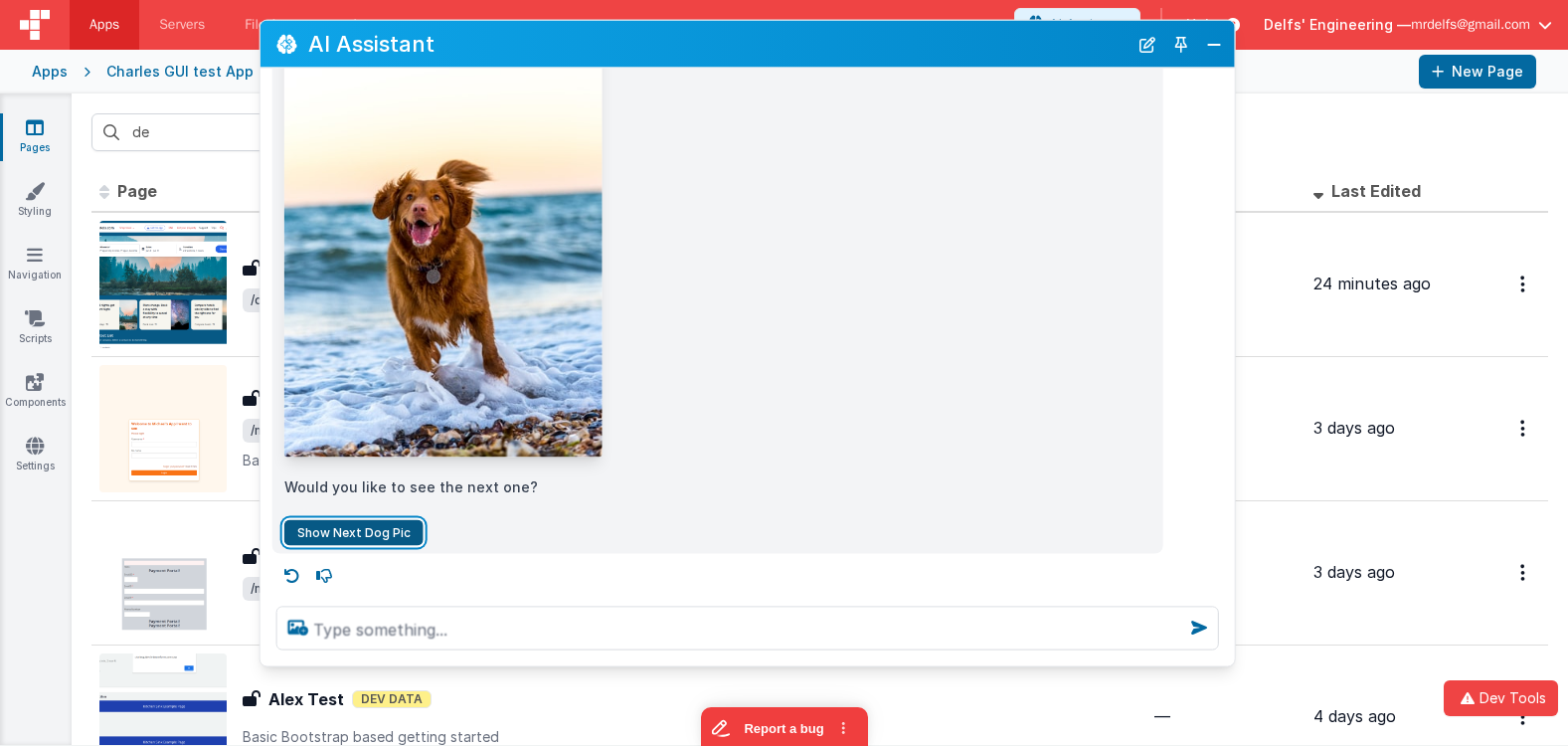 click on "Show Next Dog Pic" at bounding box center [354, 532] 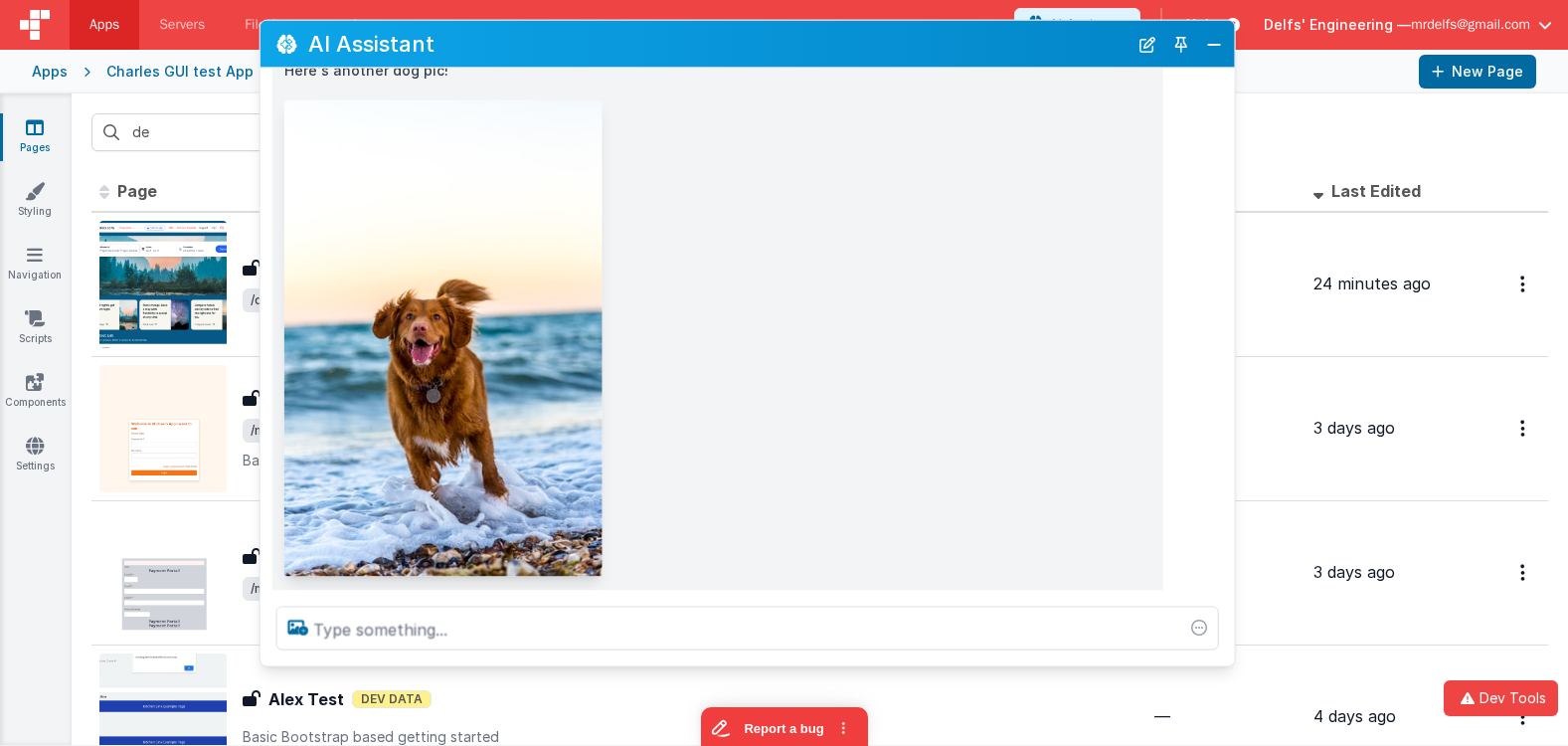 scroll, scrollTop: 864, scrollLeft: 0, axis: vertical 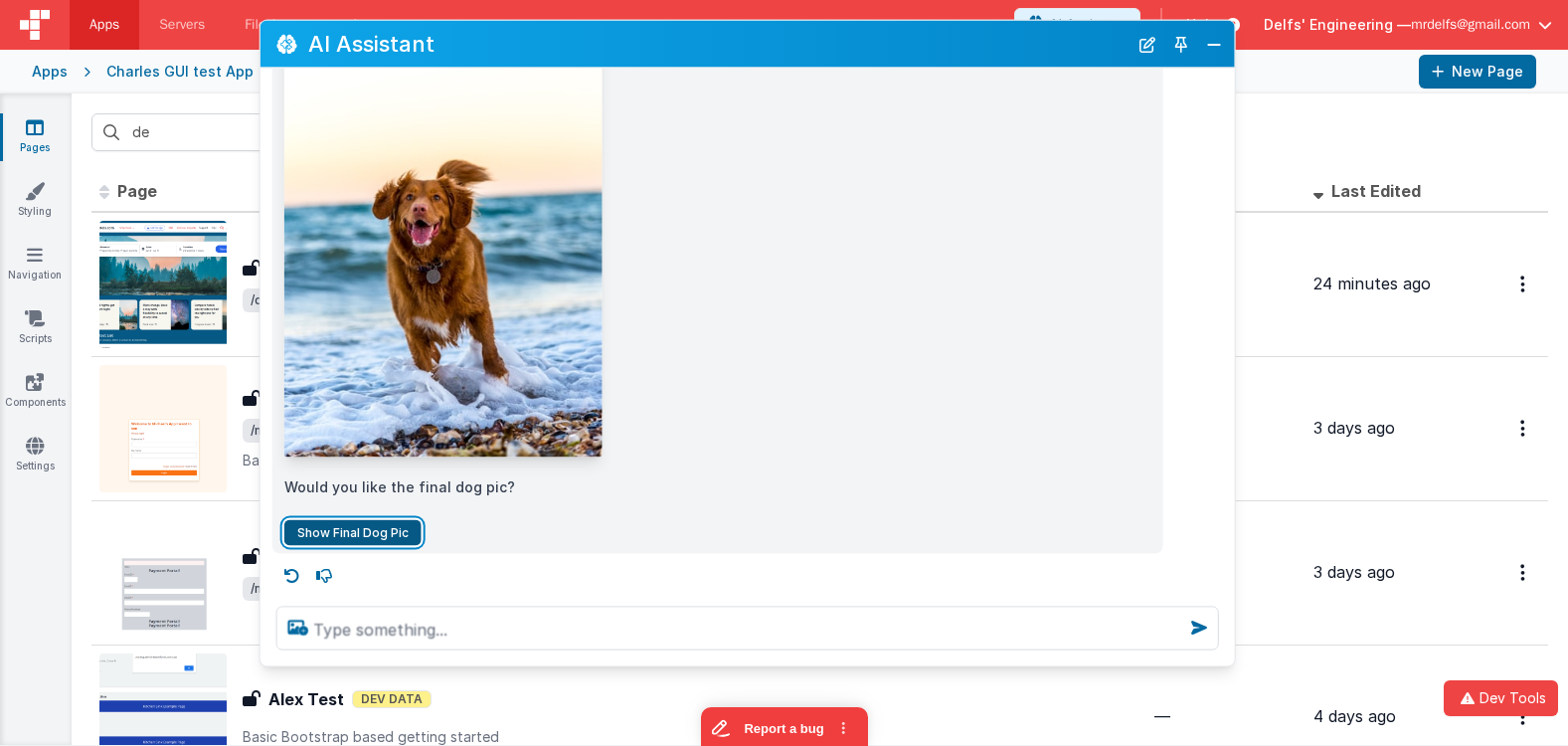 click on "Show Final Dog Pic" at bounding box center [353, 532] 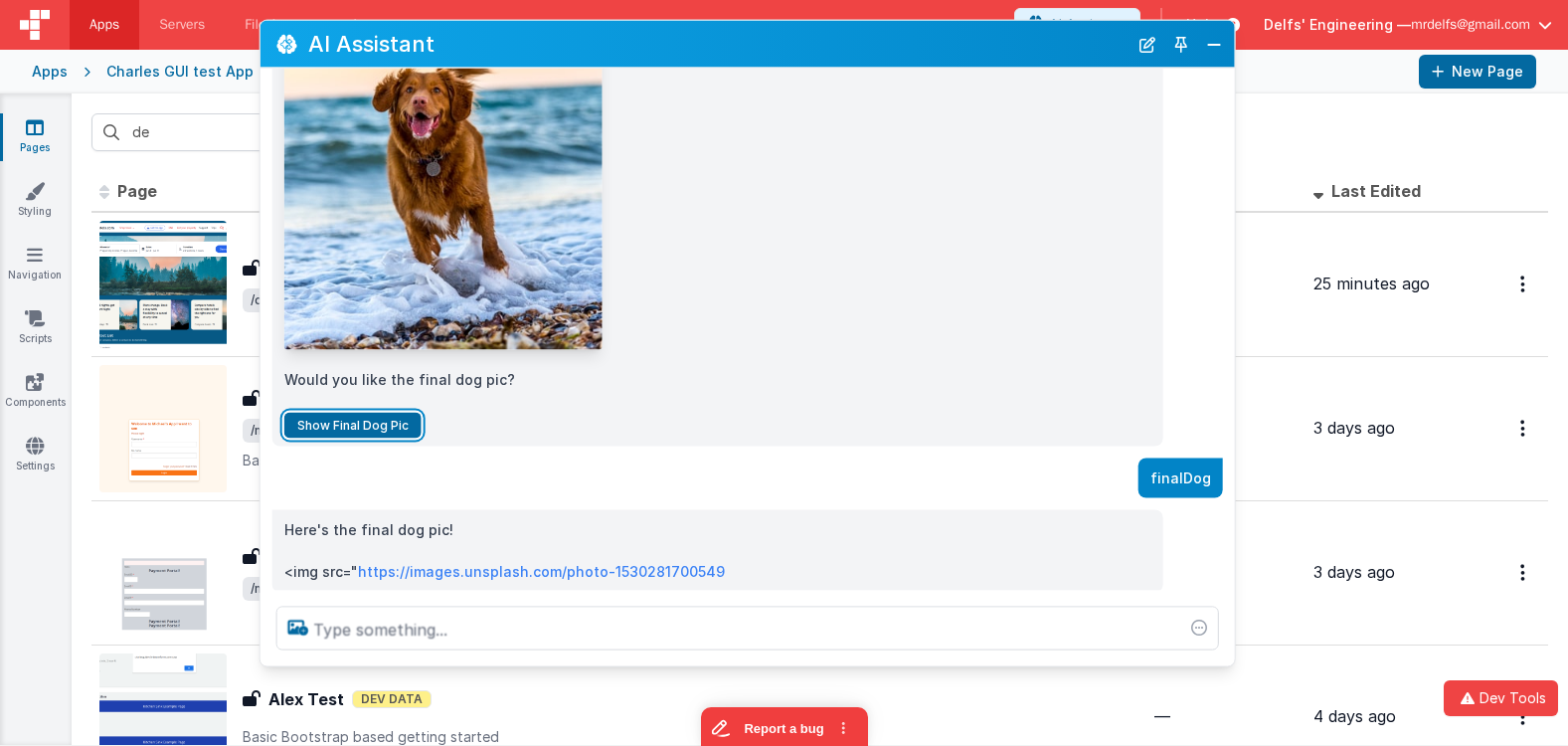scroll, scrollTop: 1090, scrollLeft: 0, axis: vertical 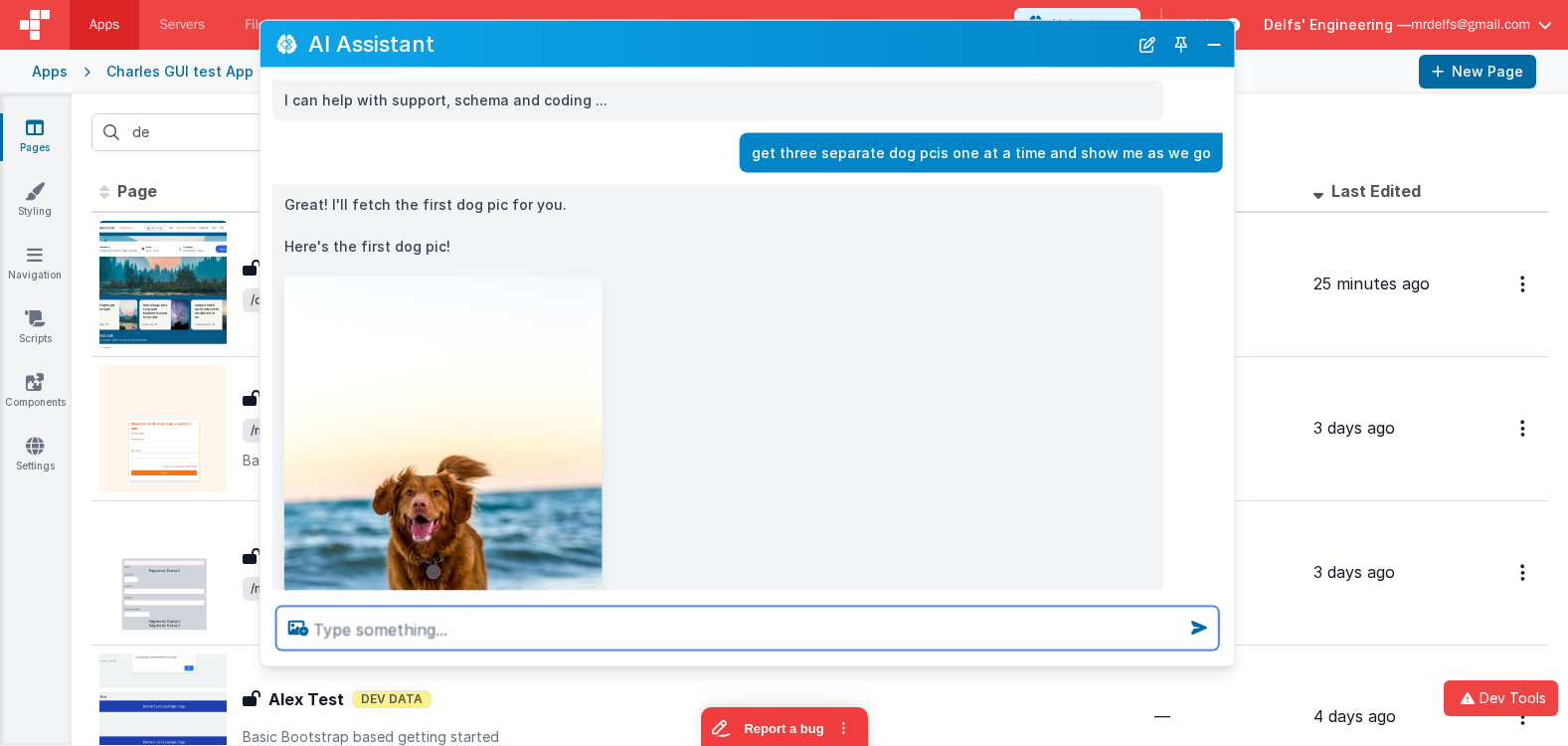 click at bounding box center [748, 629] 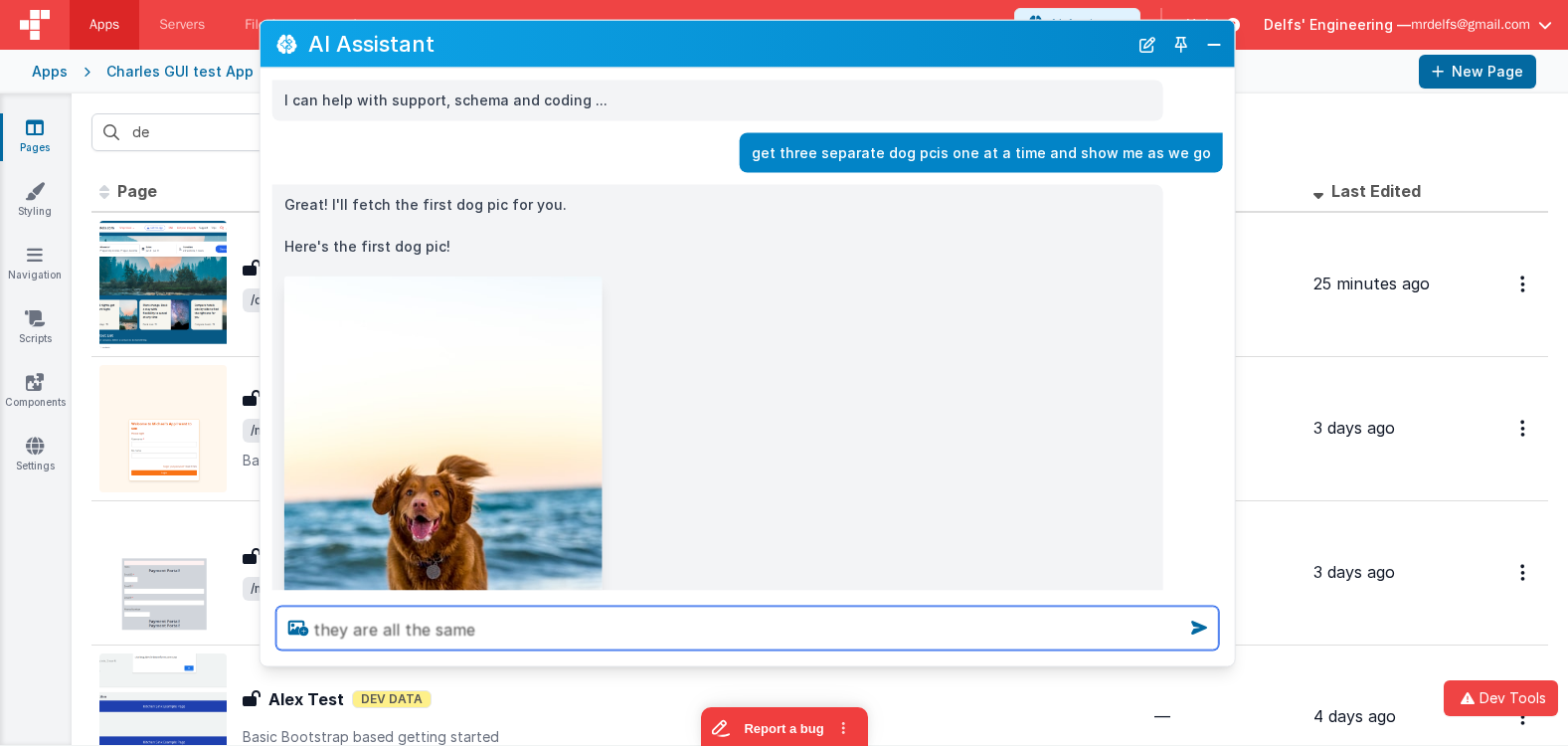 type on "they are all the same" 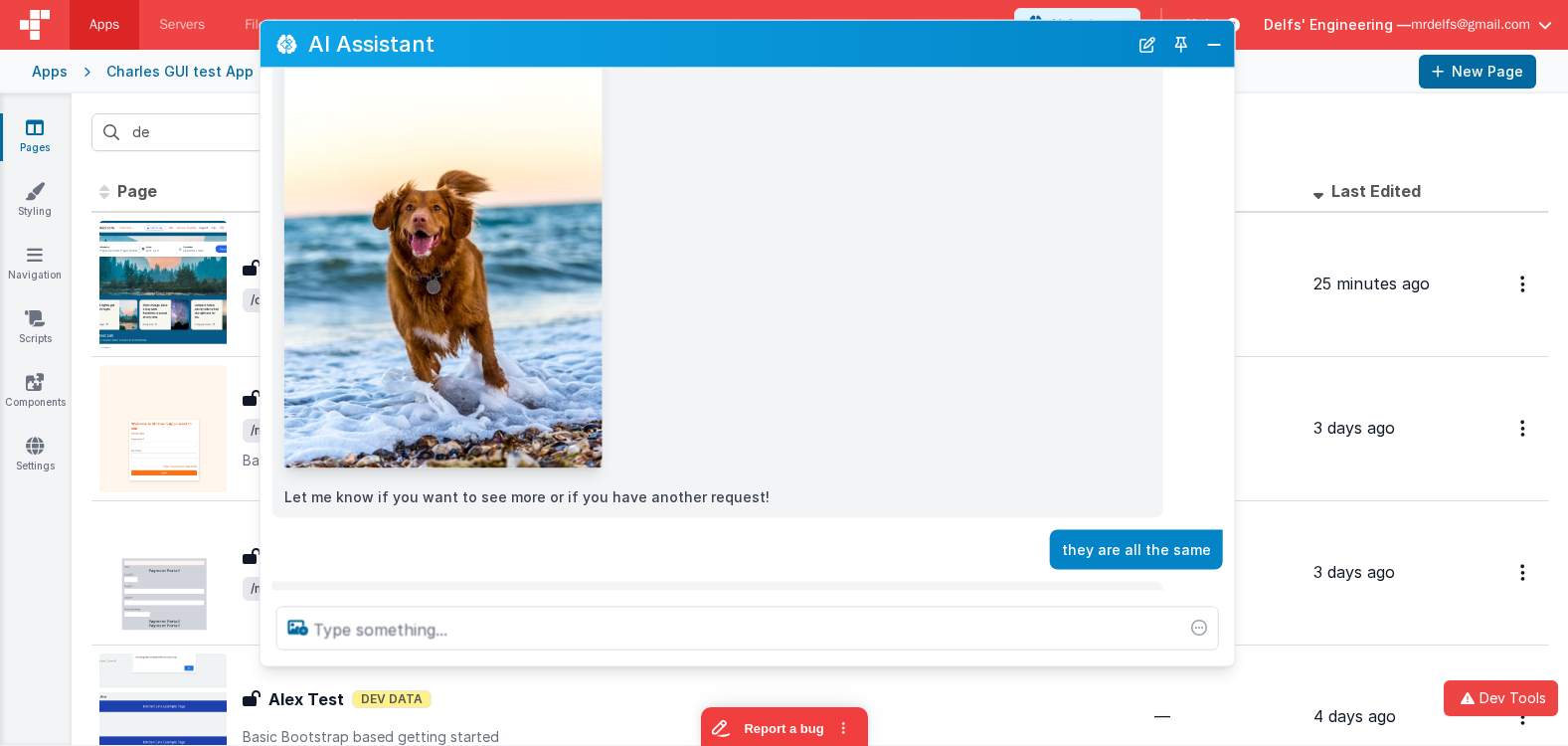 scroll, scrollTop: 1619, scrollLeft: 0, axis: vertical 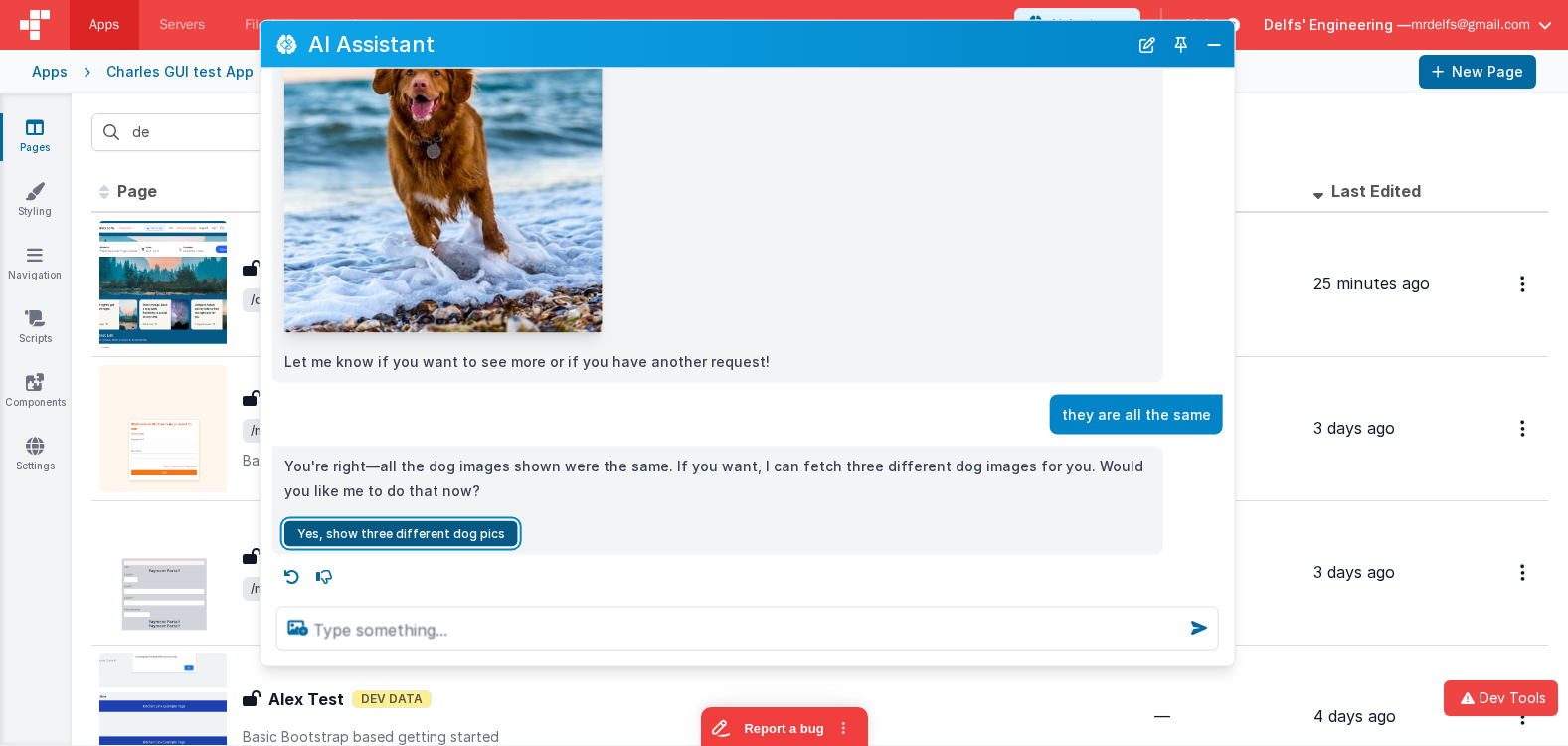 click on "Yes, show three different dog pics" at bounding box center (401, 533) 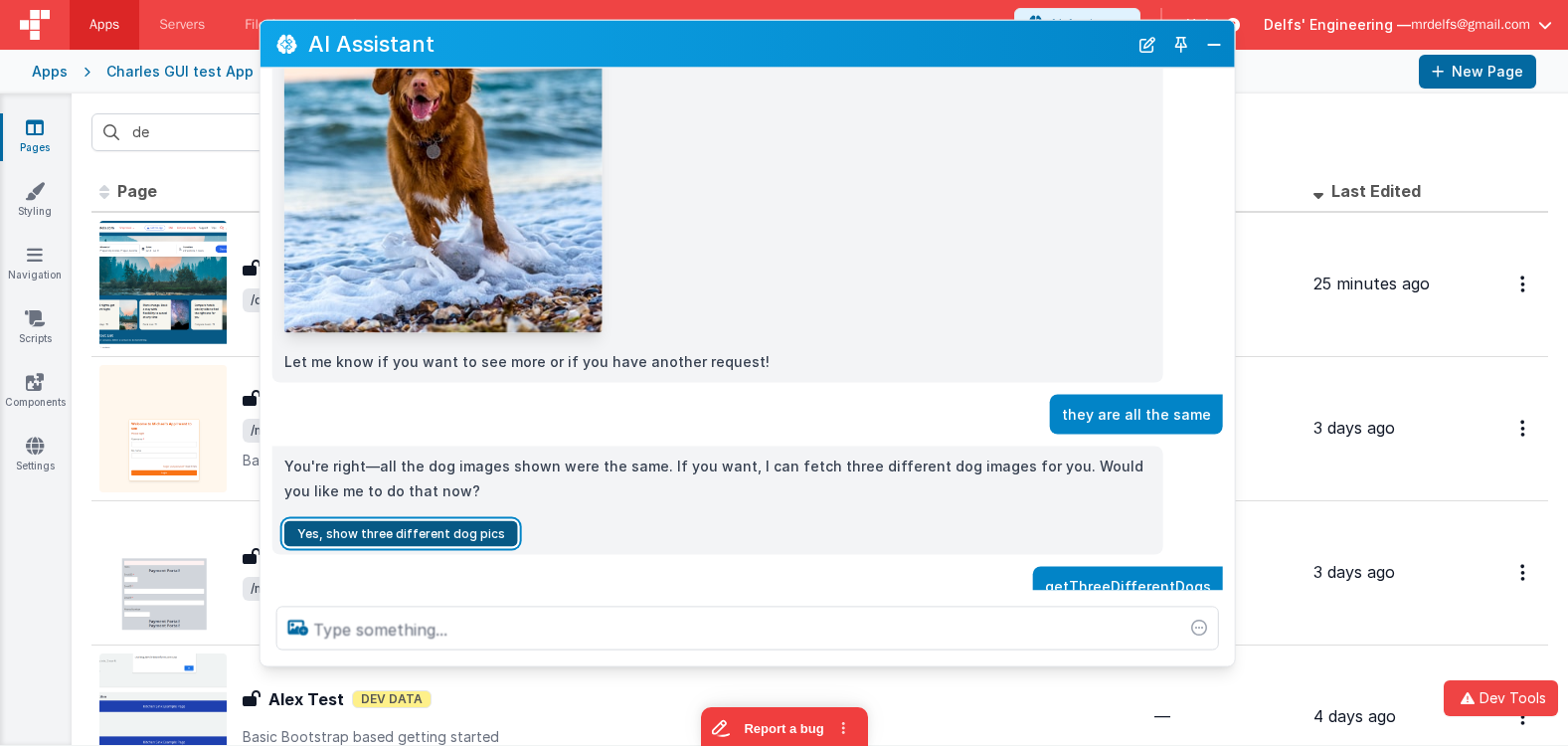 scroll, scrollTop: 1864, scrollLeft: 0, axis: vertical 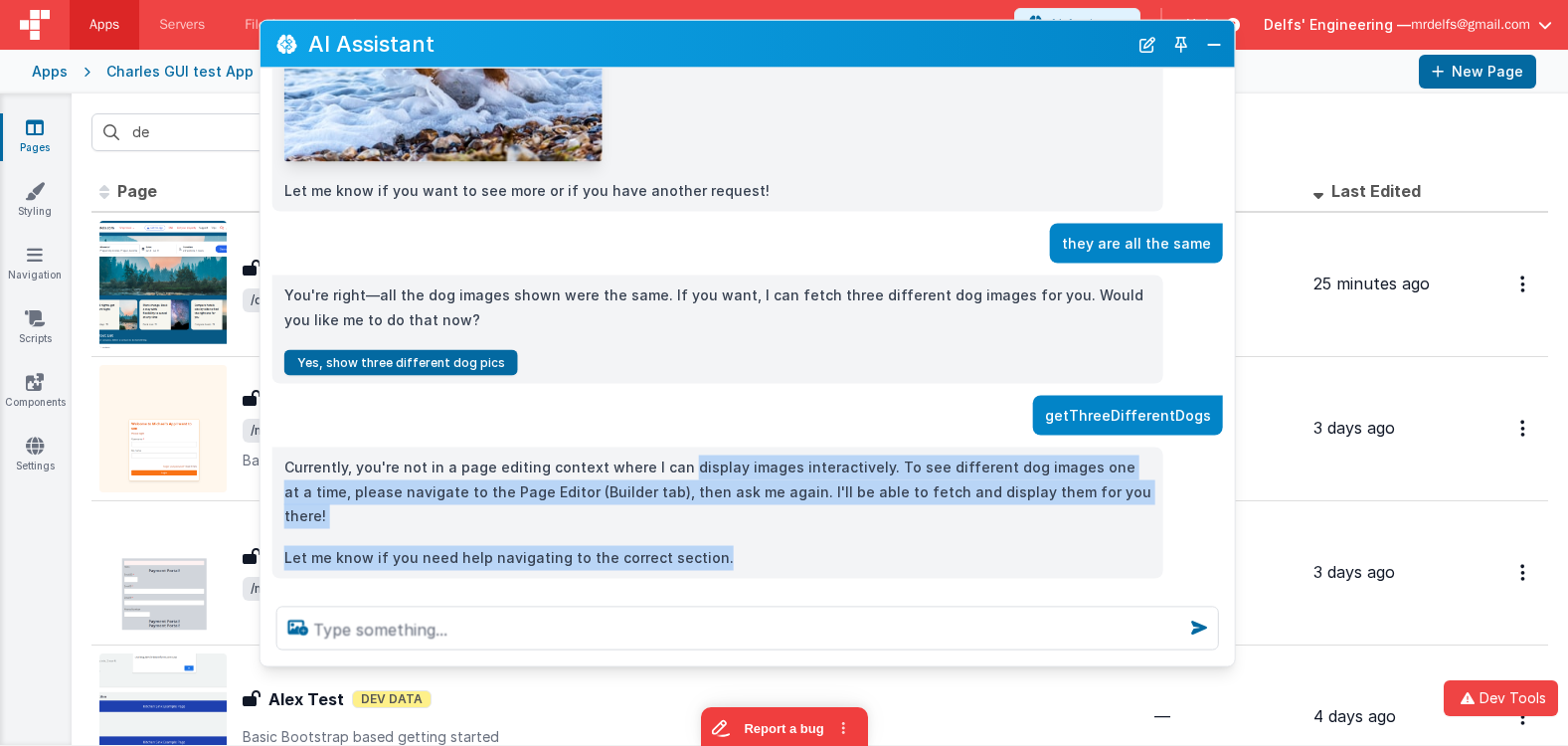 drag, startPoint x: 673, startPoint y: 466, endPoint x: 838, endPoint y: 534, distance: 178.46288 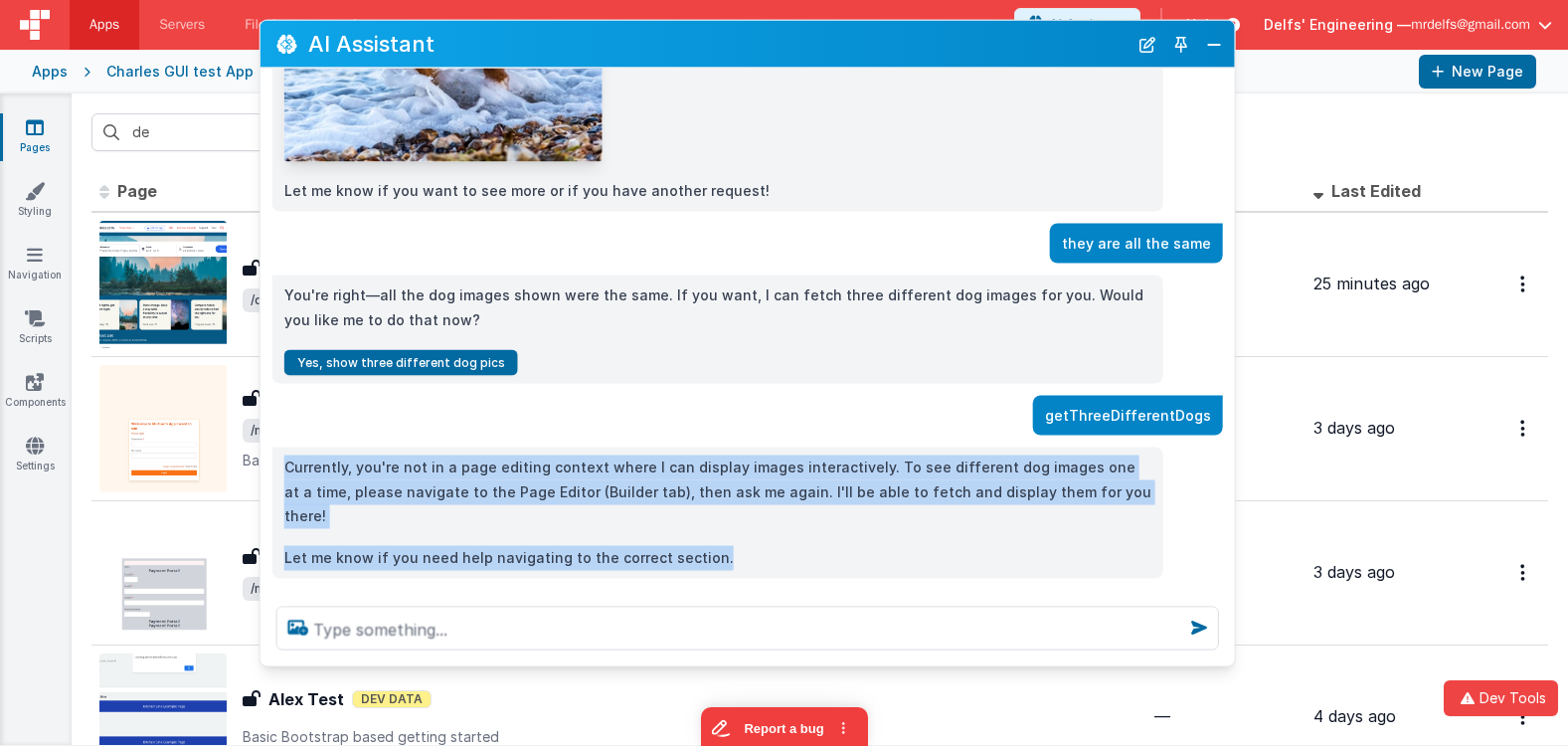 drag, startPoint x: 838, startPoint y: 534, endPoint x: 273, endPoint y: 461, distance: 569.6964 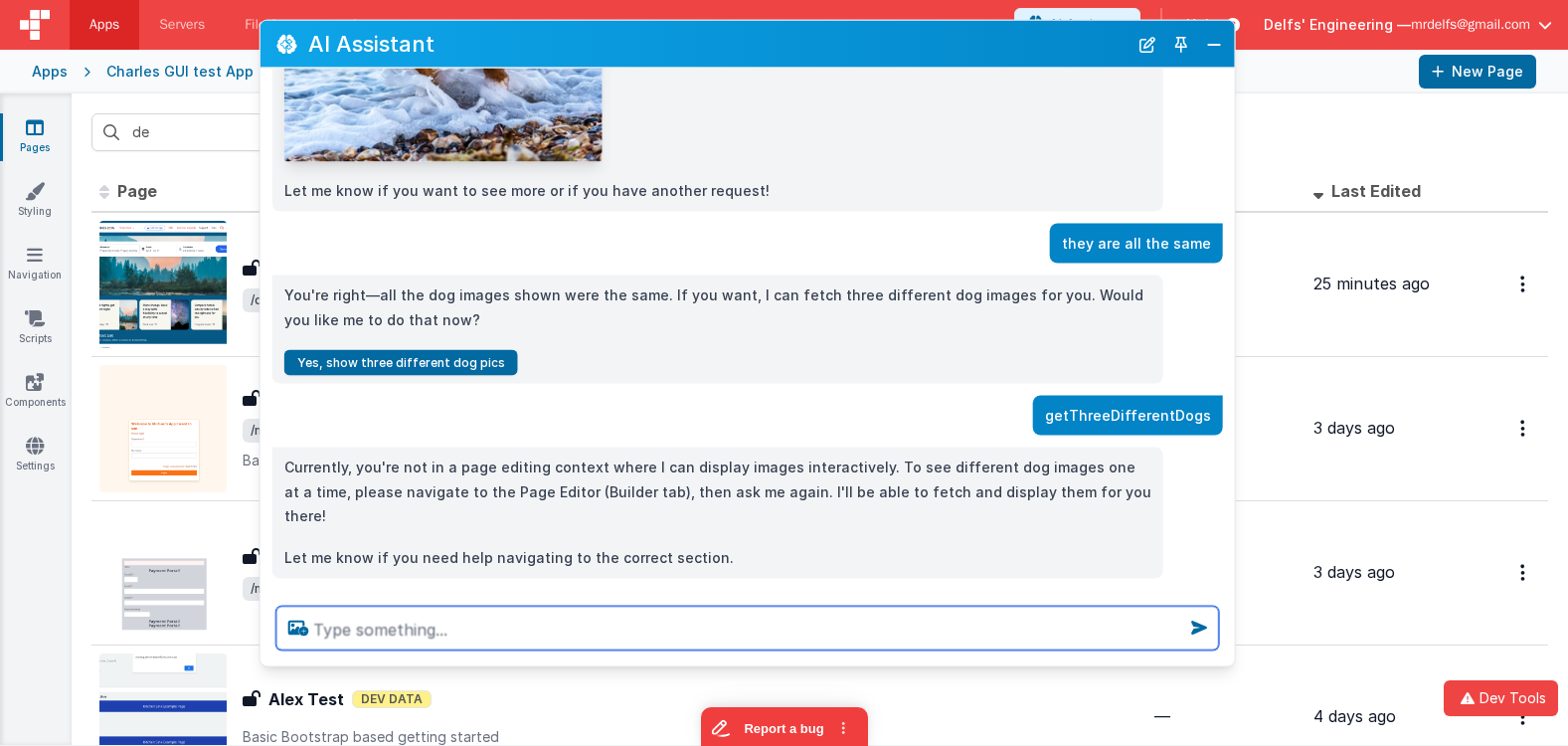 click at bounding box center (748, 629) 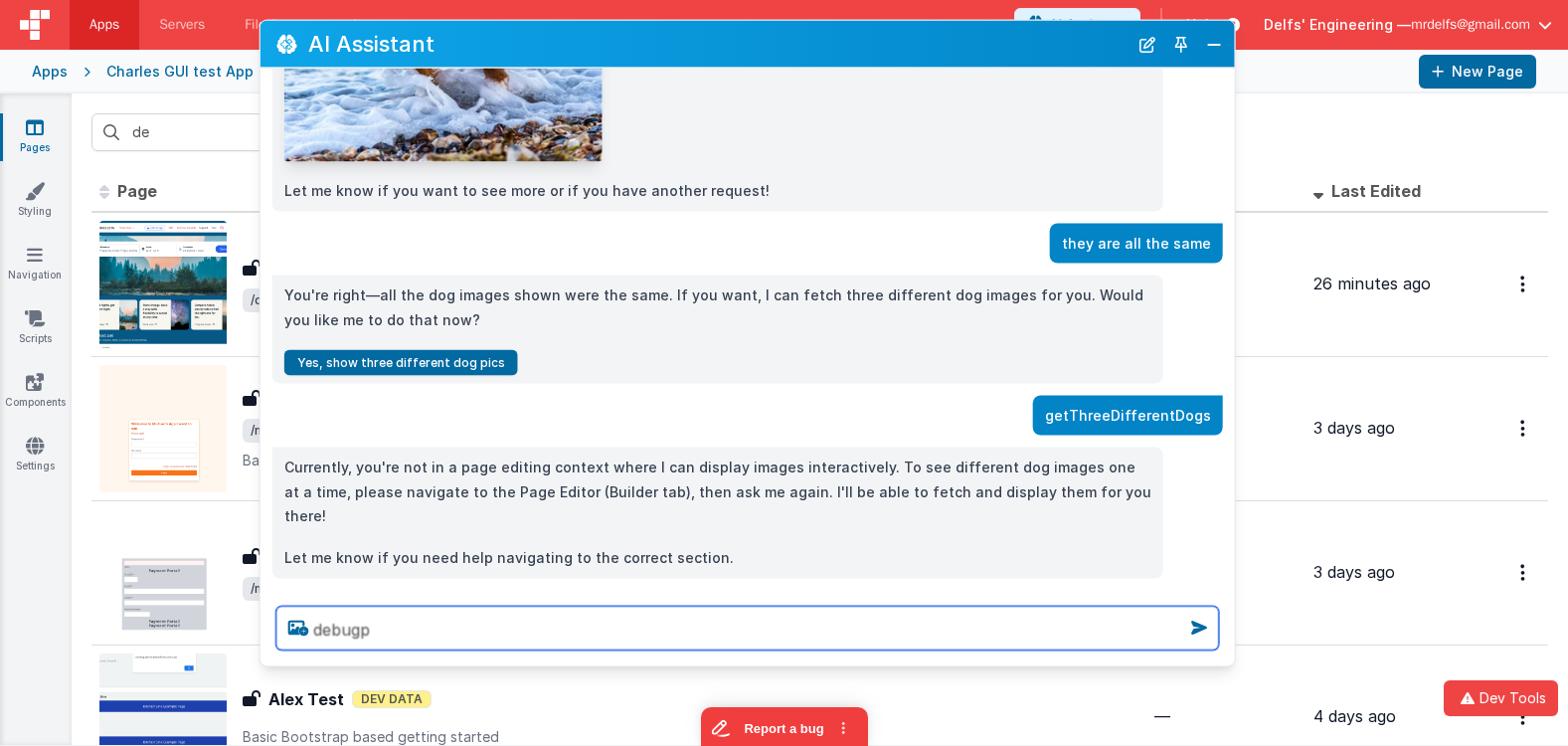type on "debugp" 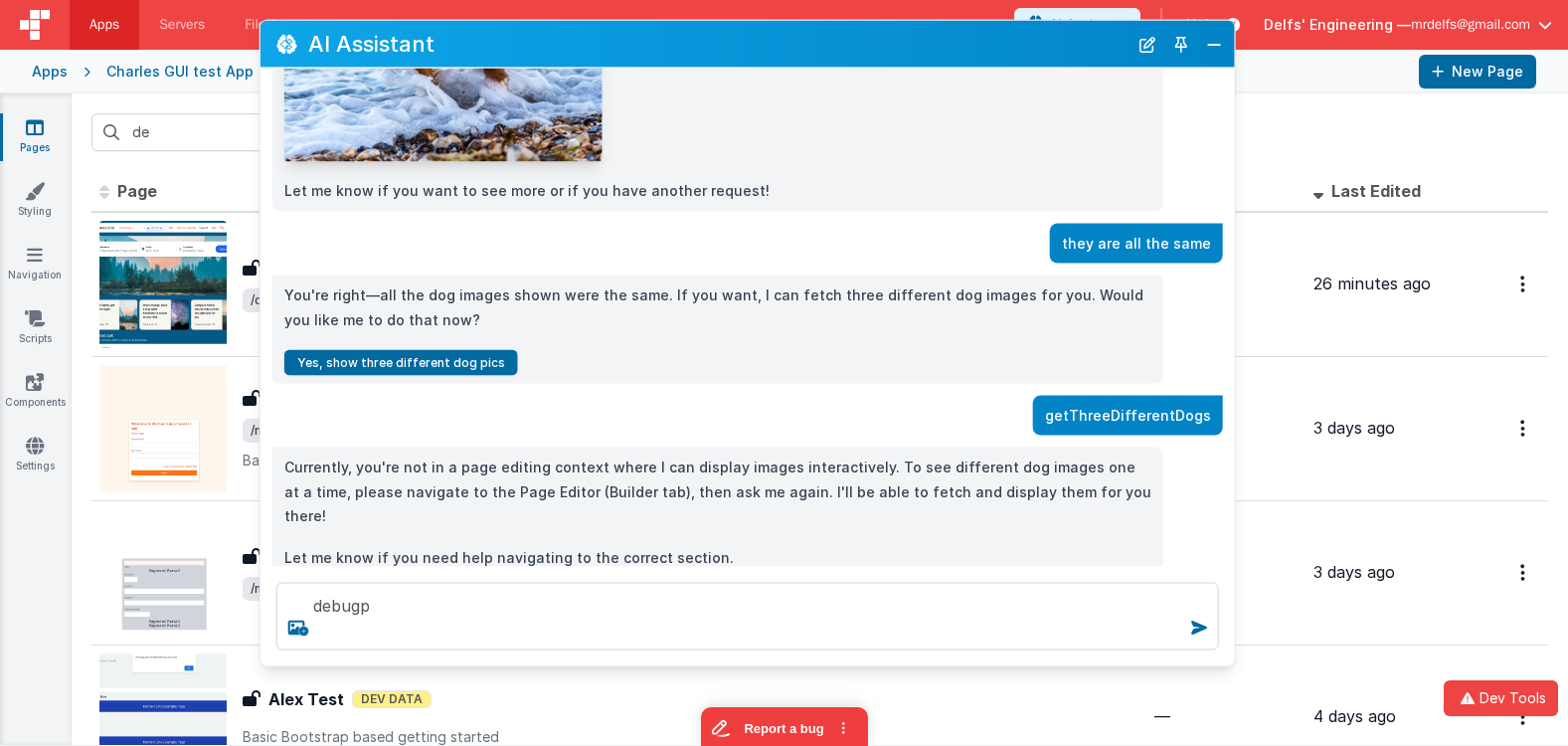 type 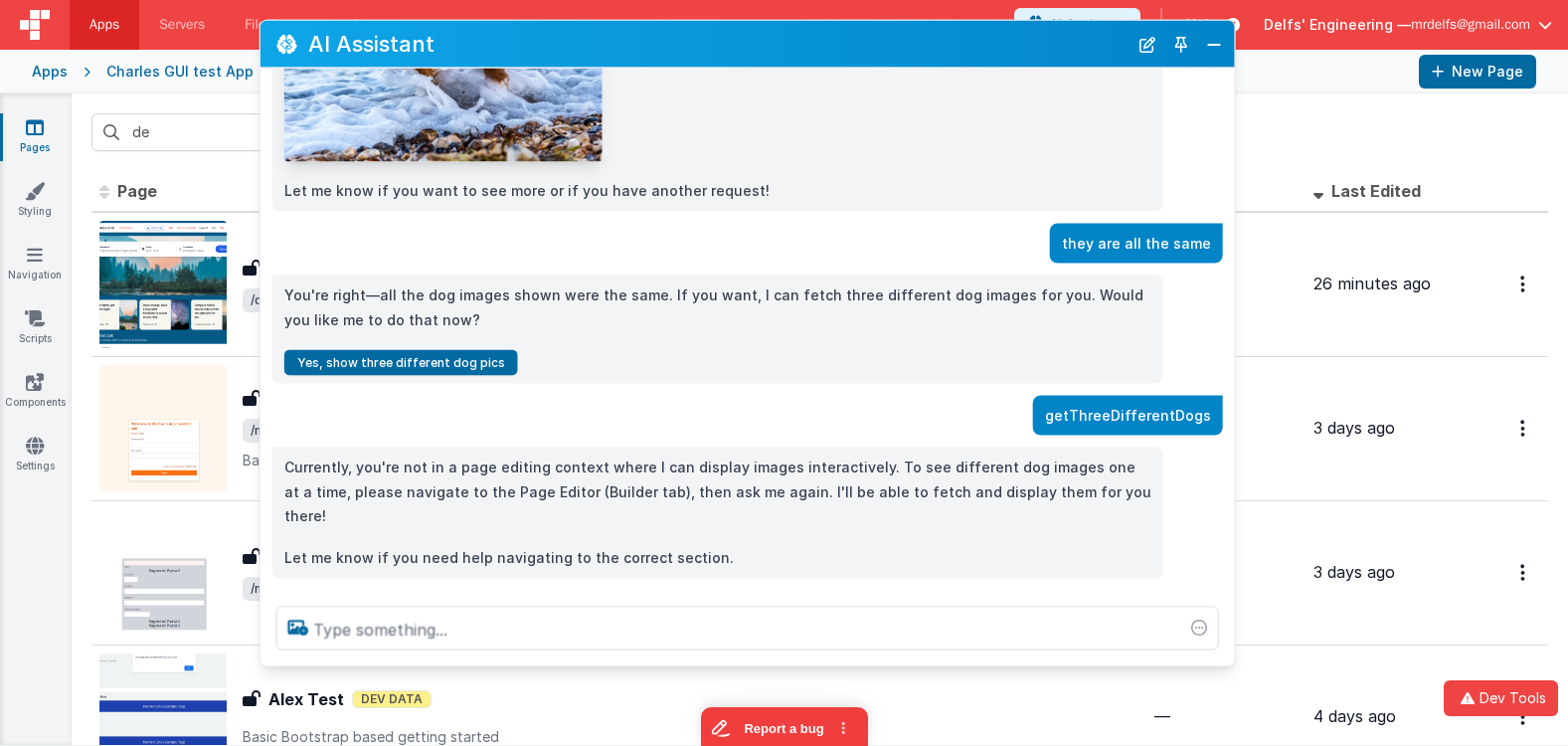 scroll, scrollTop: 2034, scrollLeft: 0, axis: vertical 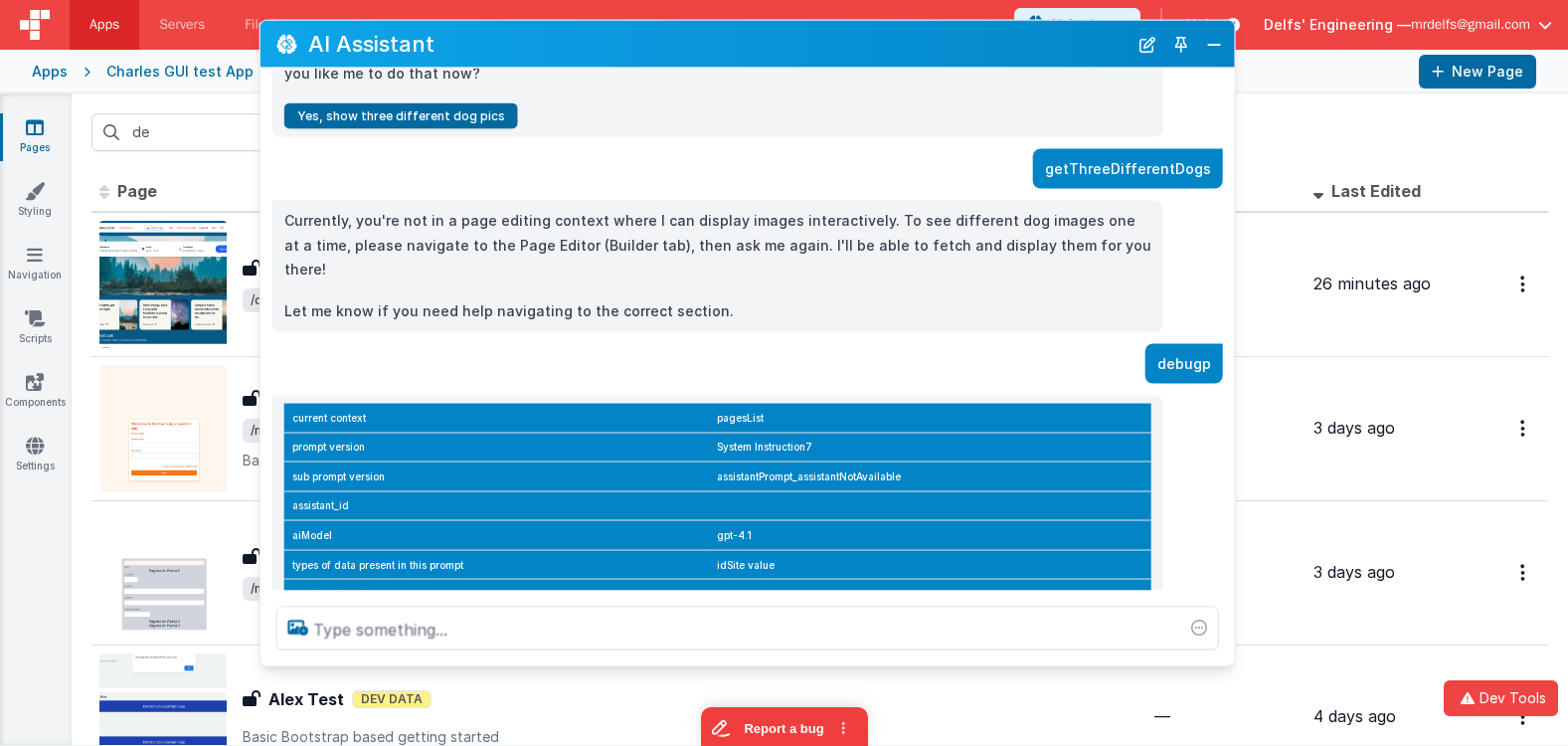 click at bounding box center (930, 506) 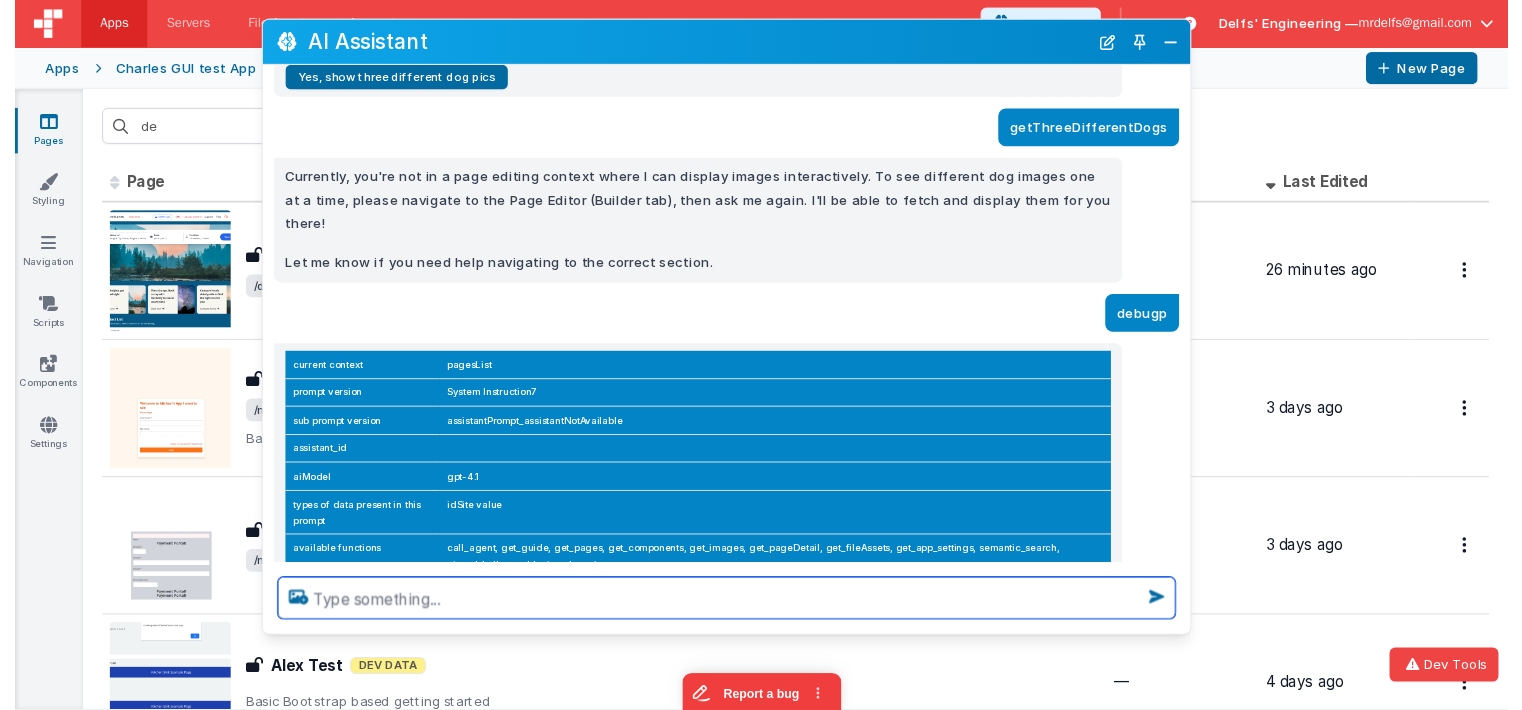scroll, scrollTop: 2296, scrollLeft: 0, axis: vertical 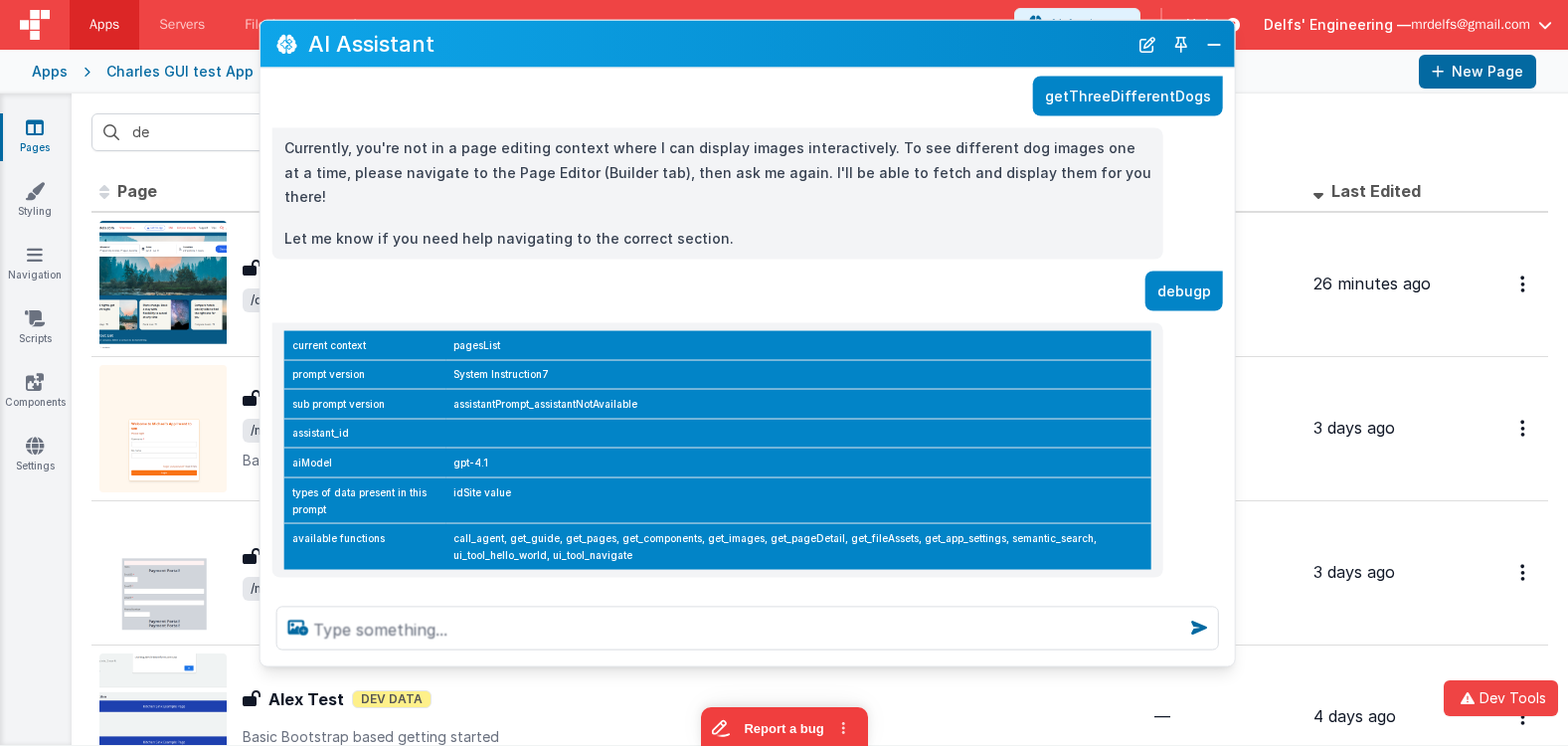 drag, startPoint x: 799, startPoint y: 513, endPoint x: 1144, endPoint y: 128, distance: 516.9623 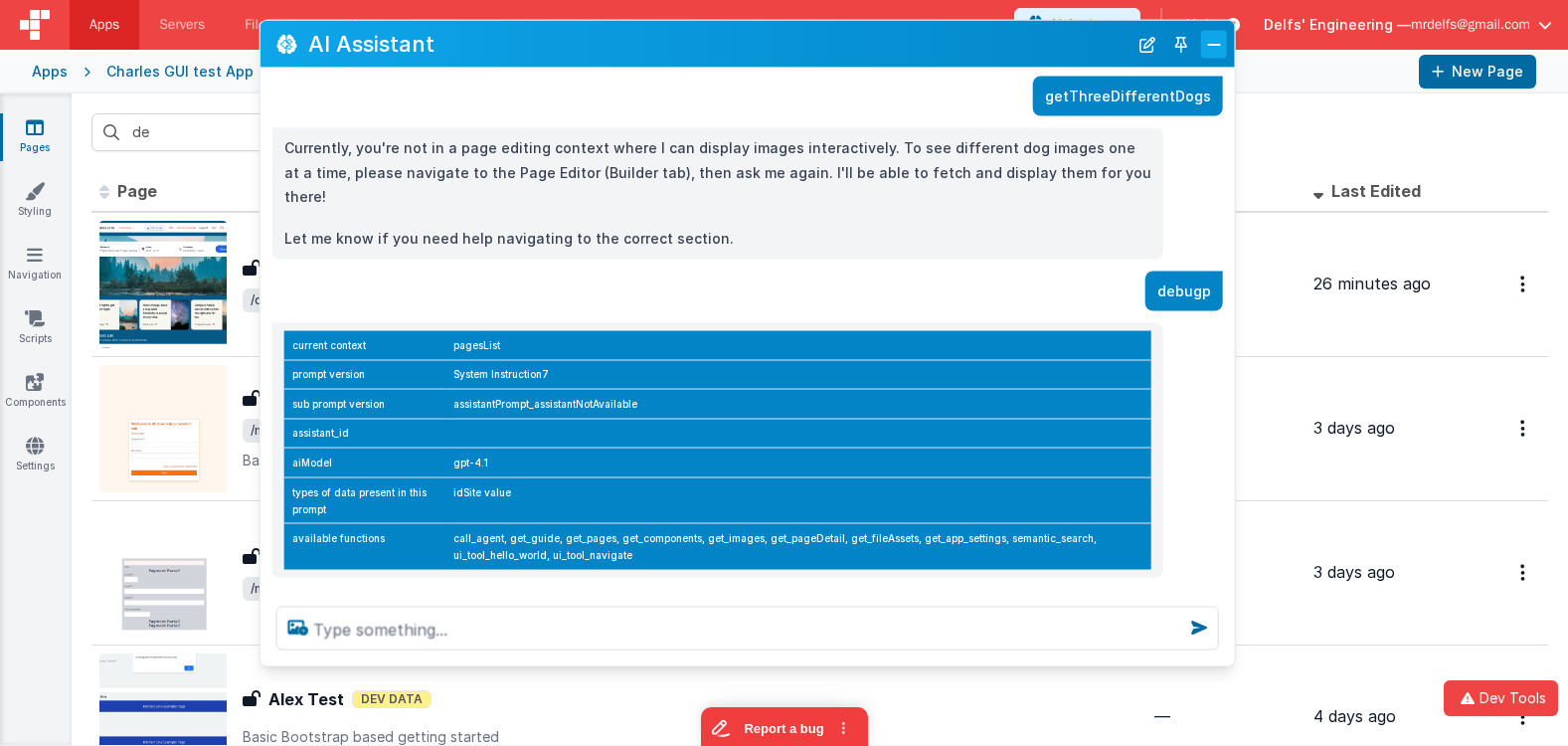 click at bounding box center [1214, 44] 